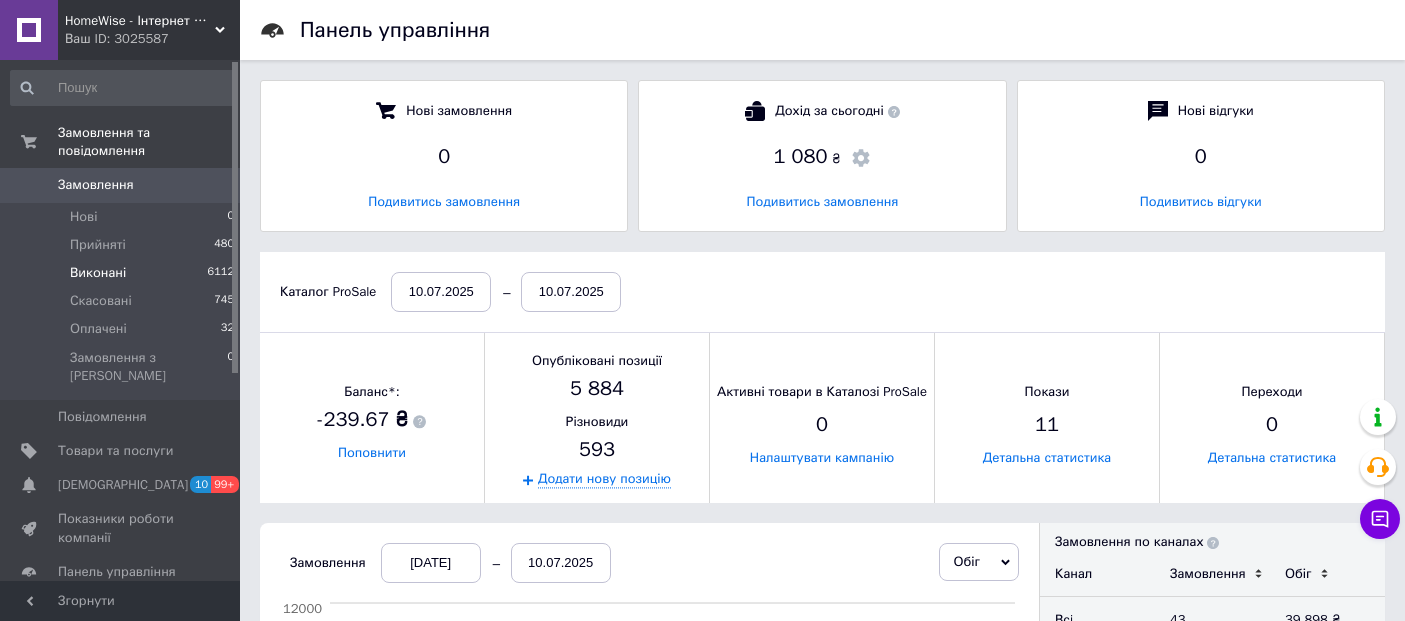 scroll, scrollTop: 0, scrollLeft: 0, axis: both 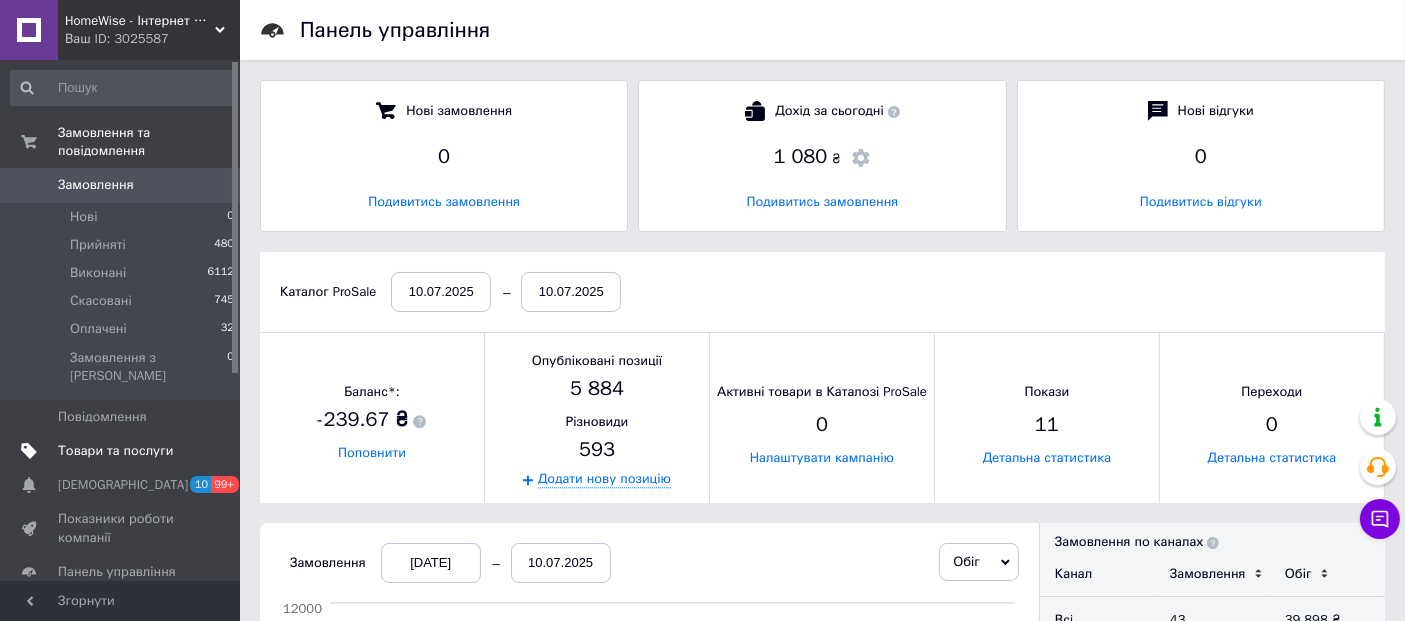 click on "Товари та послуги" at bounding box center (115, 451) 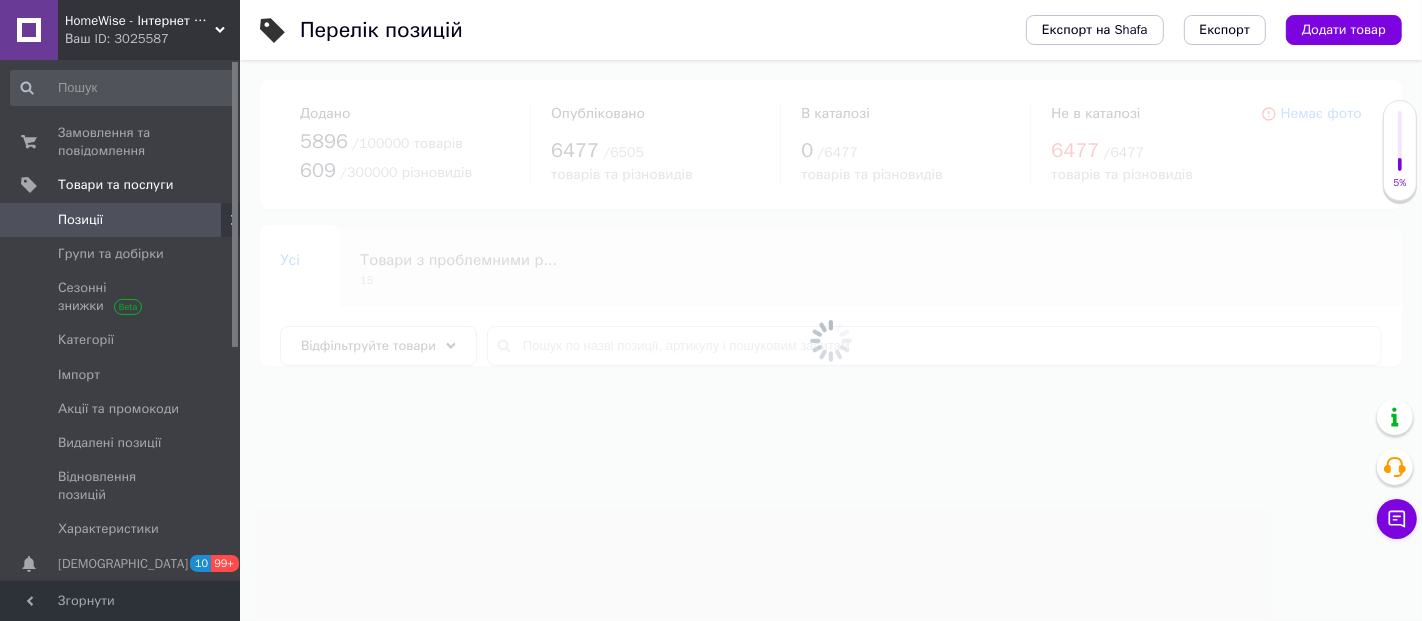 click at bounding box center [831, 340] 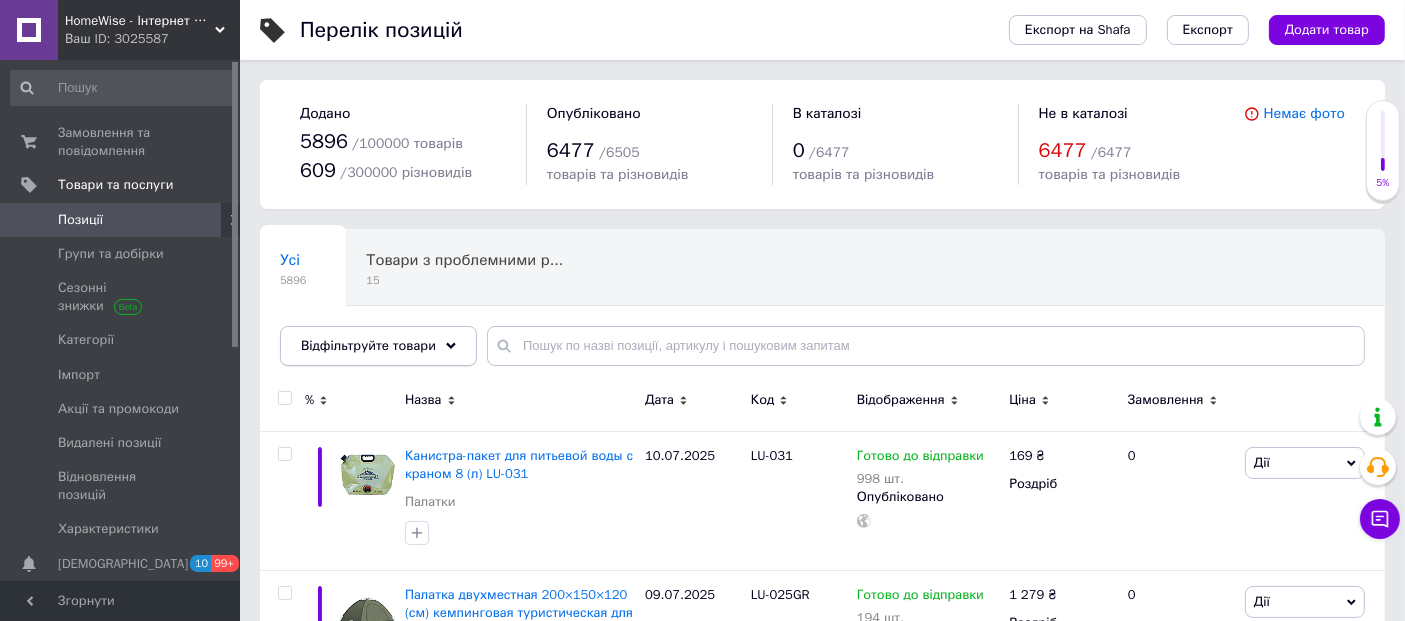 click on "Відфільтруйте товари" at bounding box center (378, 346) 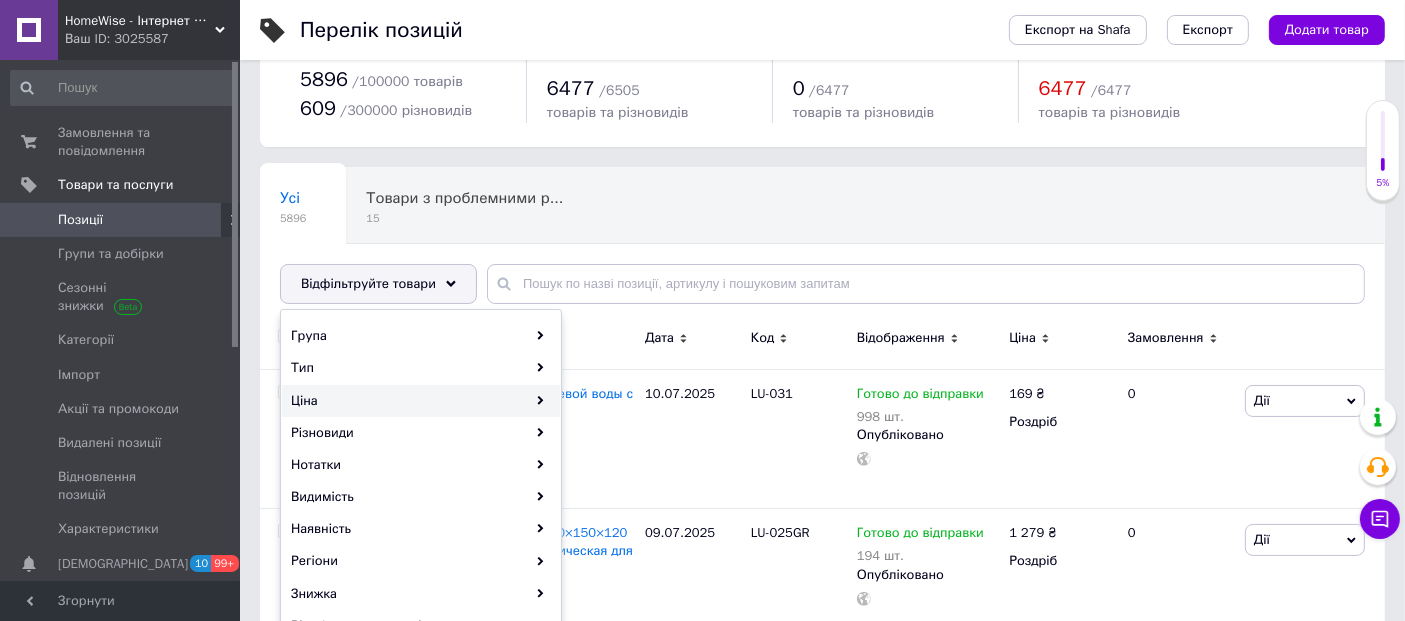 scroll, scrollTop: 111, scrollLeft: 0, axis: vertical 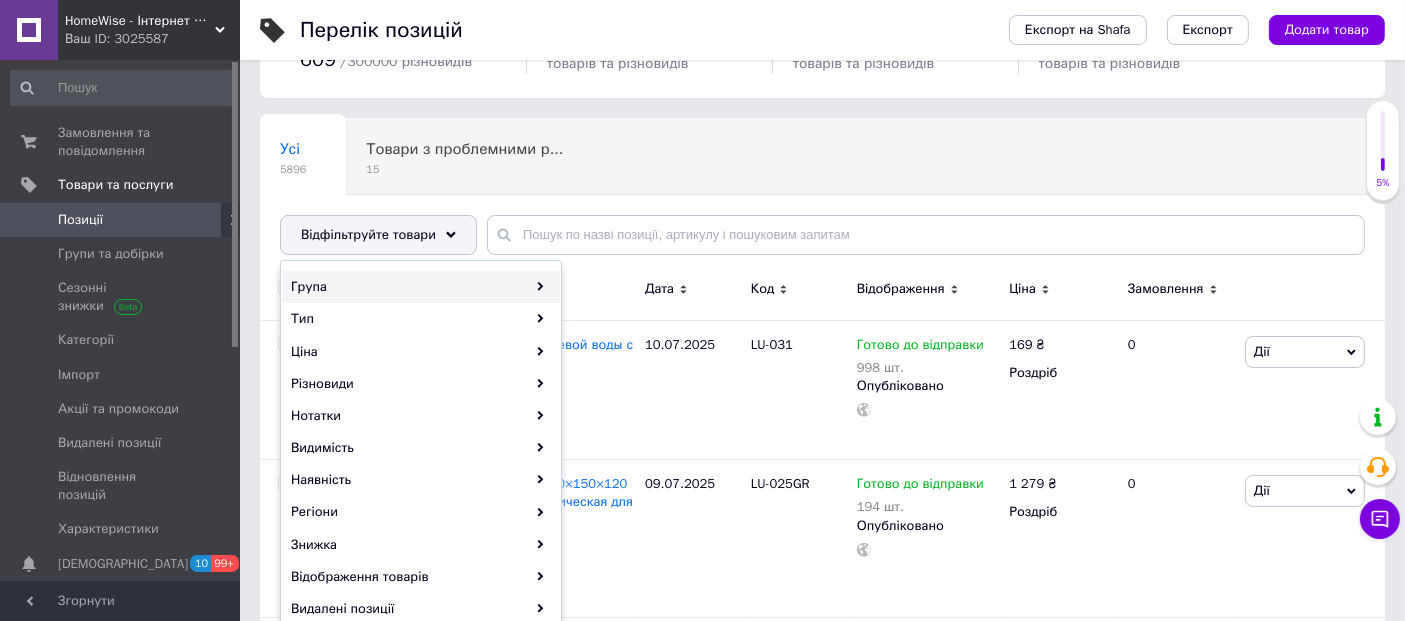 click on "Група" at bounding box center (421, 287) 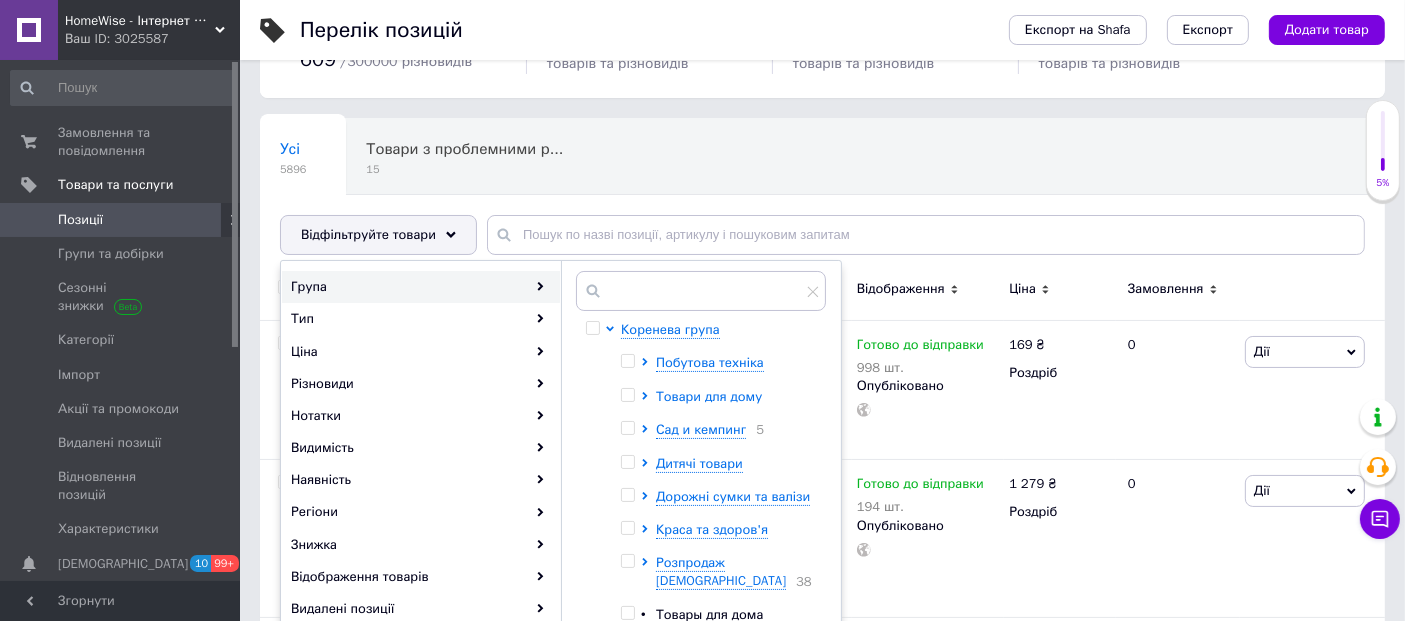 click on "Товари для дому" at bounding box center (709, 396) 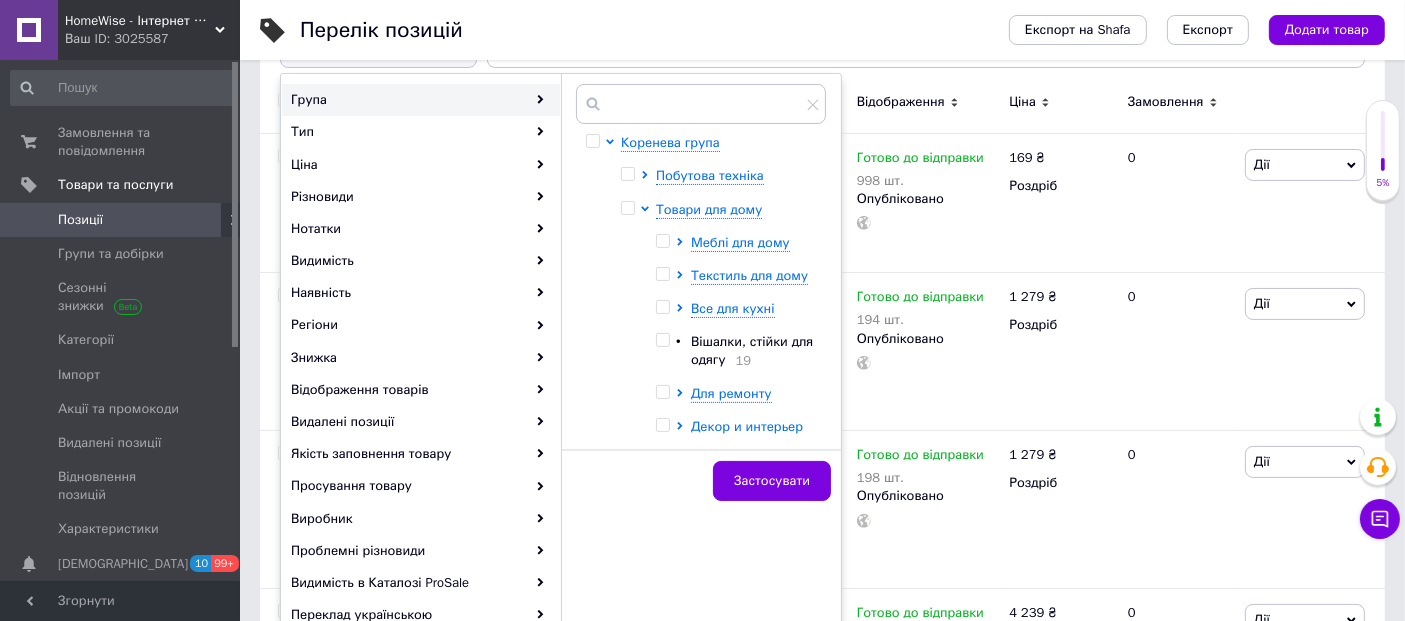 scroll, scrollTop: 333, scrollLeft: 0, axis: vertical 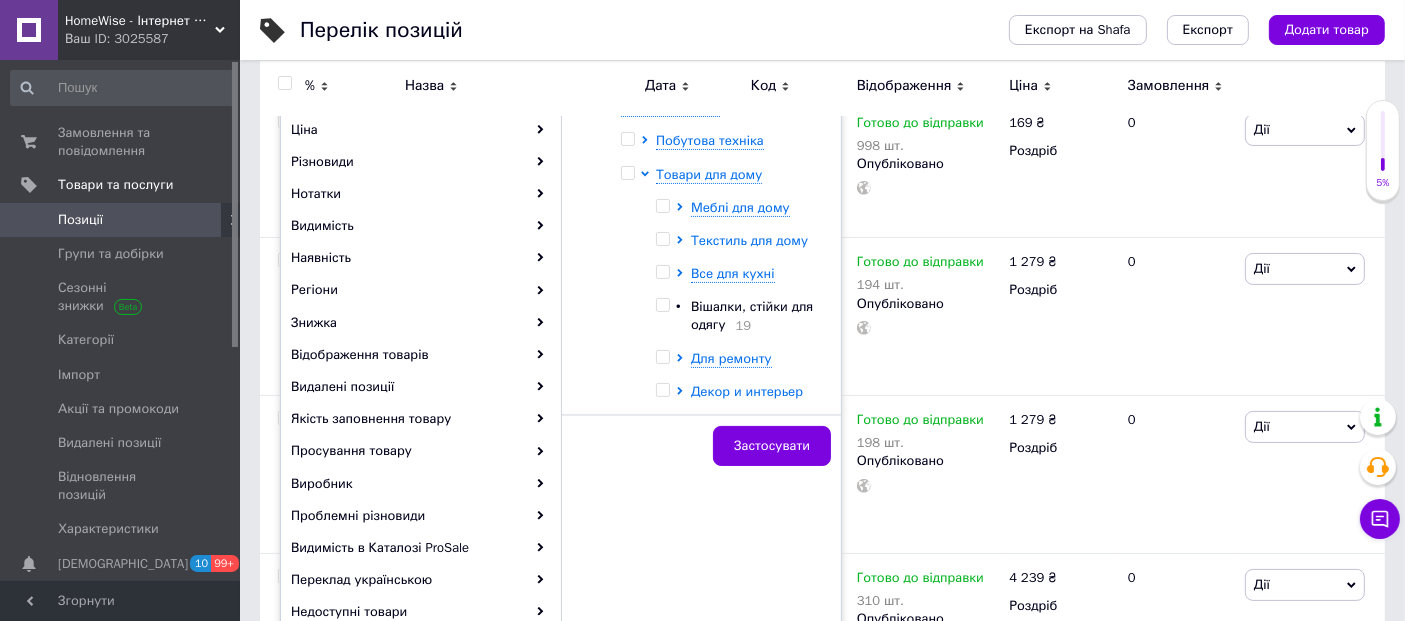 click on "Текстиль для дому" at bounding box center [749, 240] 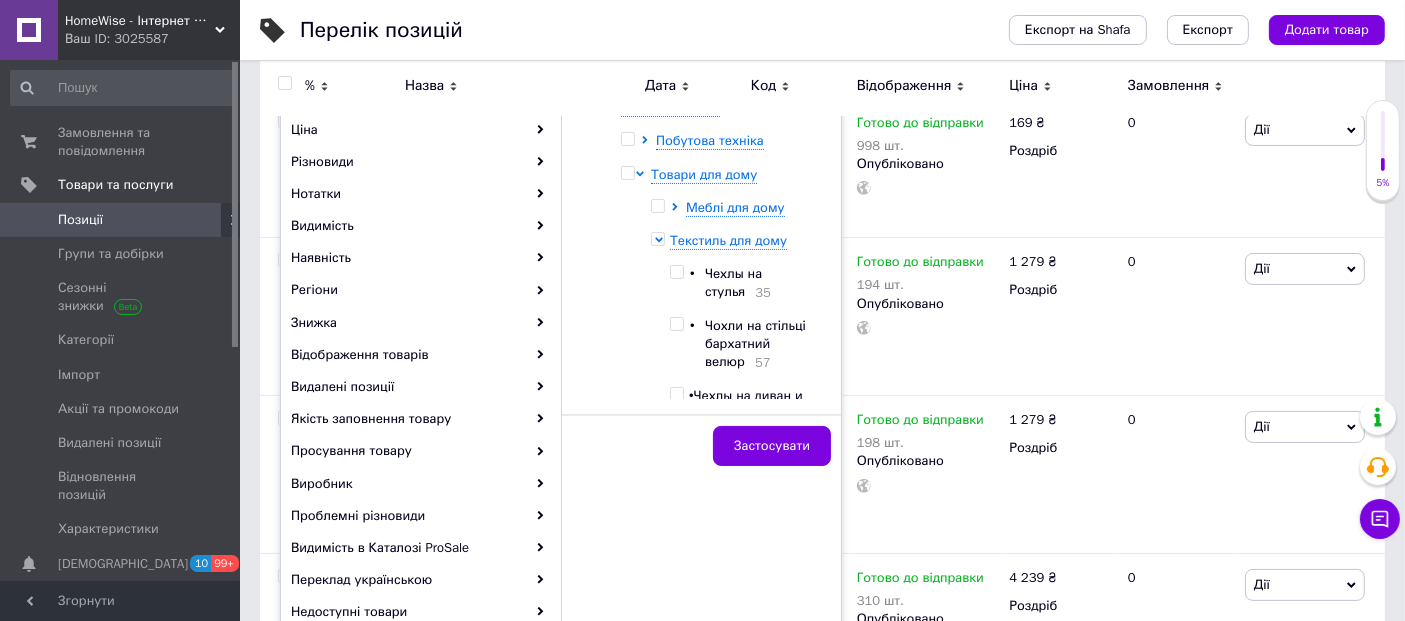 scroll, scrollTop: 111, scrollLeft: 0, axis: vertical 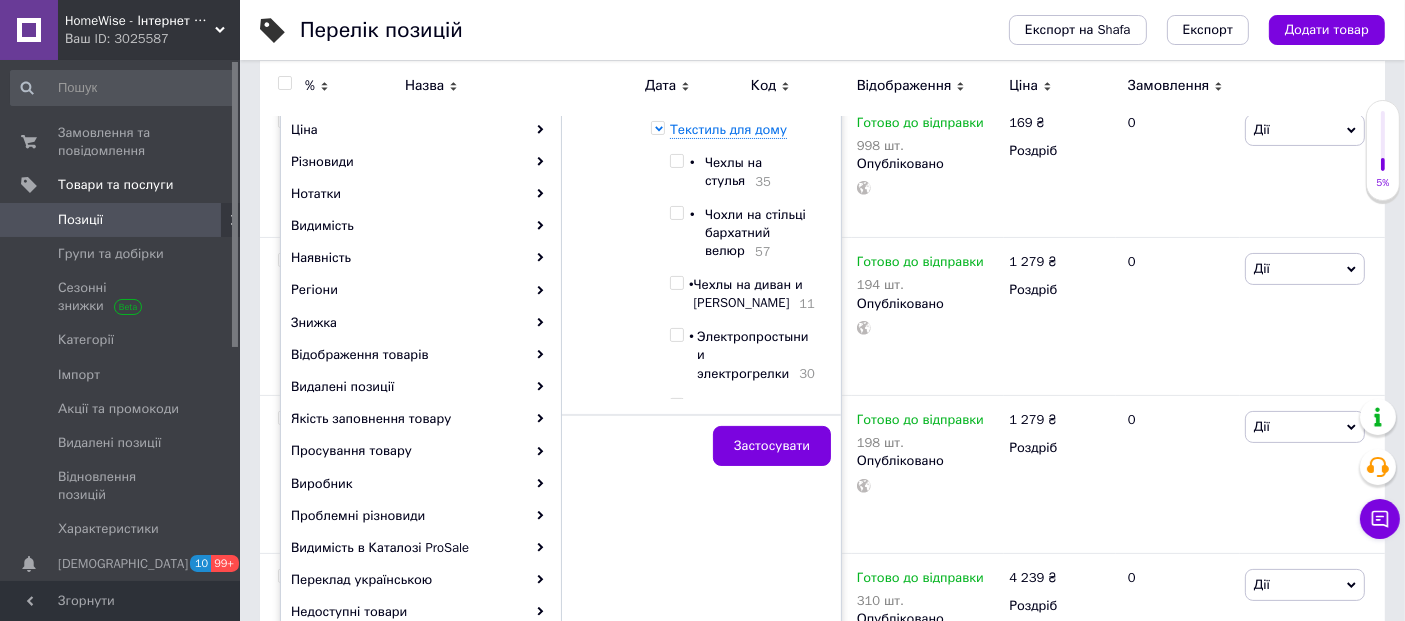 click at bounding box center (676, 283) 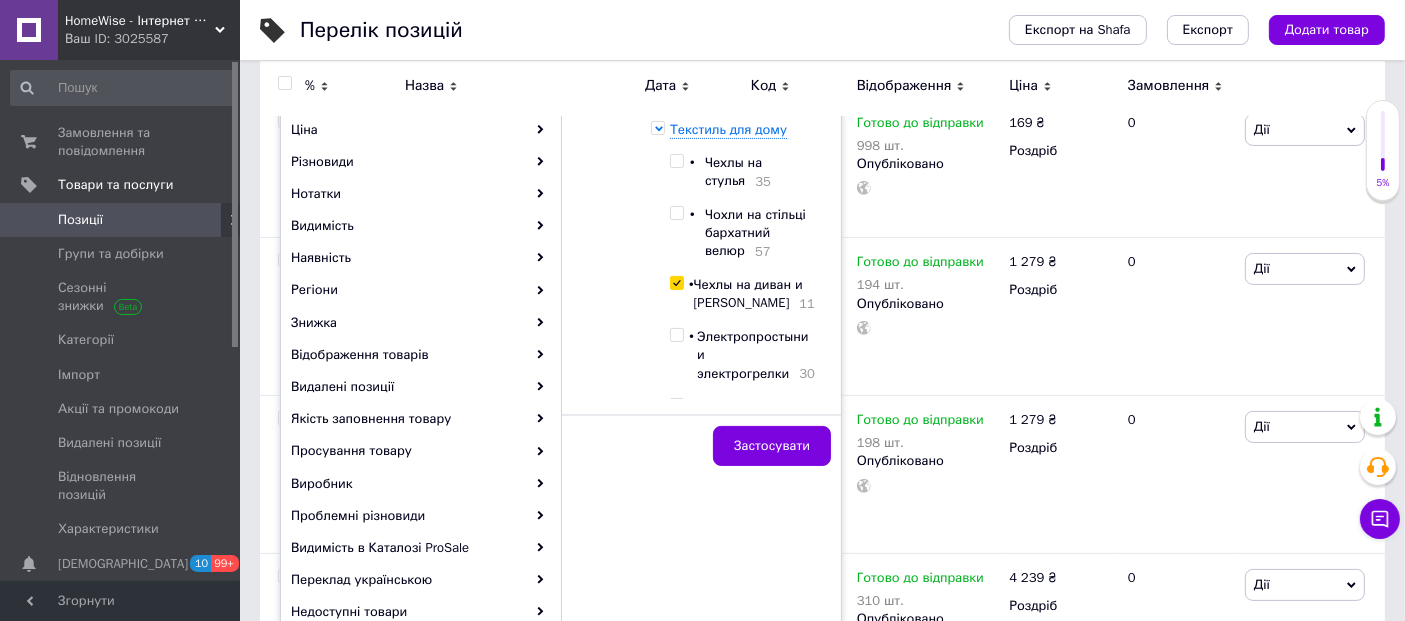 checkbox on "true" 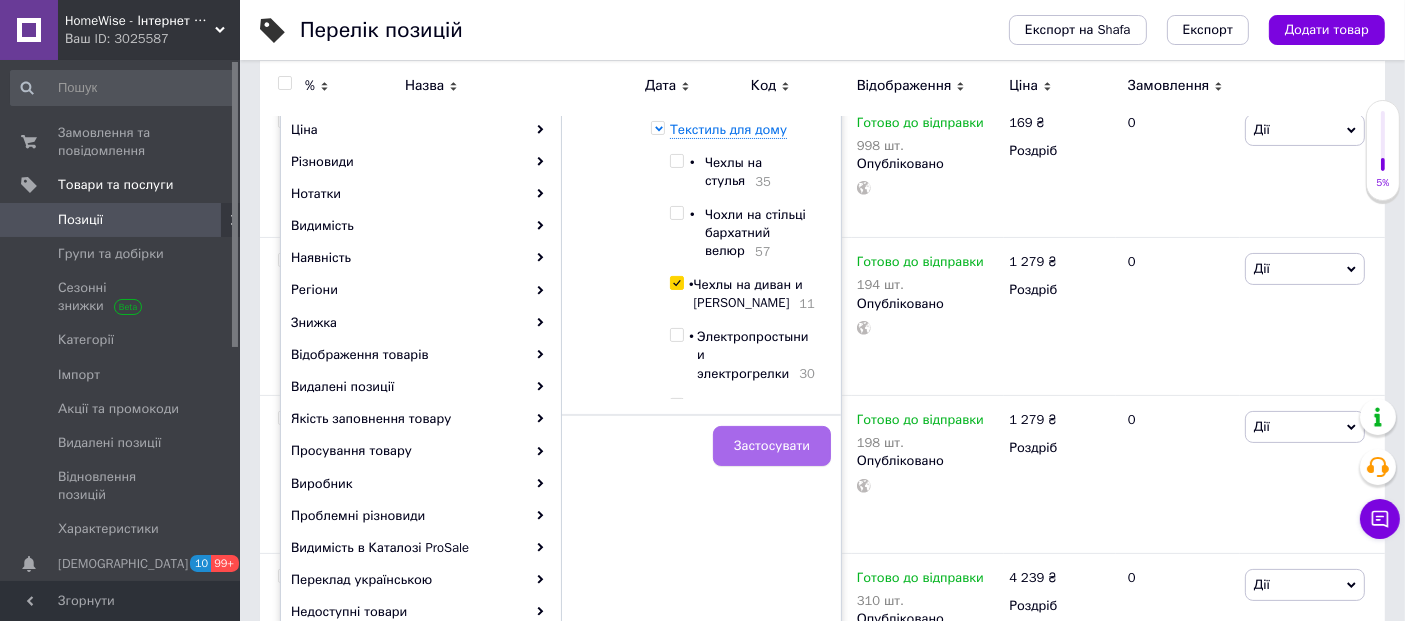 click on "Застосувати" at bounding box center [772, 446] 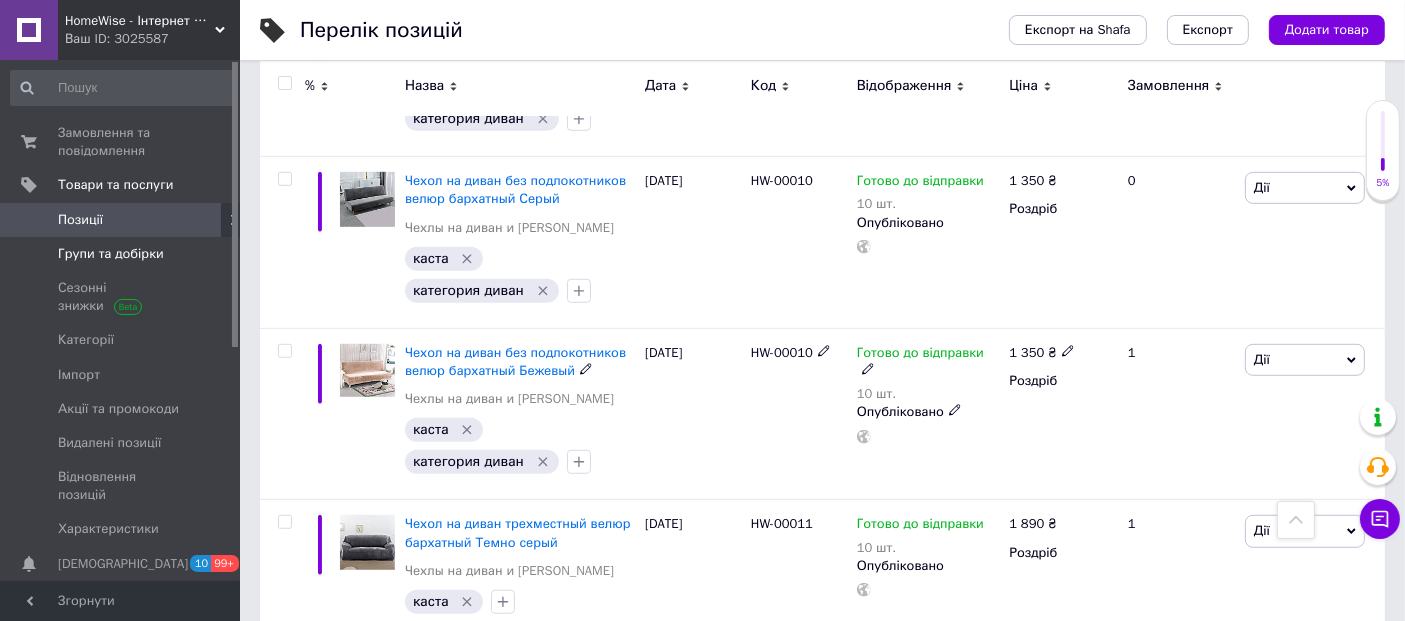 scroll, scrollTop: 1090, scrollLeft: 0, axis: vertical 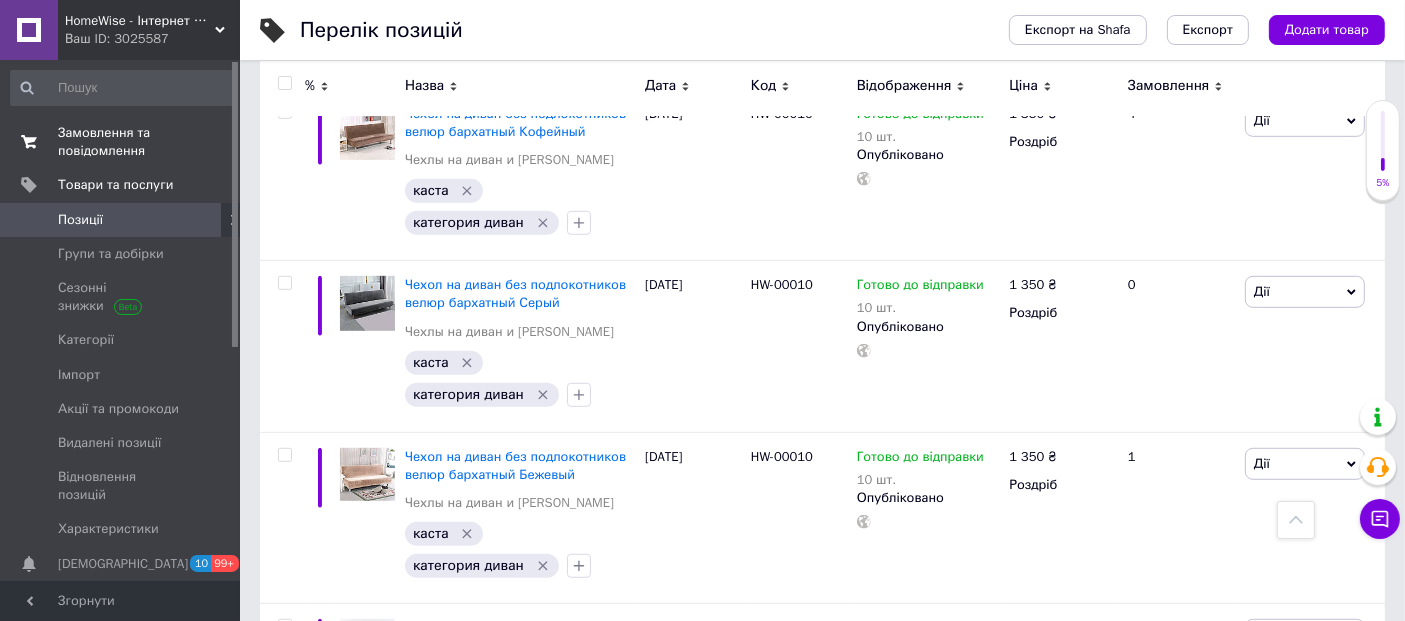 click on "Замовлення та повідомлення 0 0" at bounding box center [123, 142] 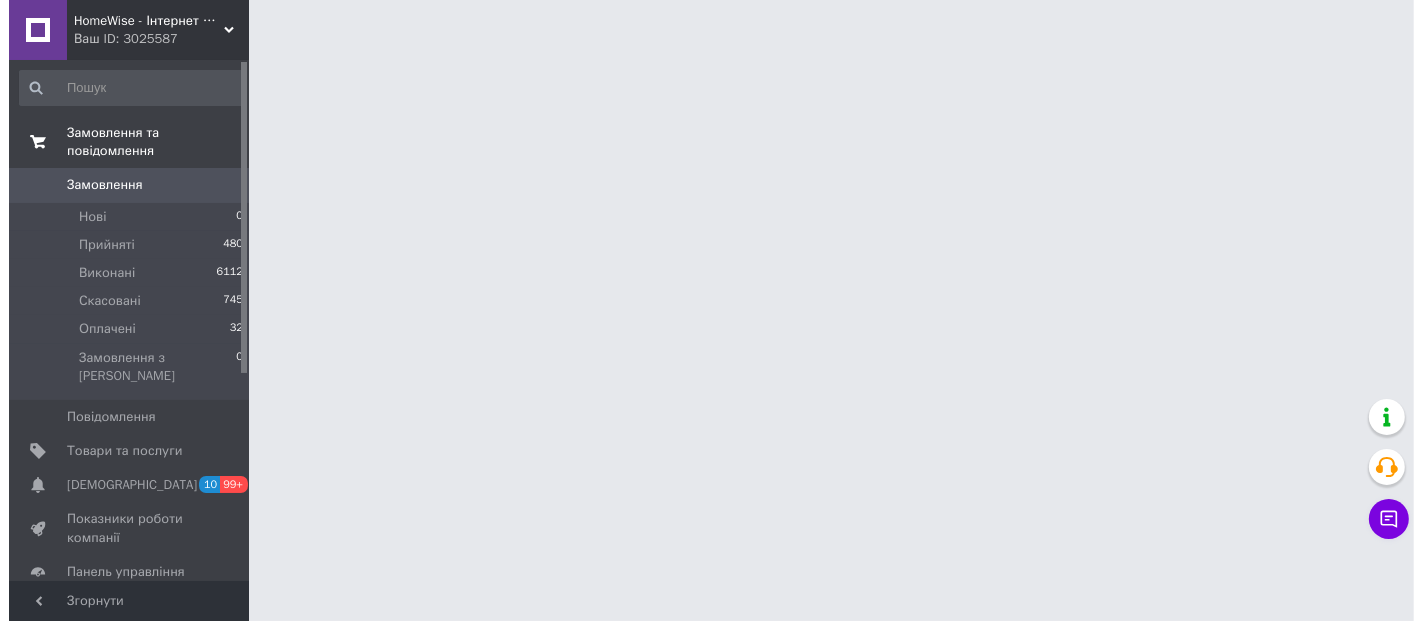 scroll, scrollTop: 0, scrollLeft: 0, axis: both 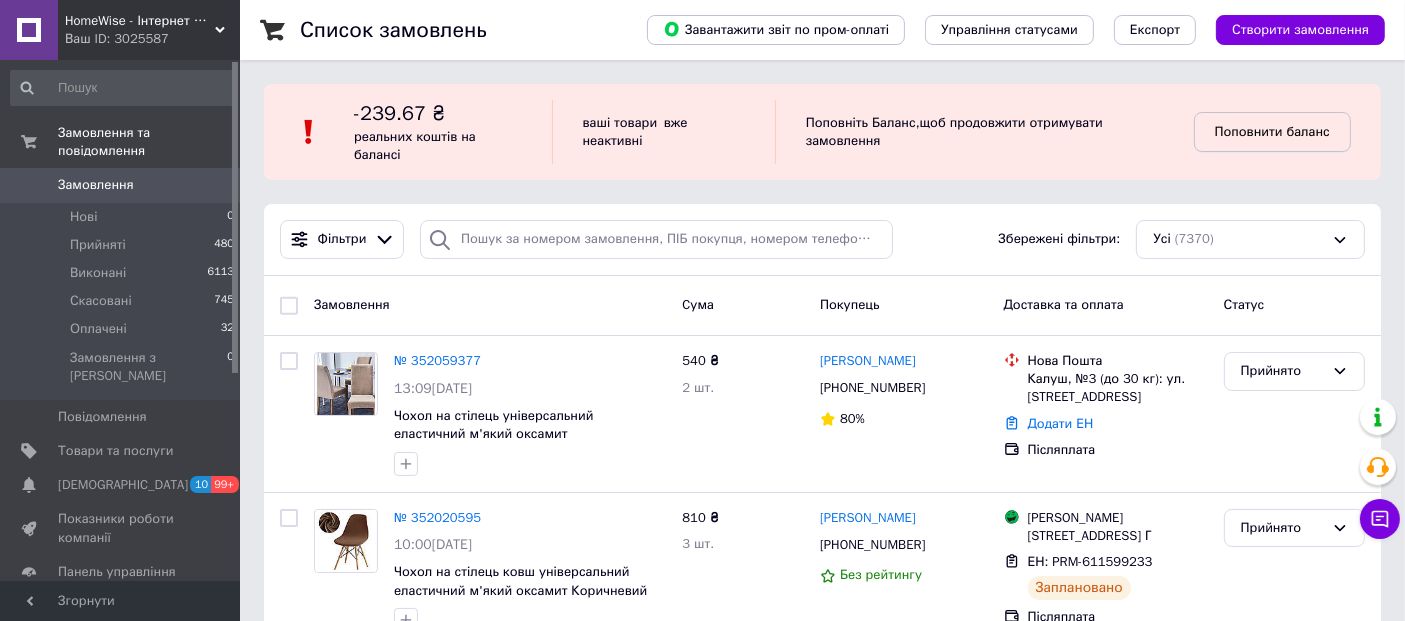 click on "Поповнити баланс" at bounding box center [1272, 131] 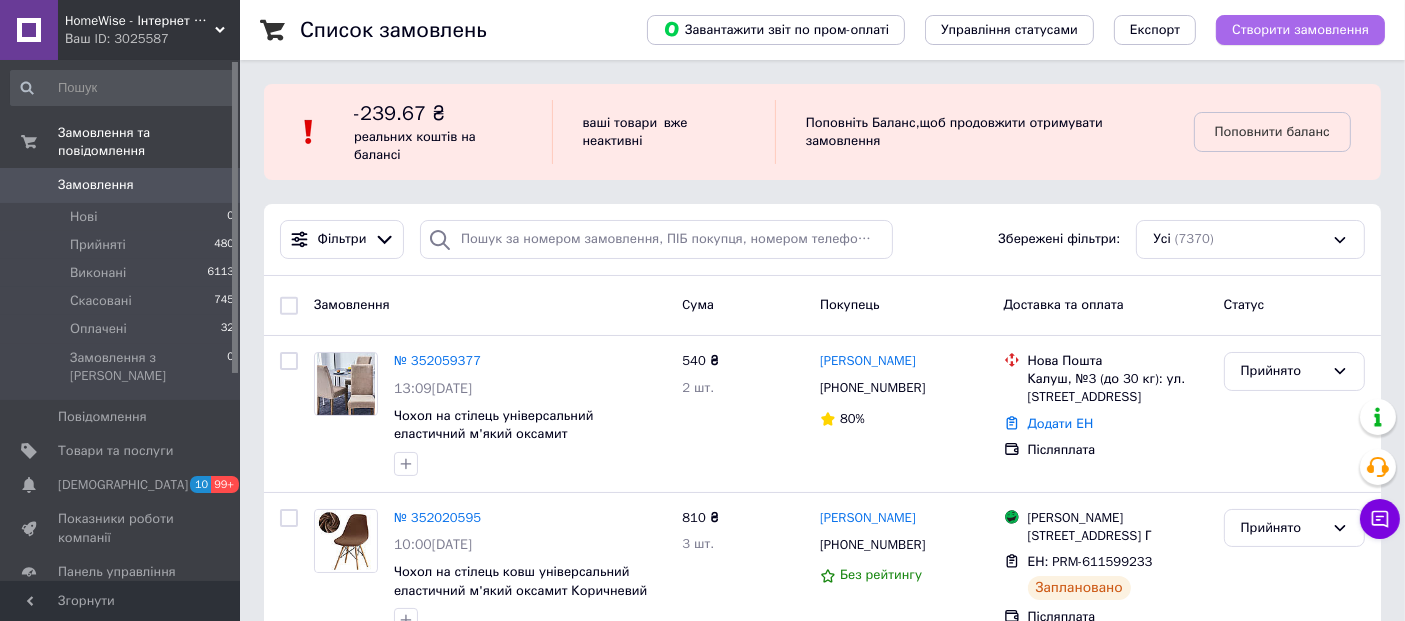 click on "Створити замовлення" at bounding box center (1300, 30) 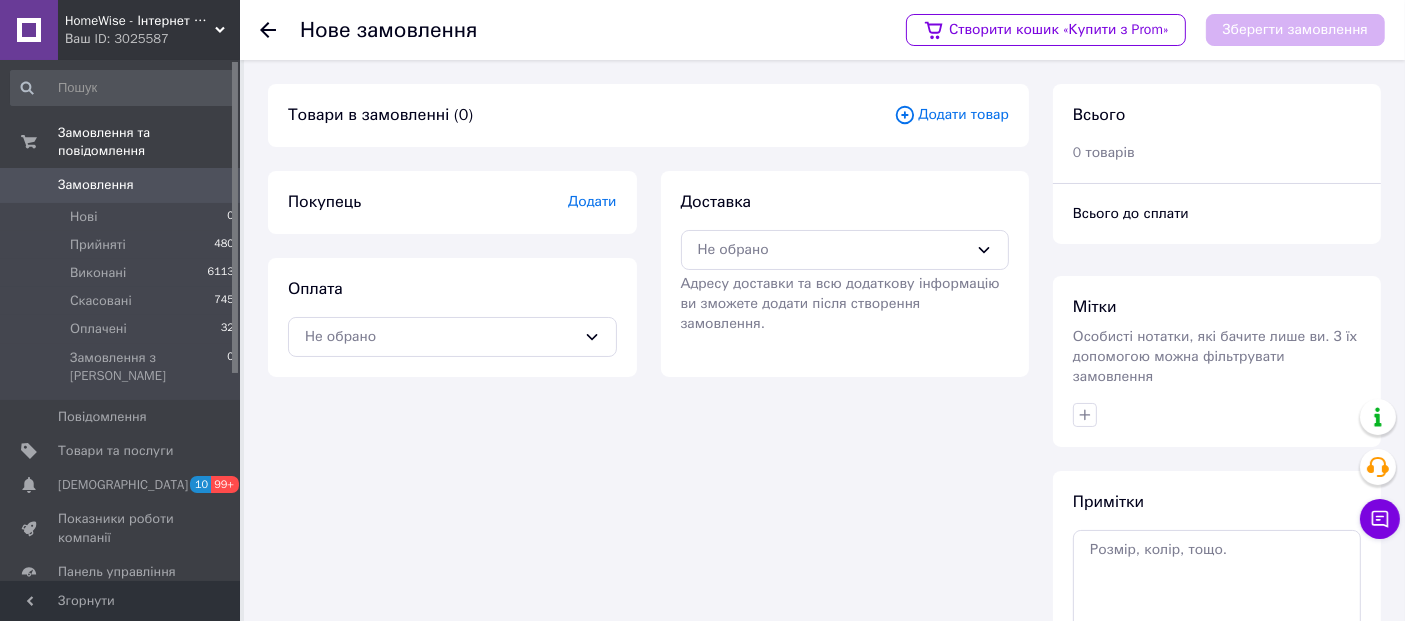 click on "Додати товар" at bounding box center (951, 115) 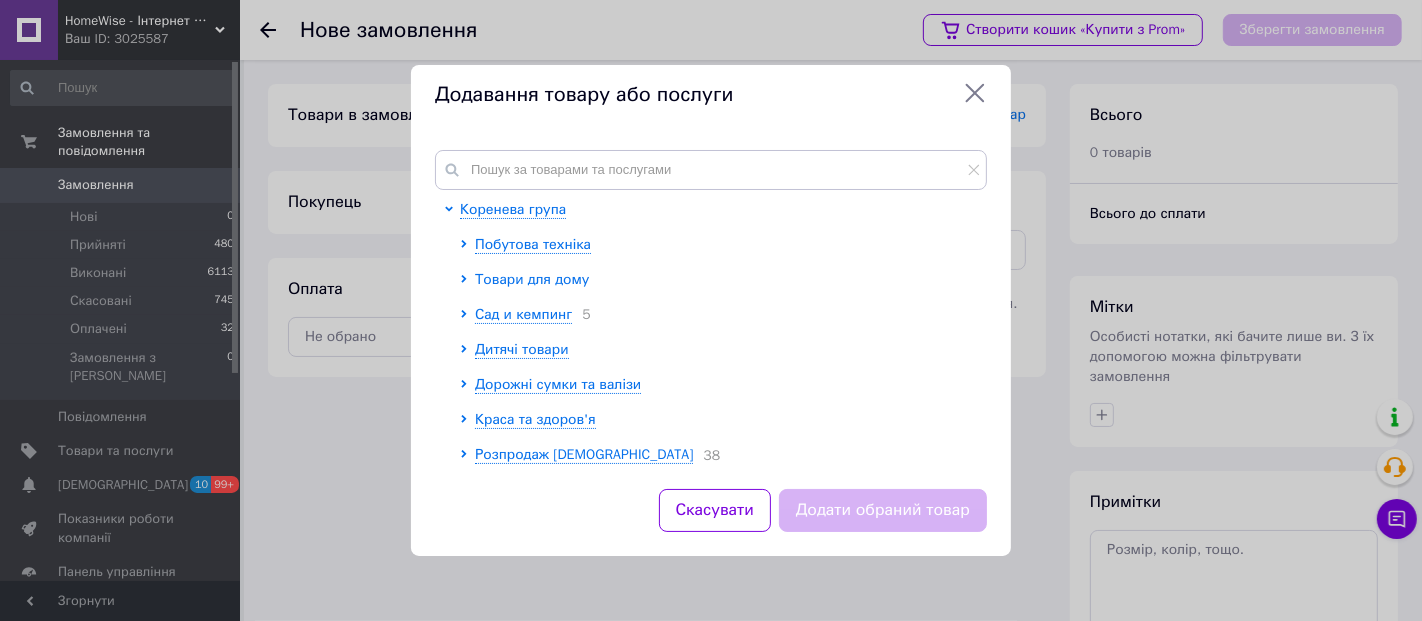 click on "Товари для дому" at bounding box center (532, 279) 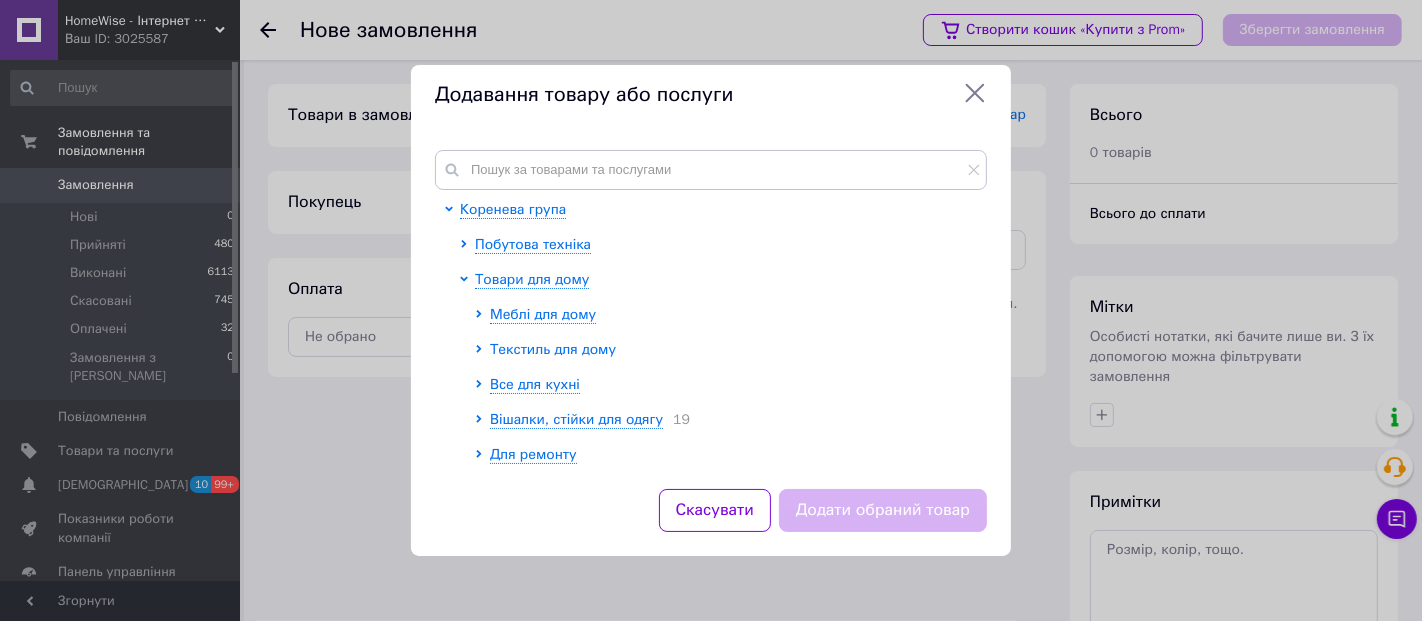 click on "Текстиль для дому" at bounding box center (553, 349) 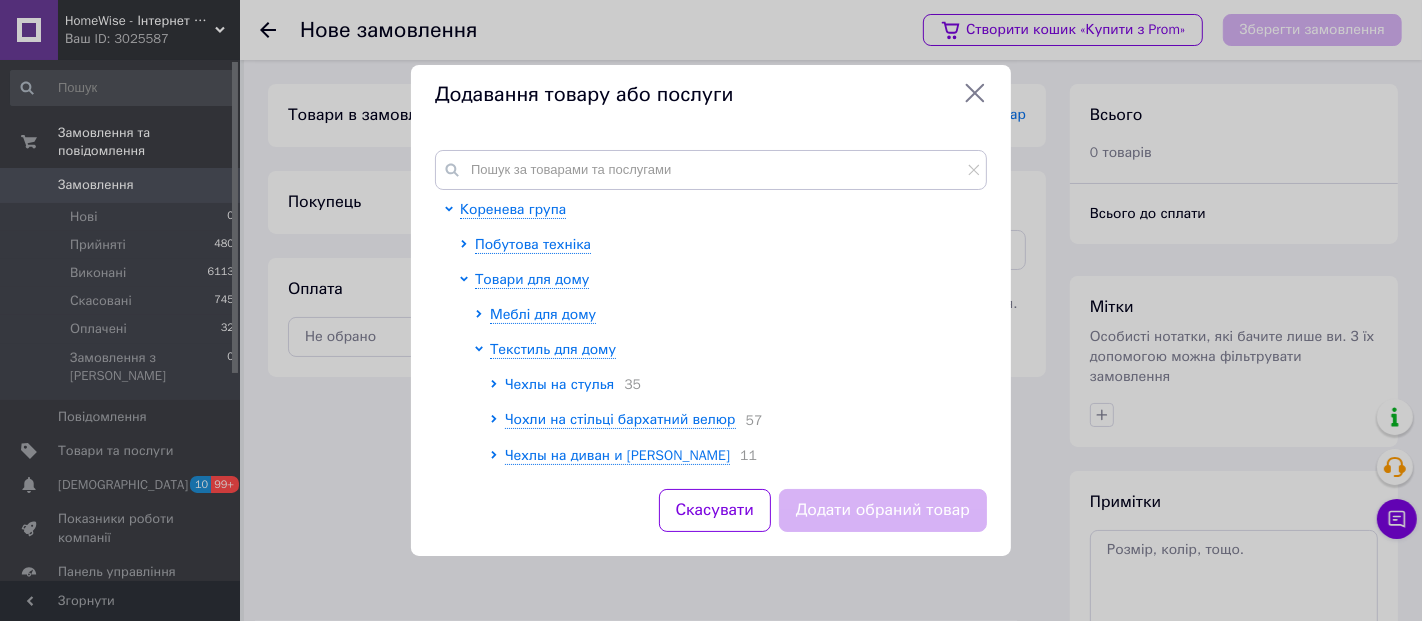 click on "Чехлы на стулья" at bounding box center (559, 384) 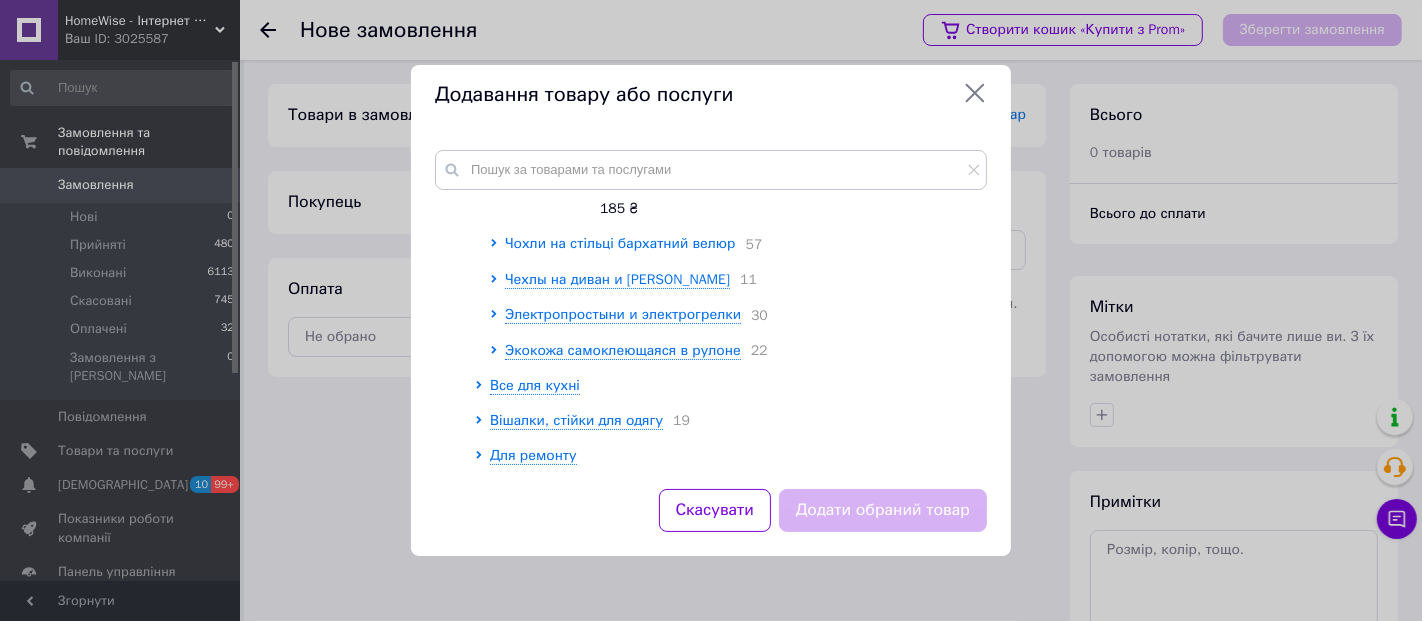 scroll, scrollTop: 5000, scrollLeft: 0, axis: vertical 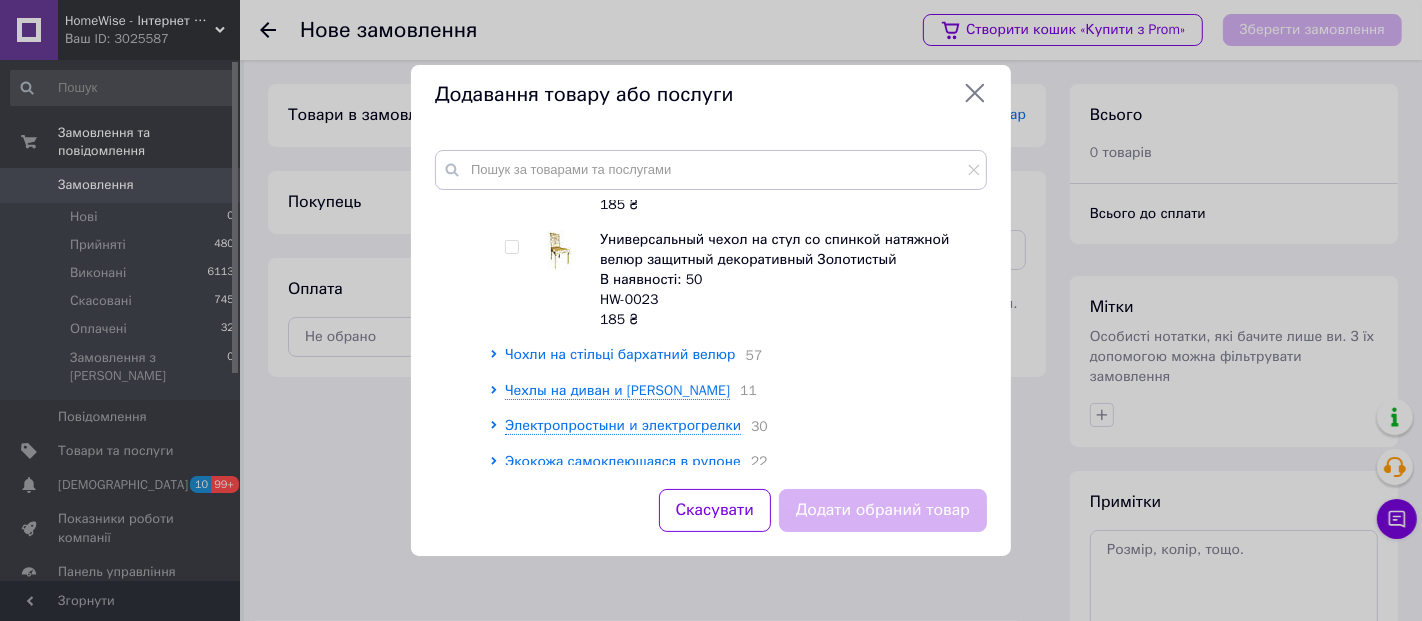 click on "Чохли на стільці бархатний велюр" at bounding box center [620, 354] 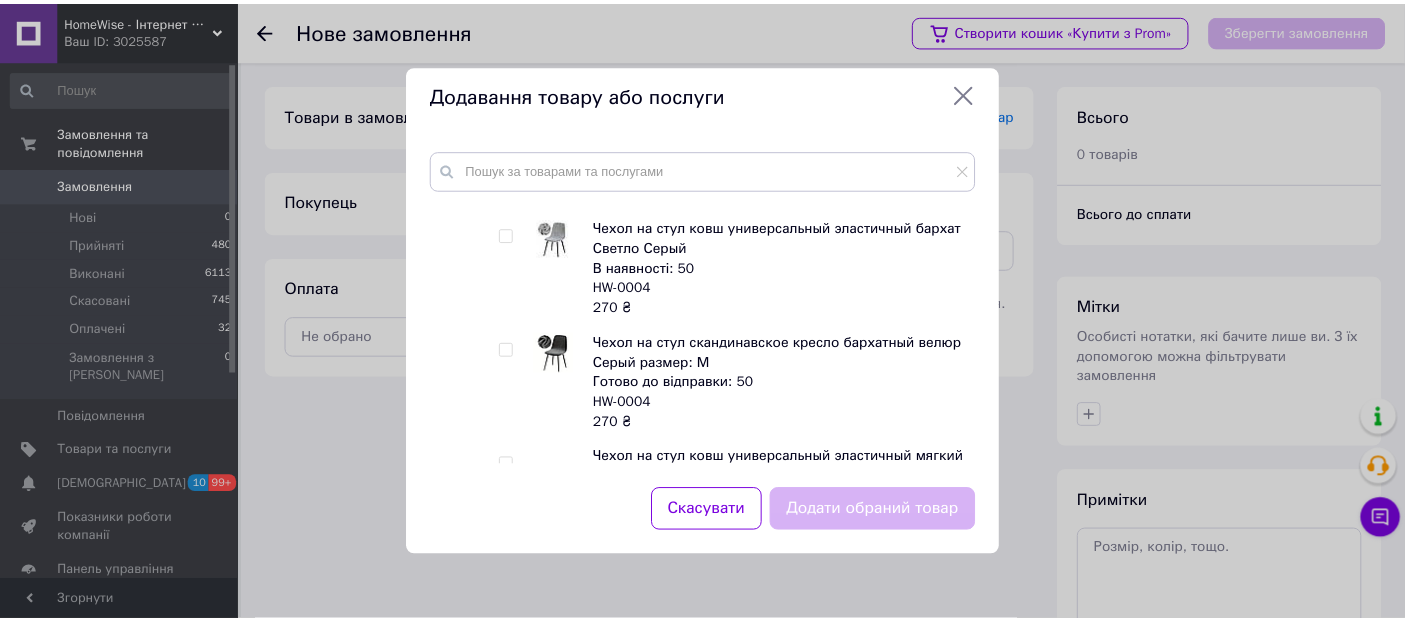 scroll, scrollTop: 8777, scrollLeft: 0, axis: vertical 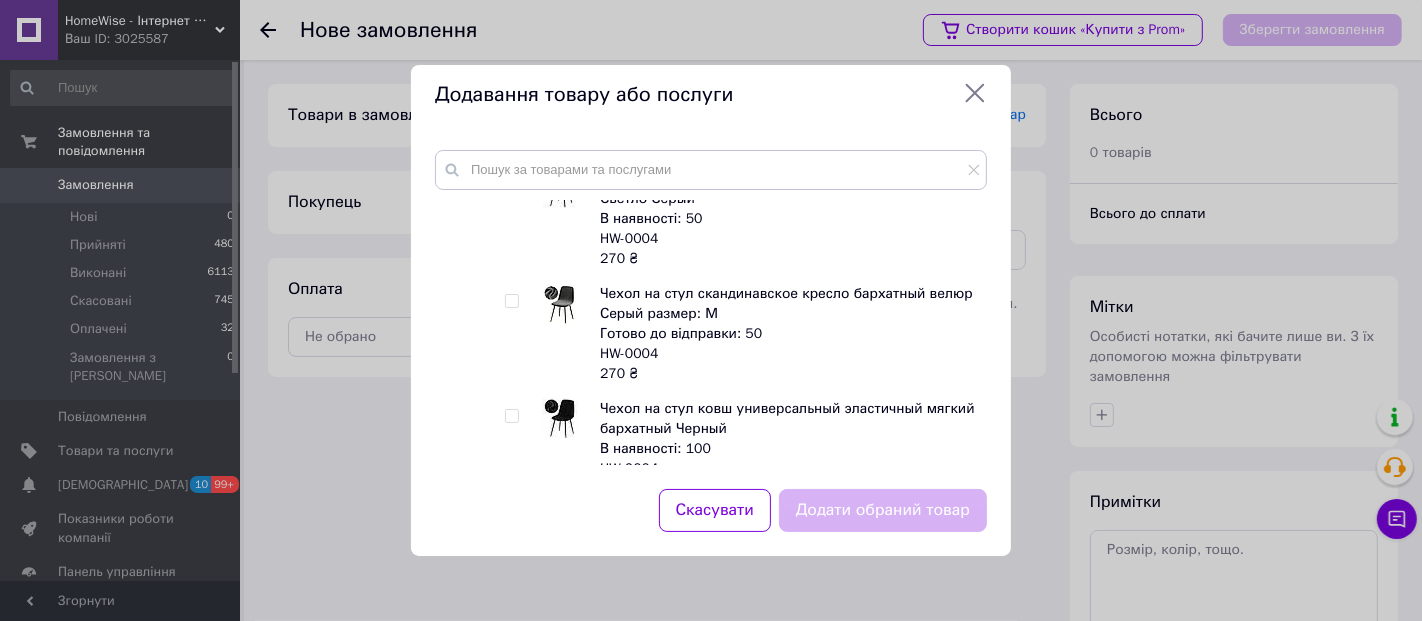 click at bounding box center [511, 416] 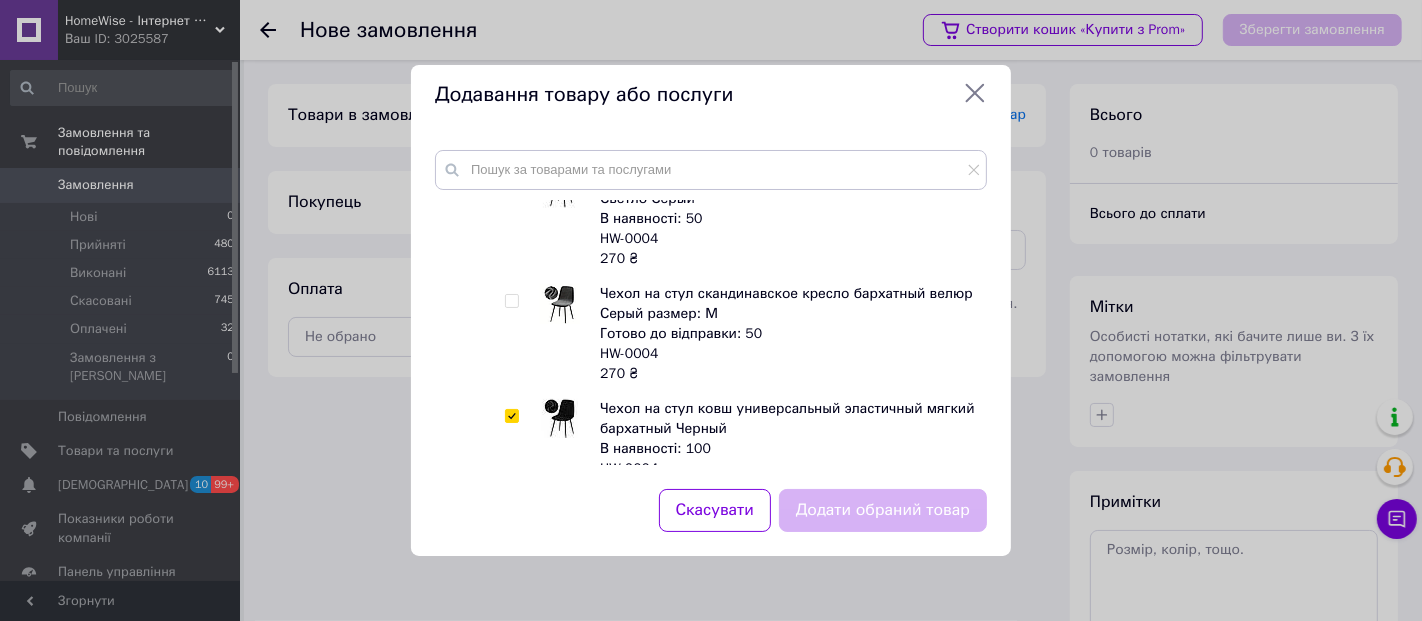 checkbox on "true" 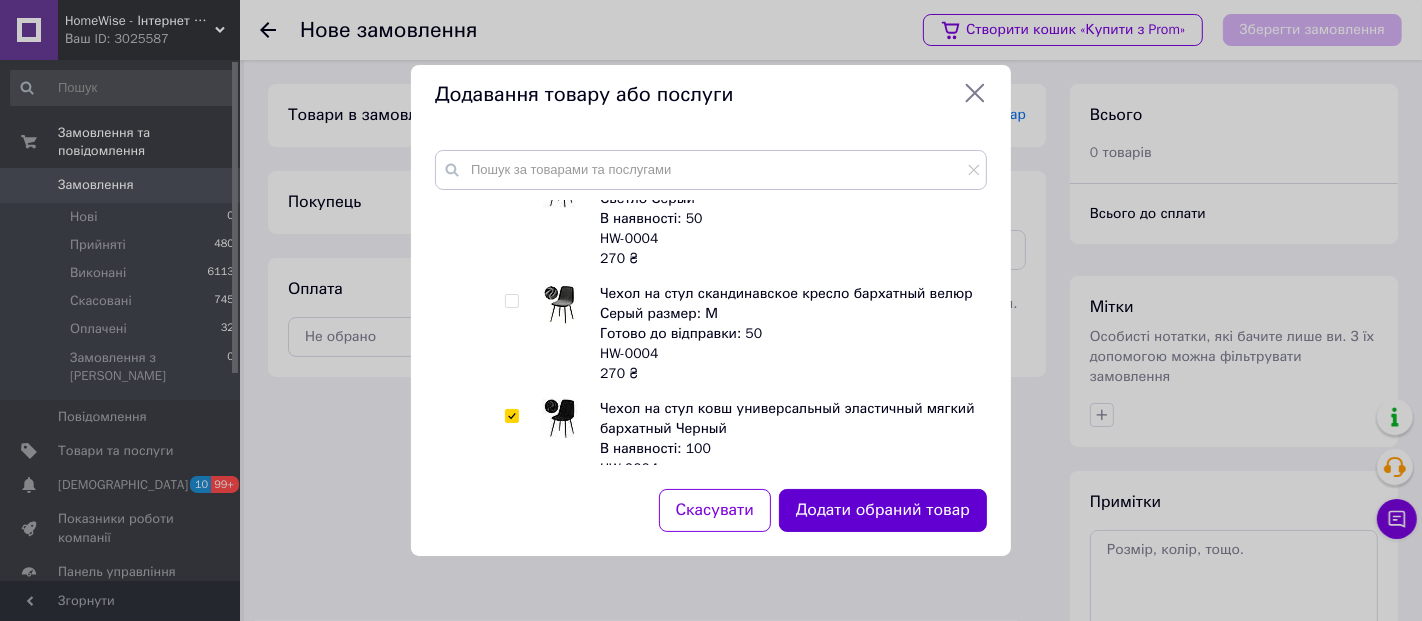 click on "Додати обраний товар" at bounding box center [883, 510] 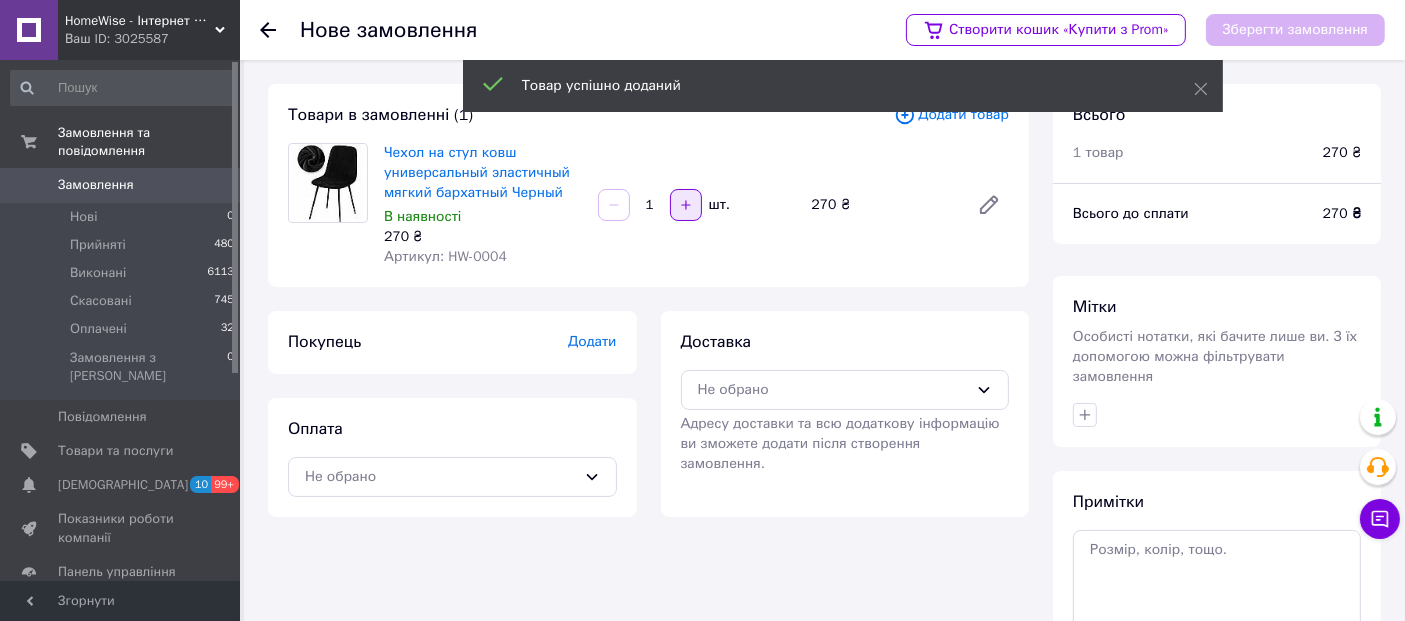 click 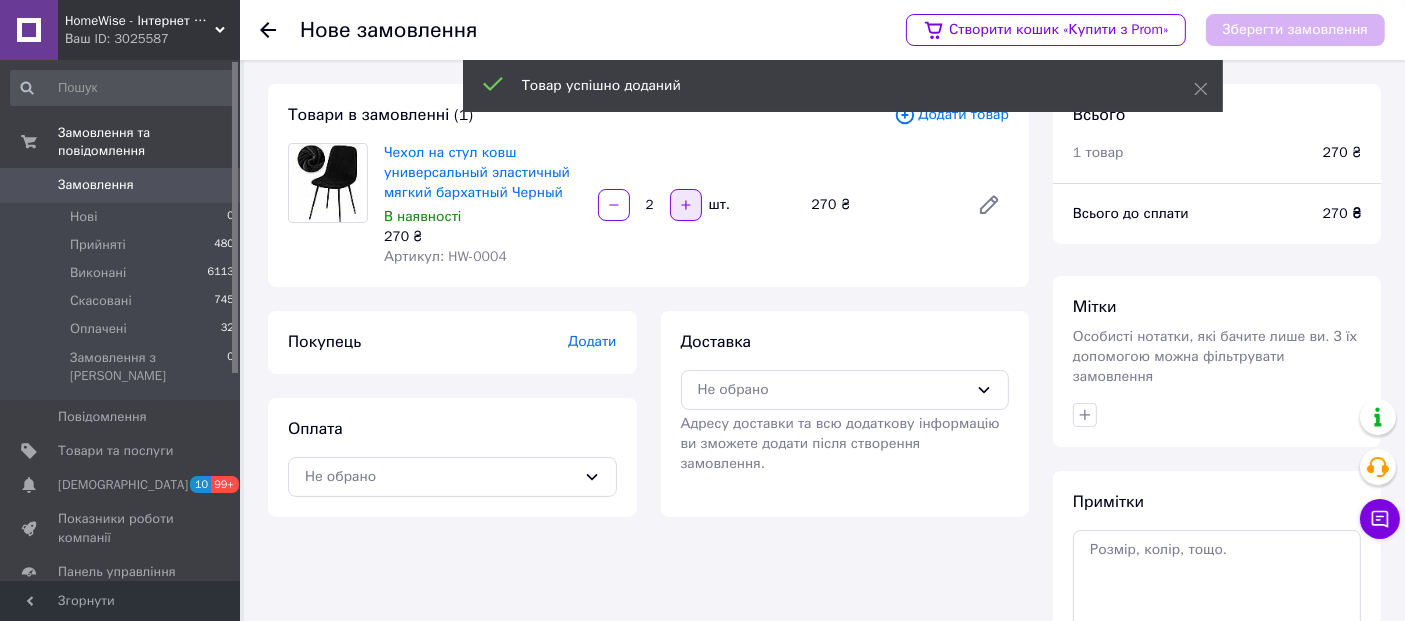 click 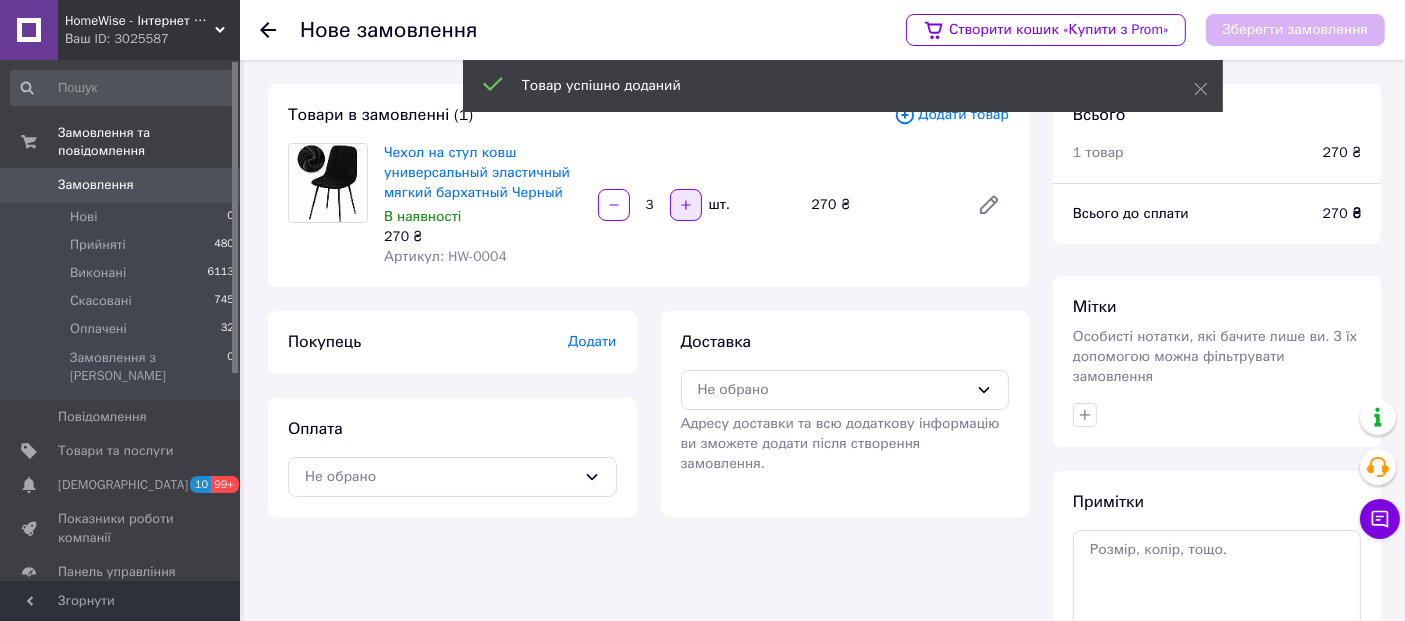 click 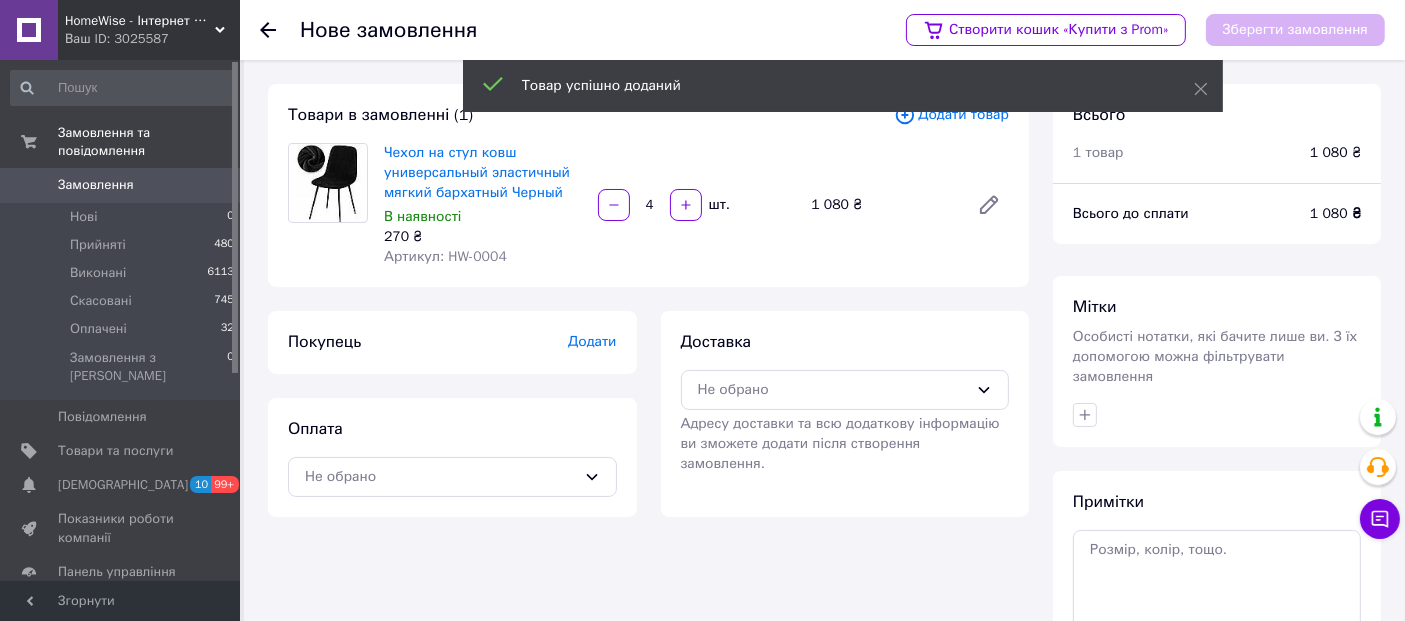 click on "Додати" at bounding box center (592, 341) 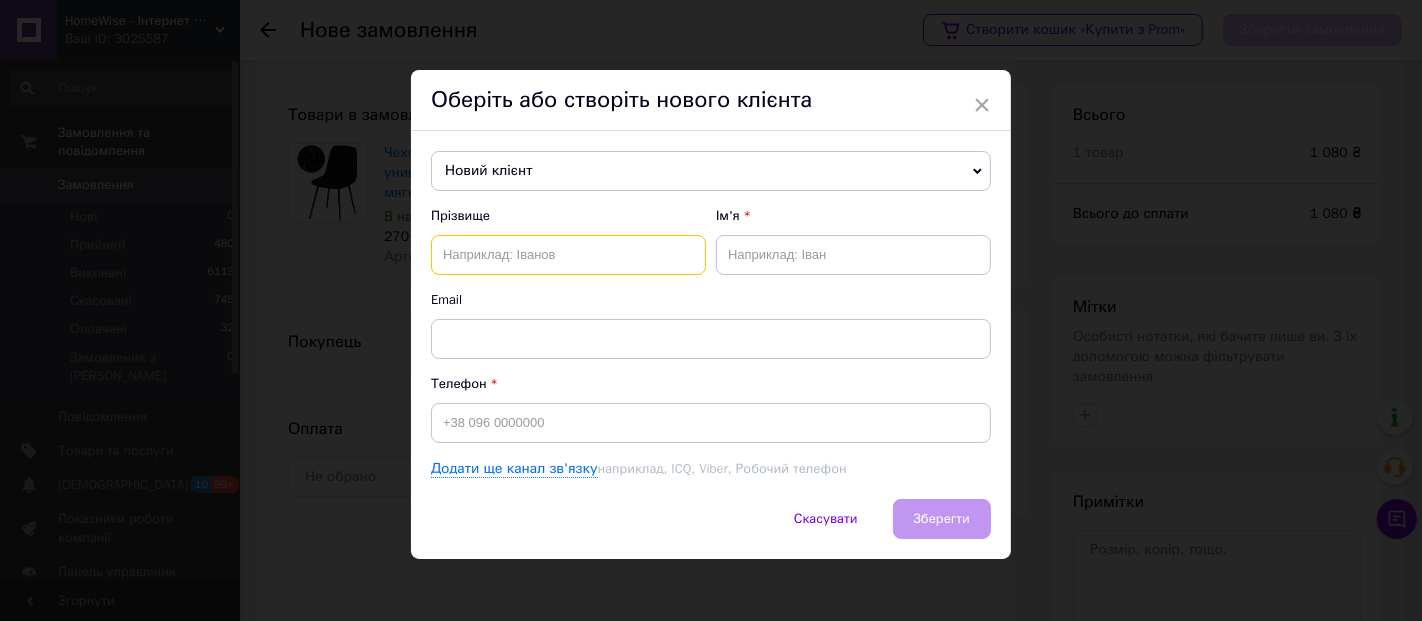 click at bounding box center [568, 255] 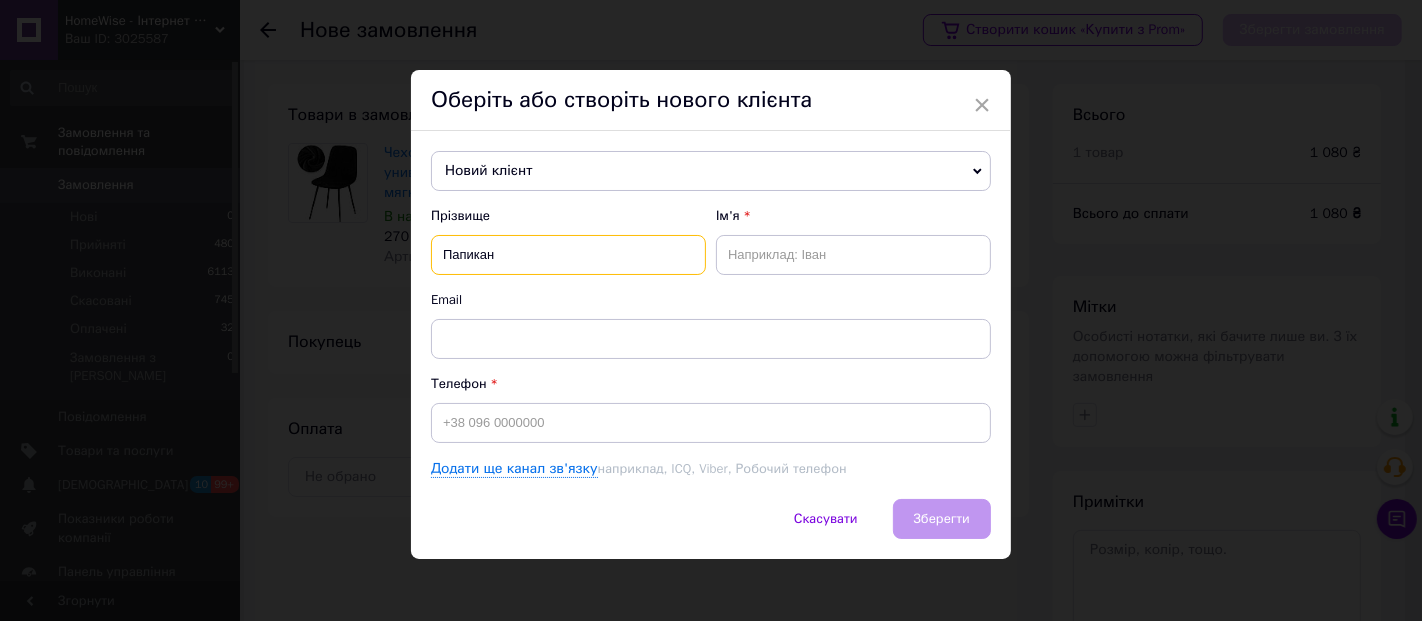 type on "Папикан" 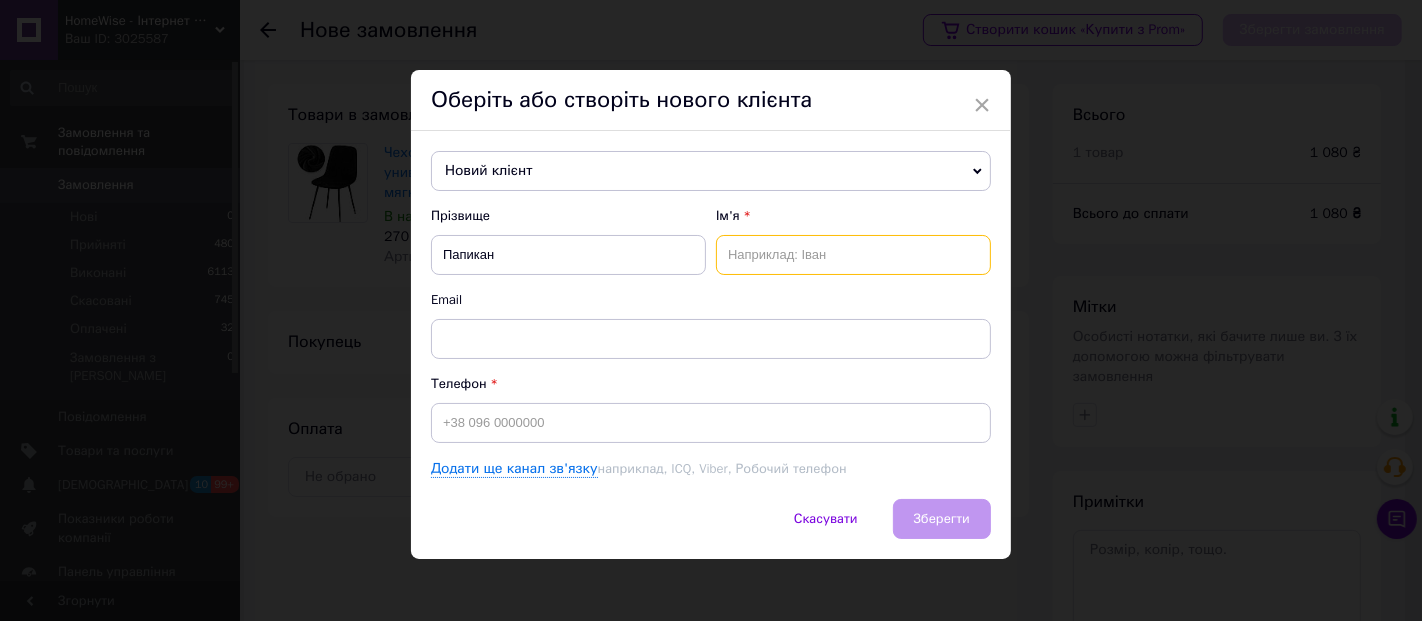 click at bounding box center (853, 255) 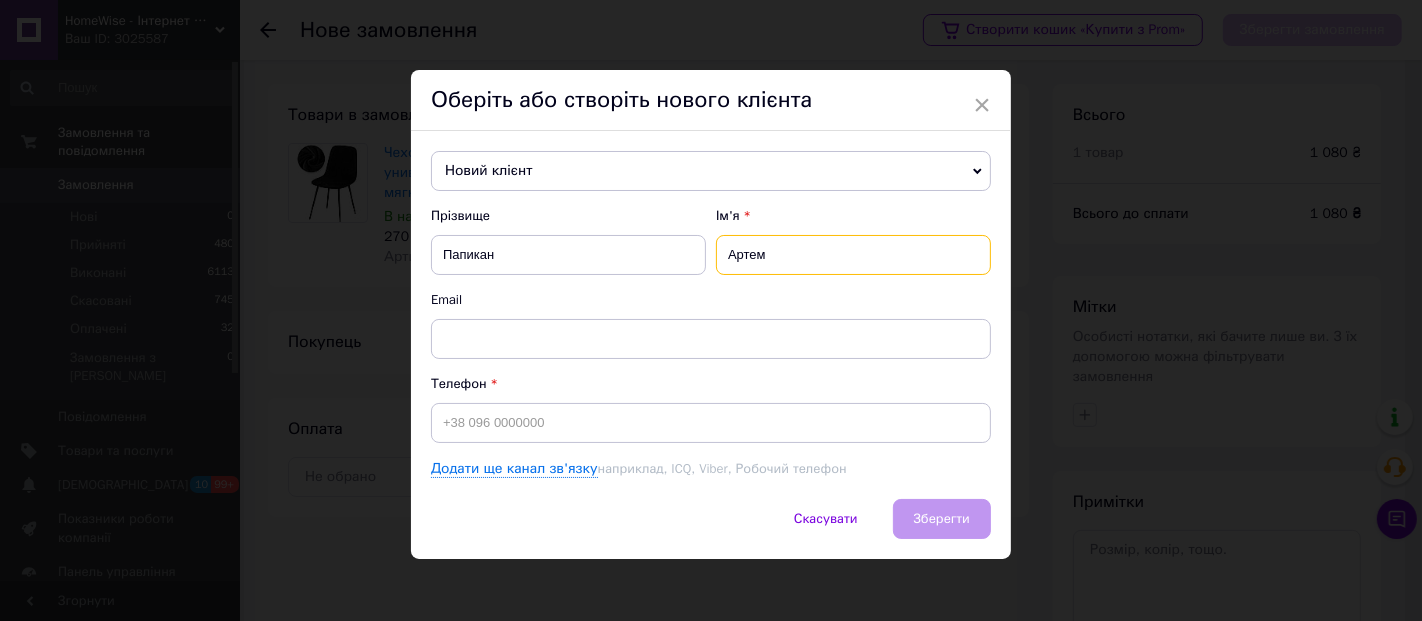 type on "Артем" 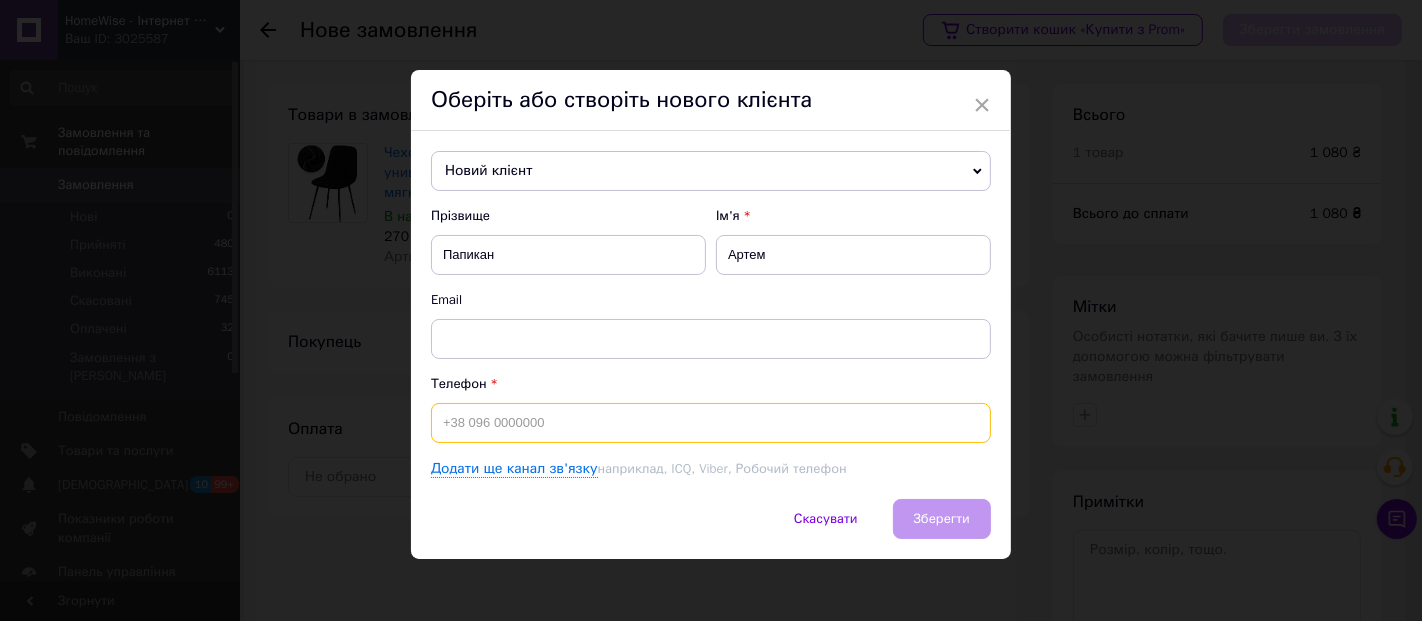 click at bounding box center [711, 423] 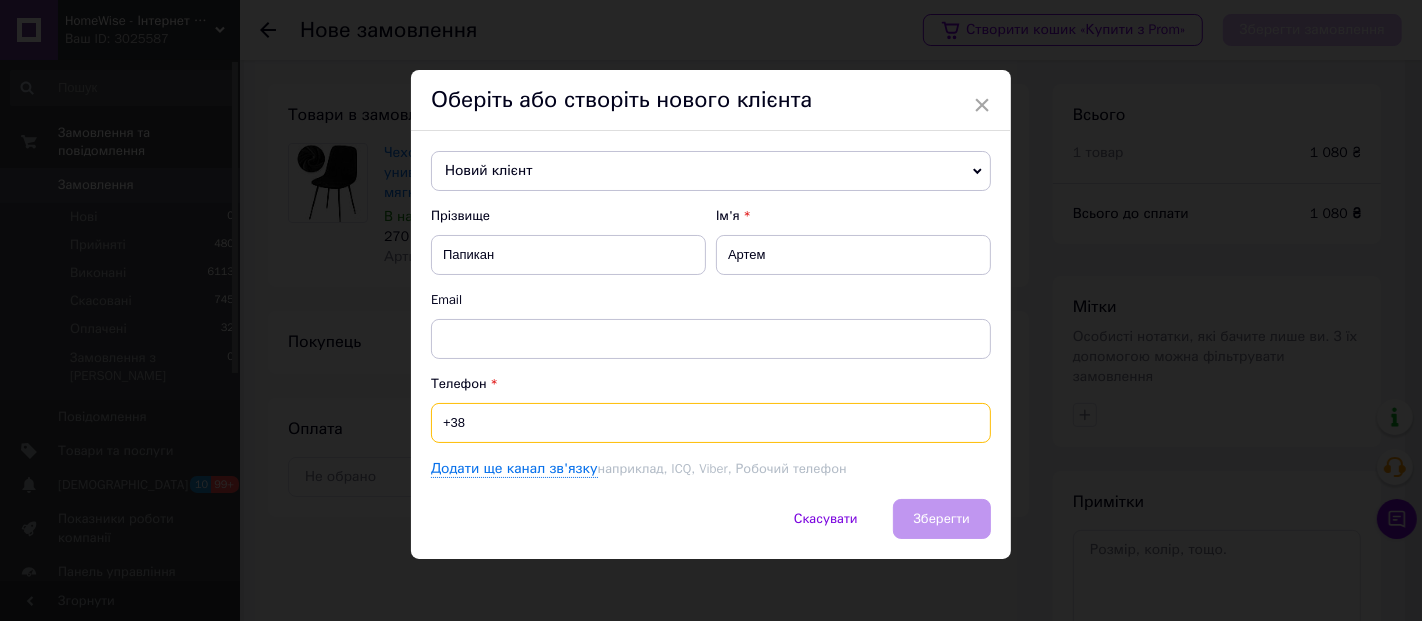 paste on "0994516555" 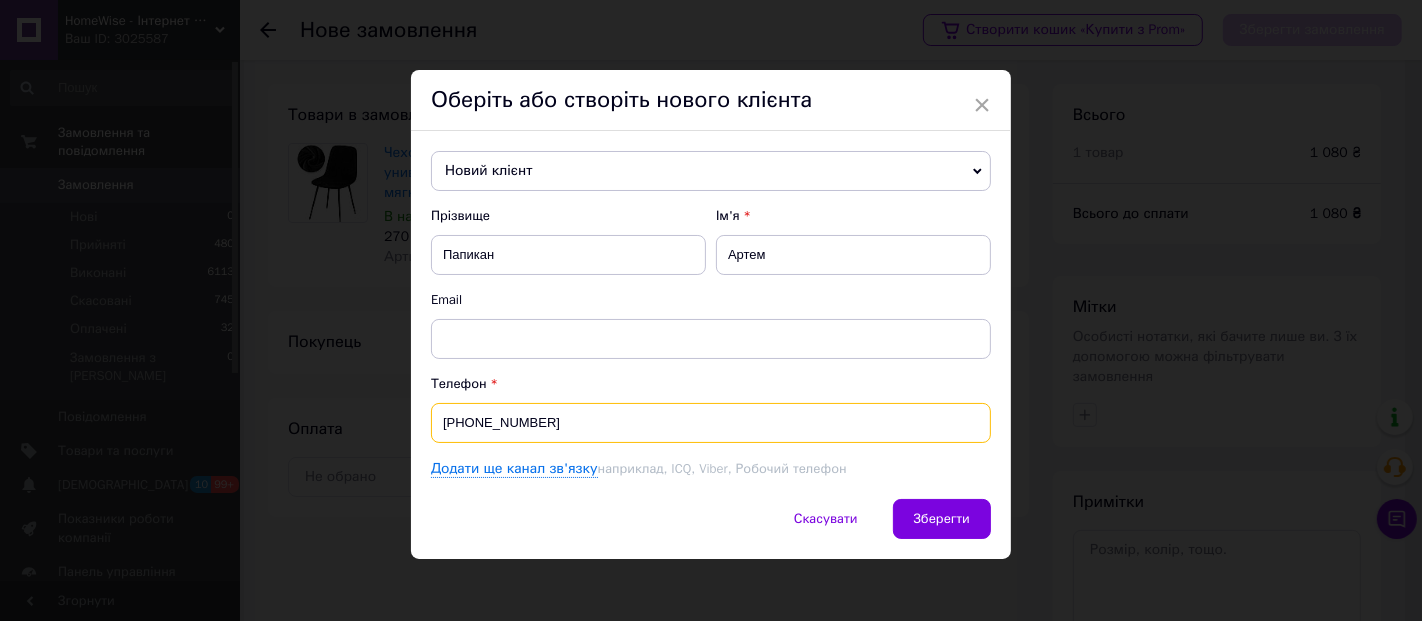 type on "[PHONE_NUMBER]" 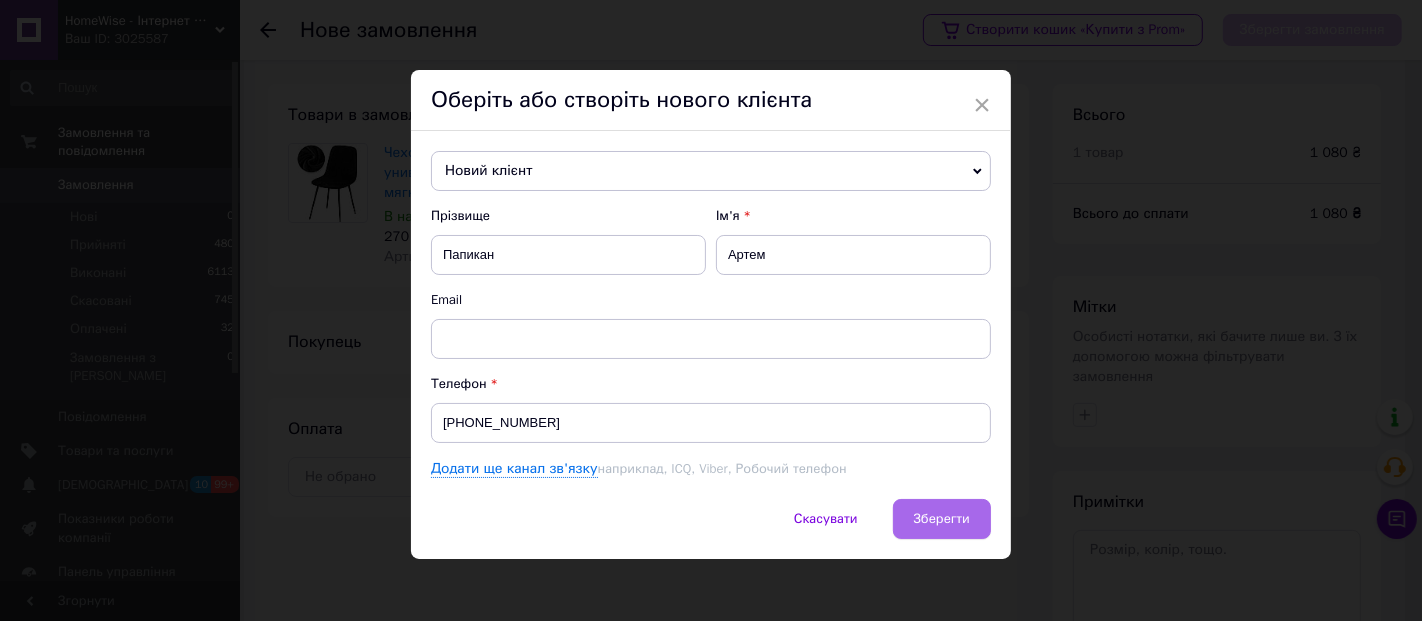 click on "Зберегти" at bounding box center [942, 518] 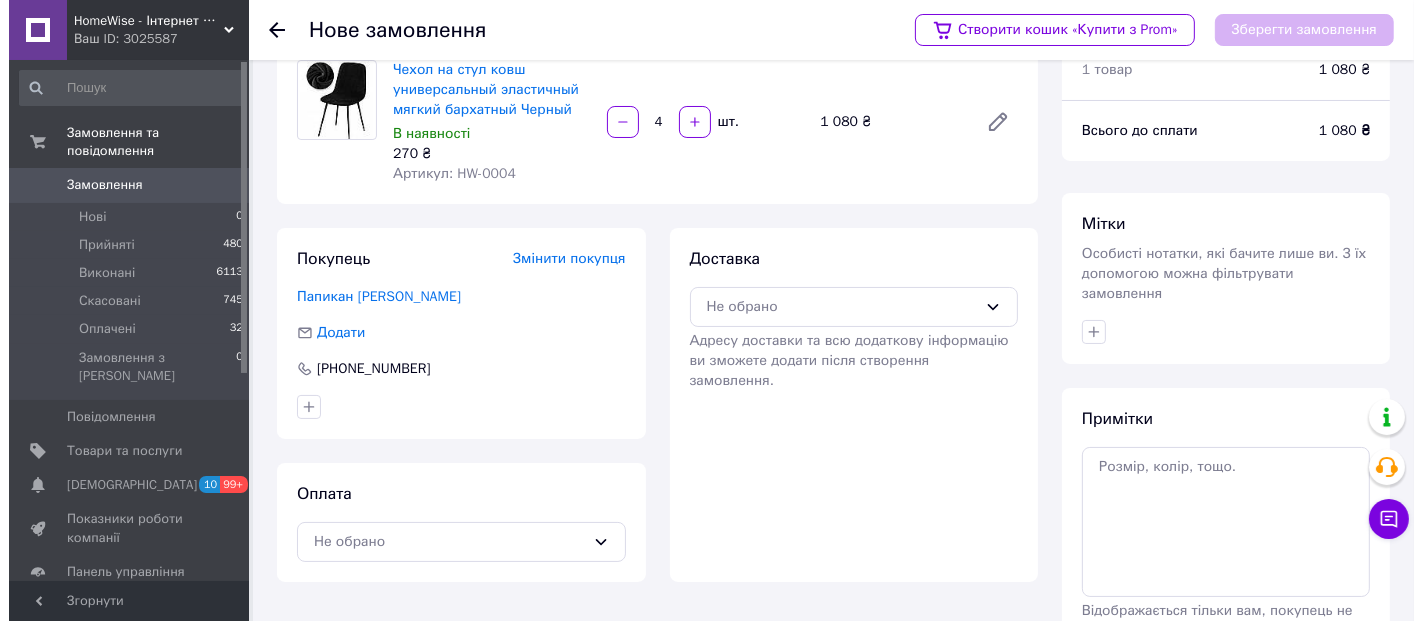 scroll, scrollTop: 200, scrollLeft: 0, axis: vertical 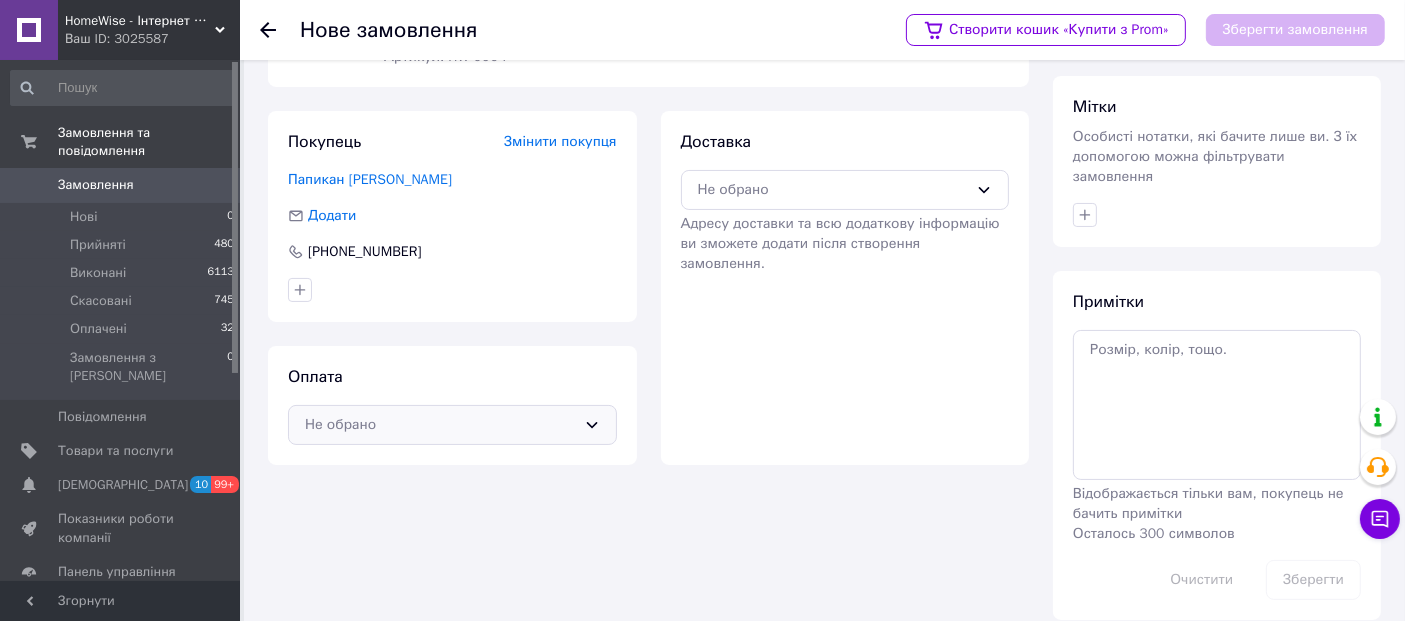 click on "Не обрано" at bounding box center [452, 425] 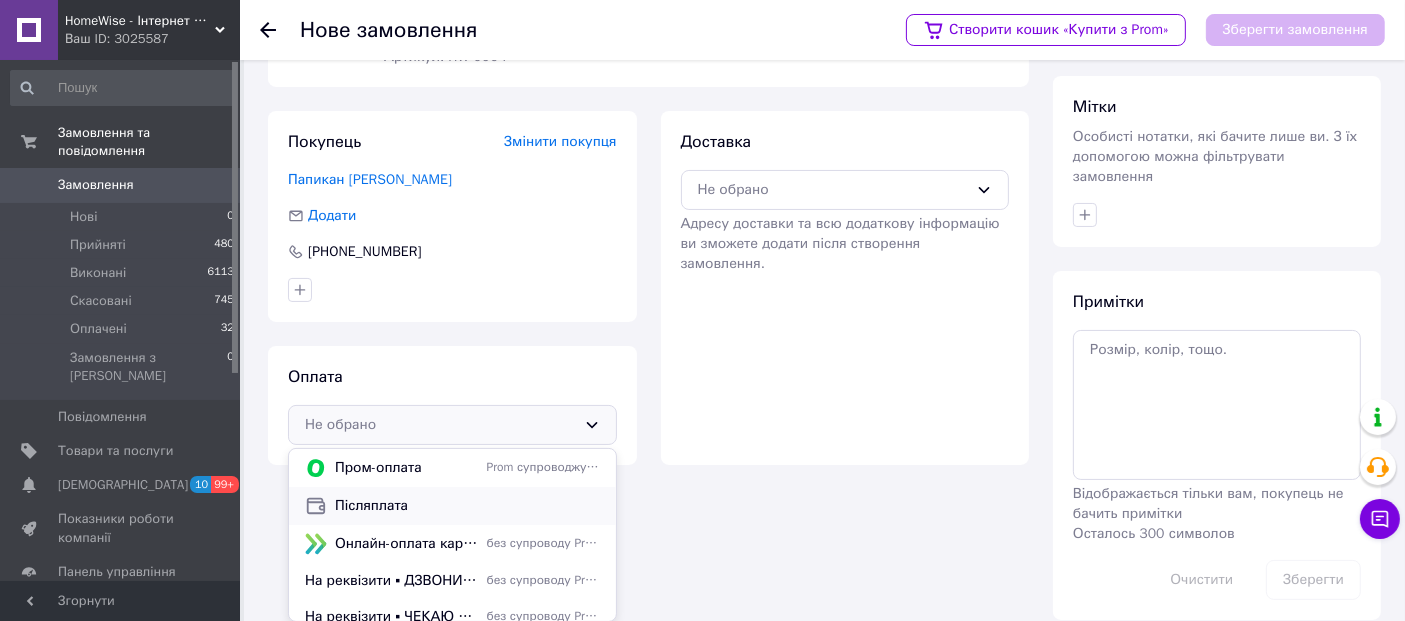 click on "Післяплата" at bounding box center (467, 506) 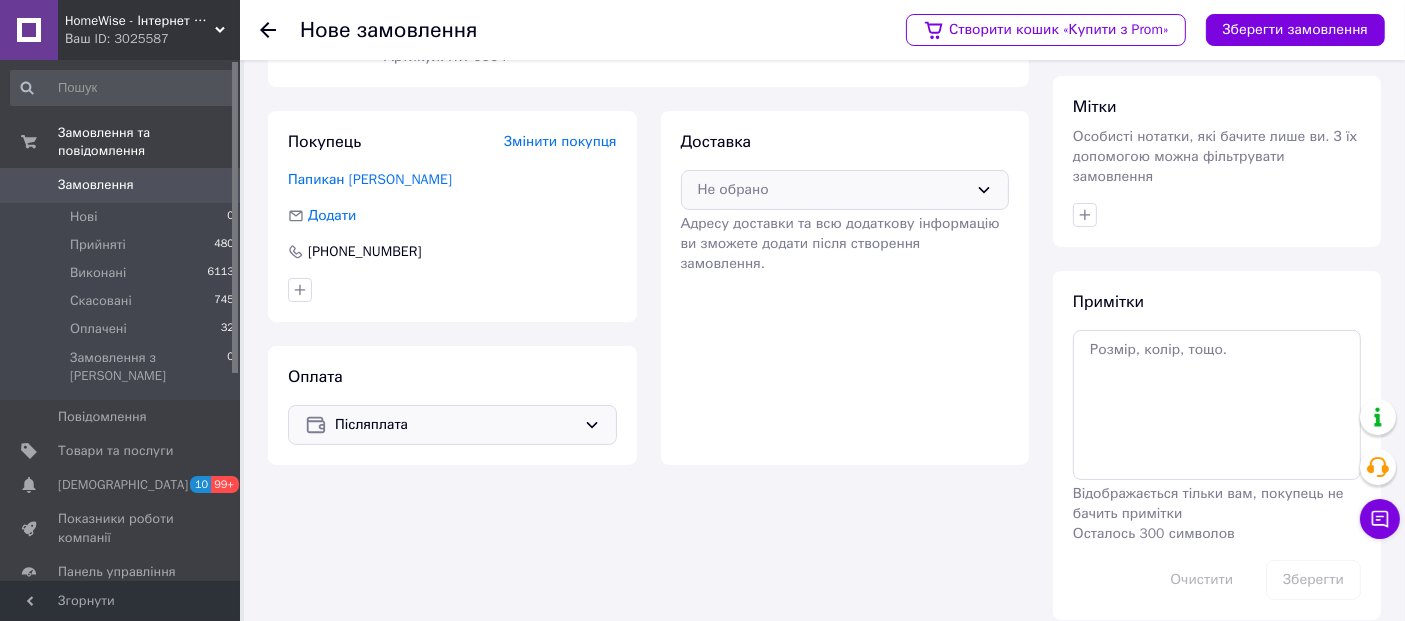click on "Не обрано" at bounding box center [833, 190] 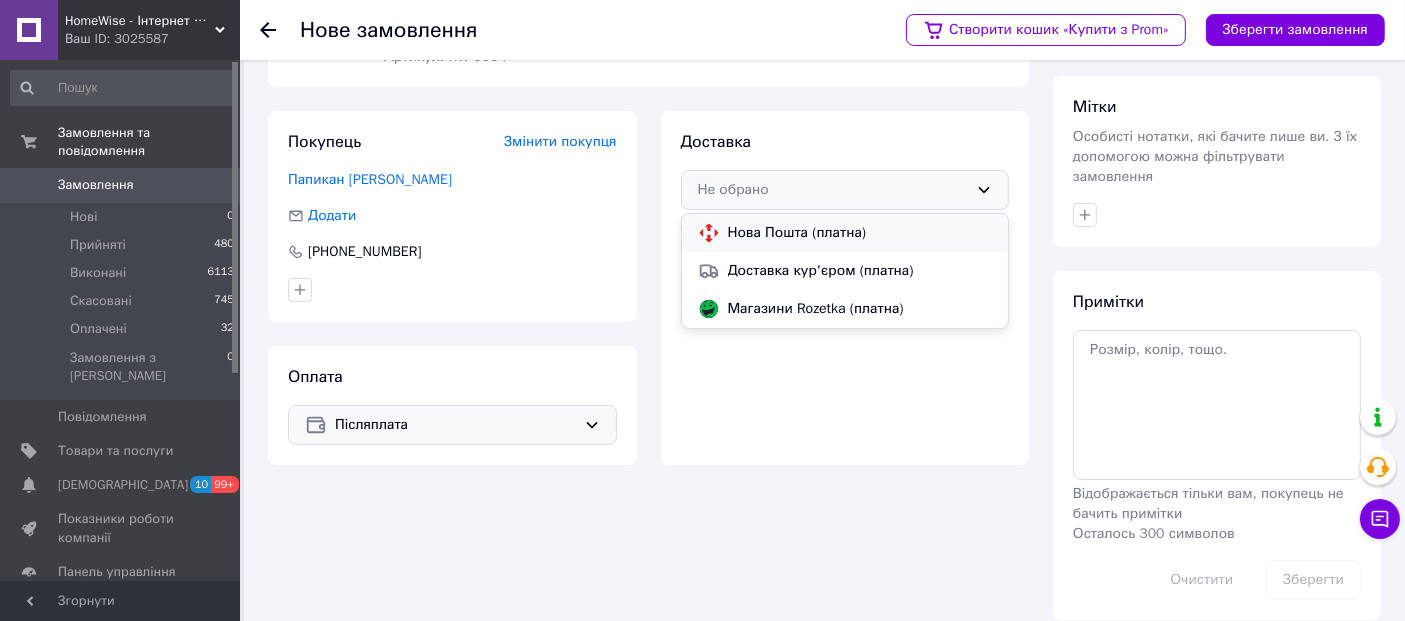 click on "Нова Пошта (платна)" at bounding box center (860, 233) 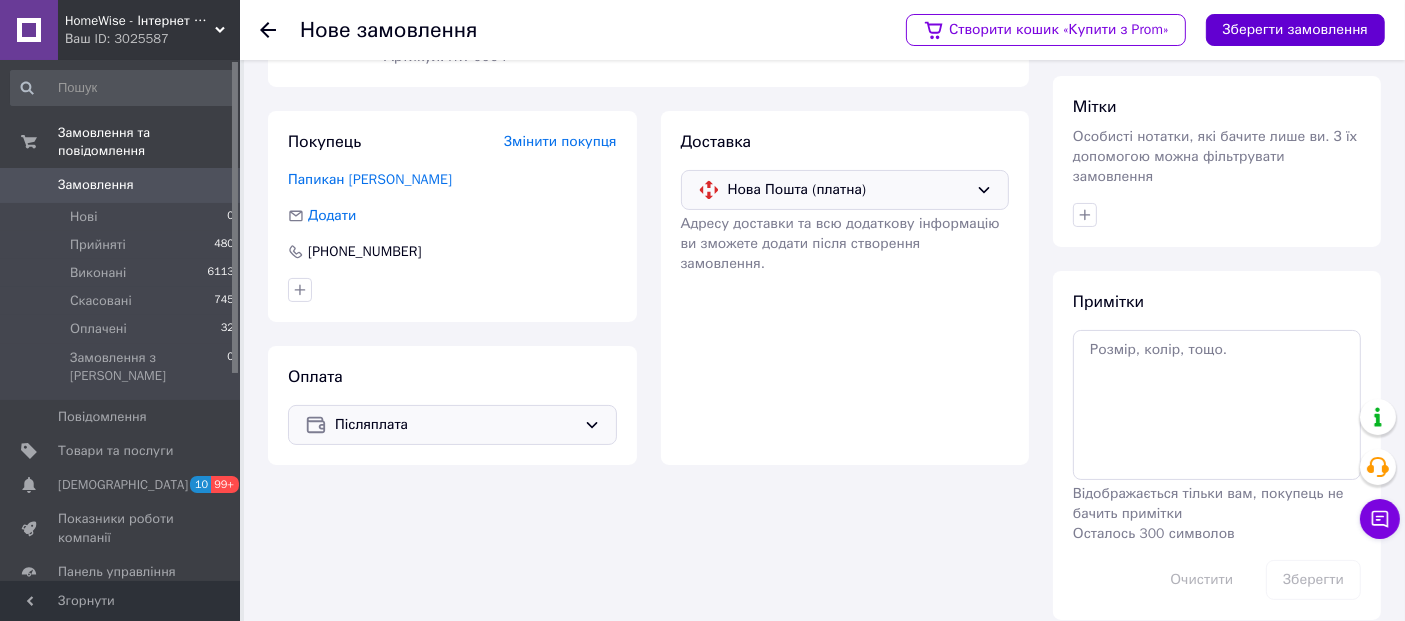 click on "Зберегти замовлення" at bounding box center (1295, 30) 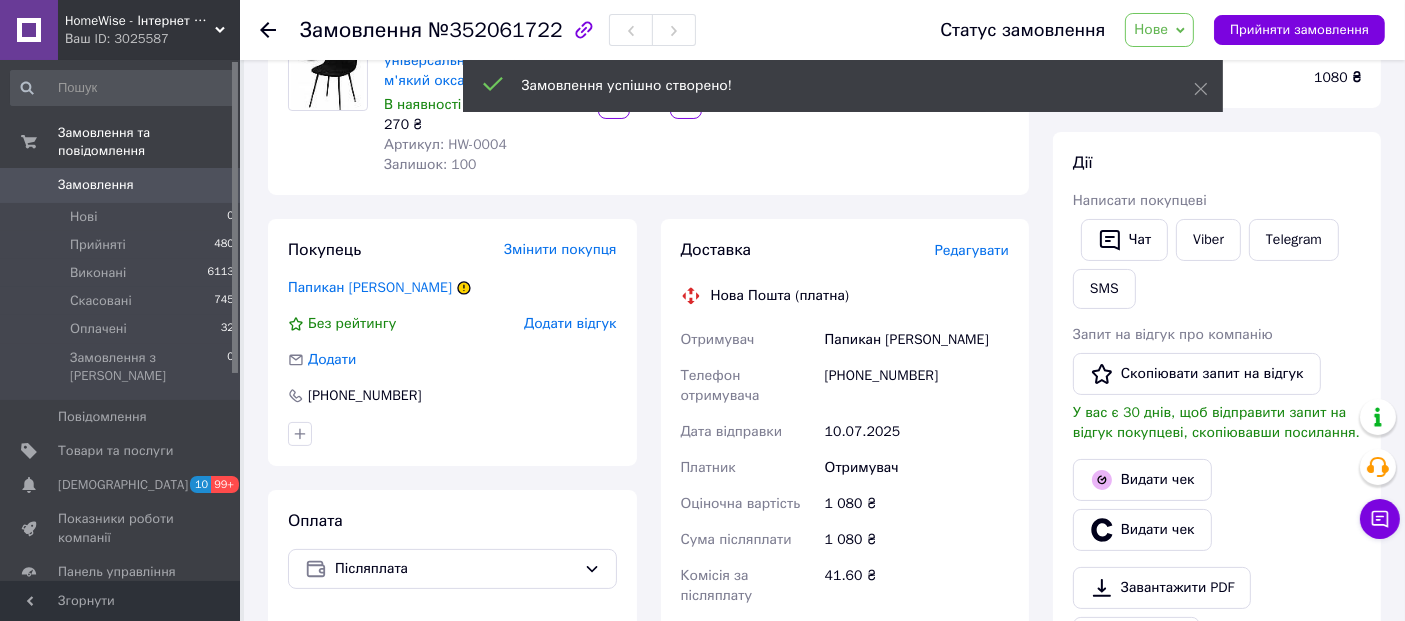 click on "Редагувати" at bounding box center [972, 250] 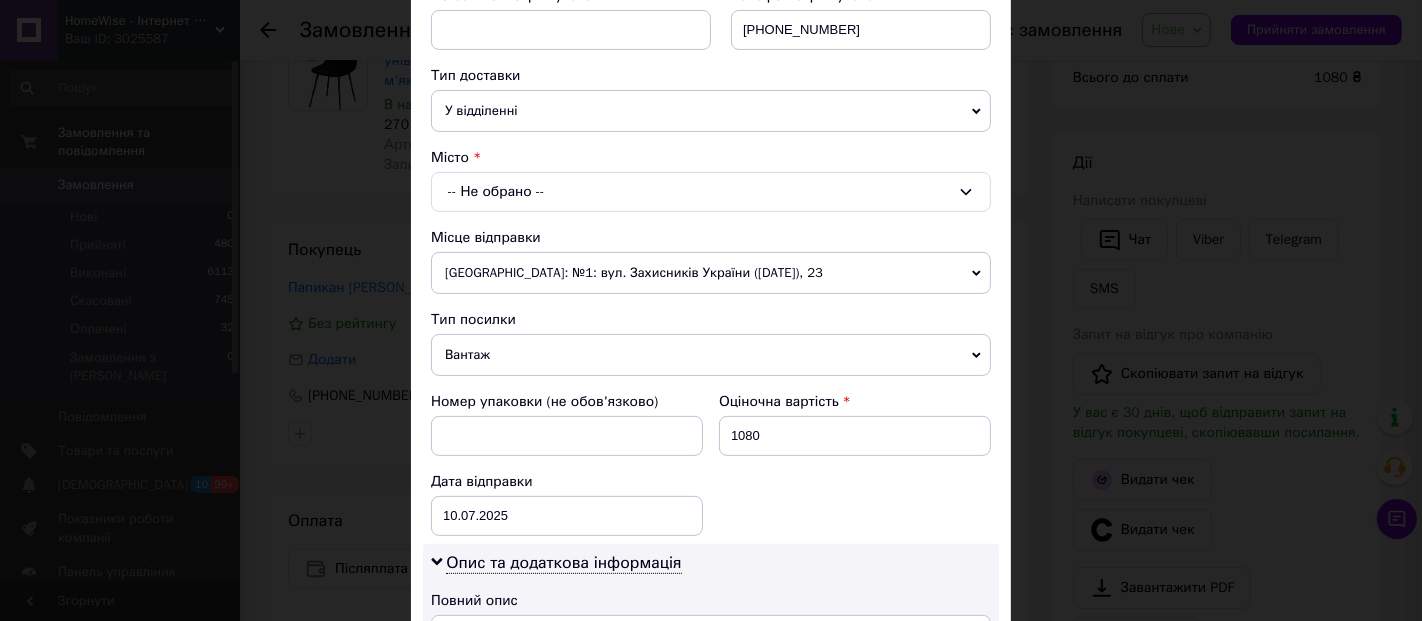 scroll, scrollTop: 372, scrollLeft: 0, axis: vertical 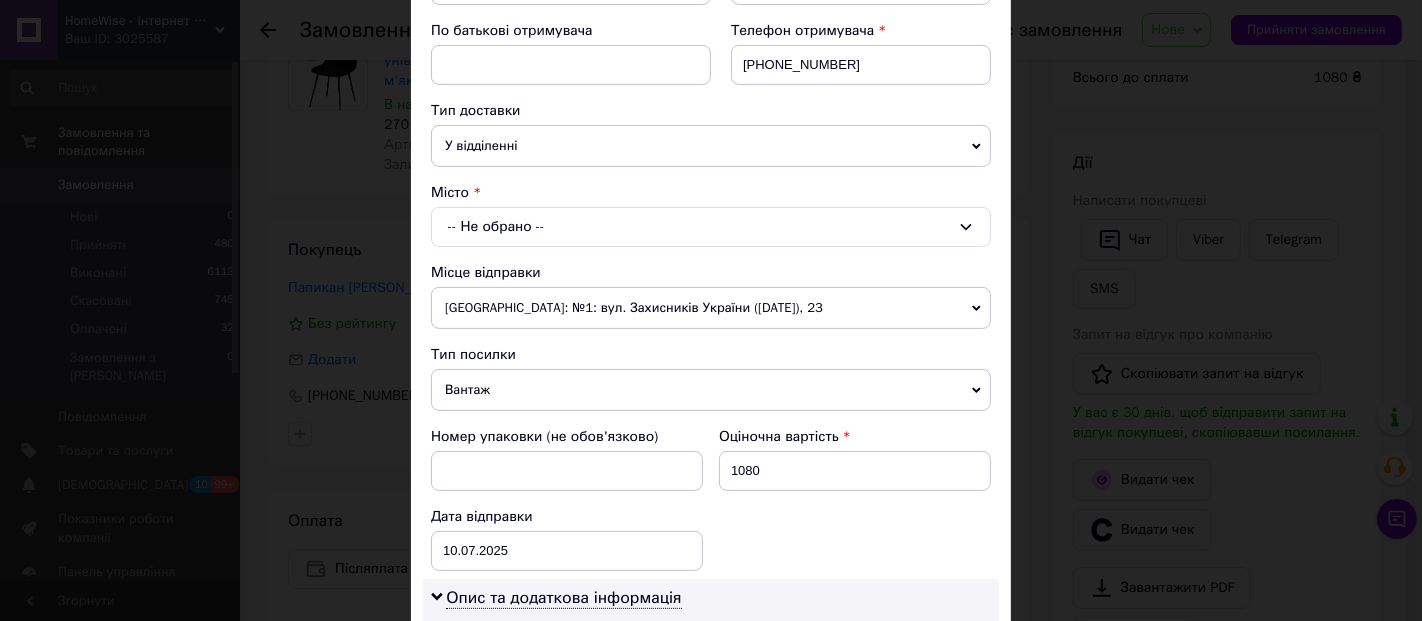 click on "-- Не обрано --" at bounding box center [711, 227] 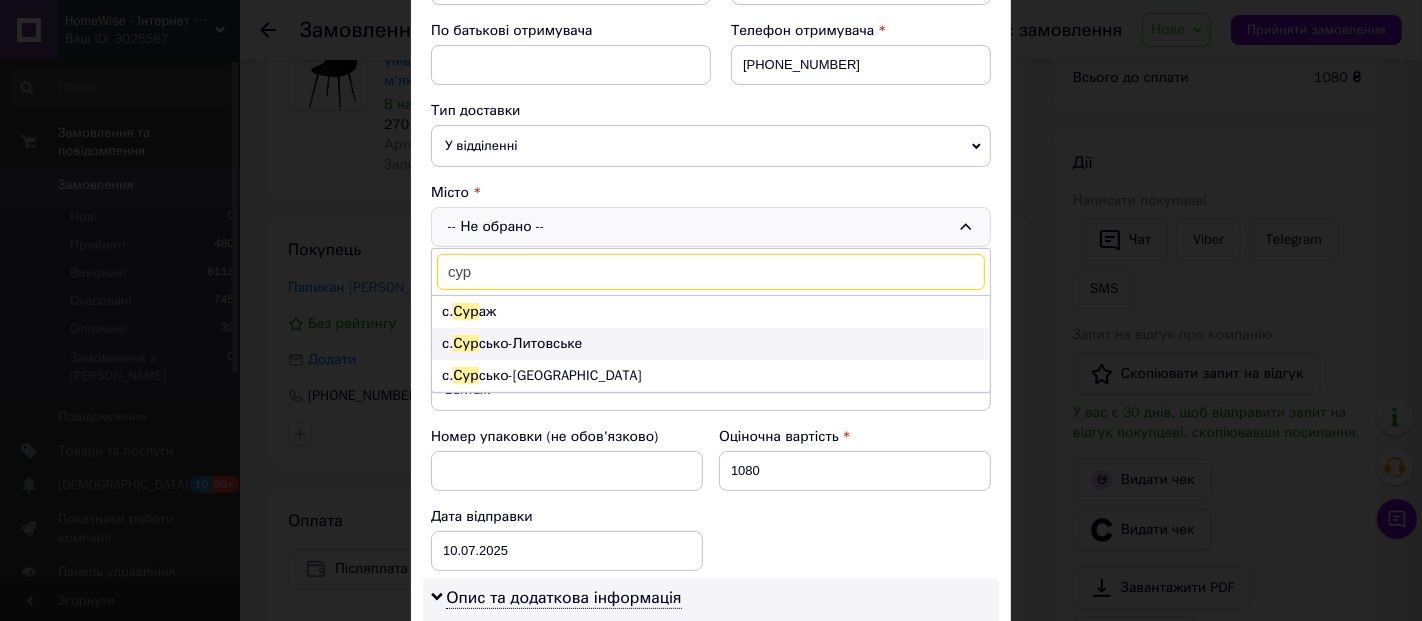 type on "сур" 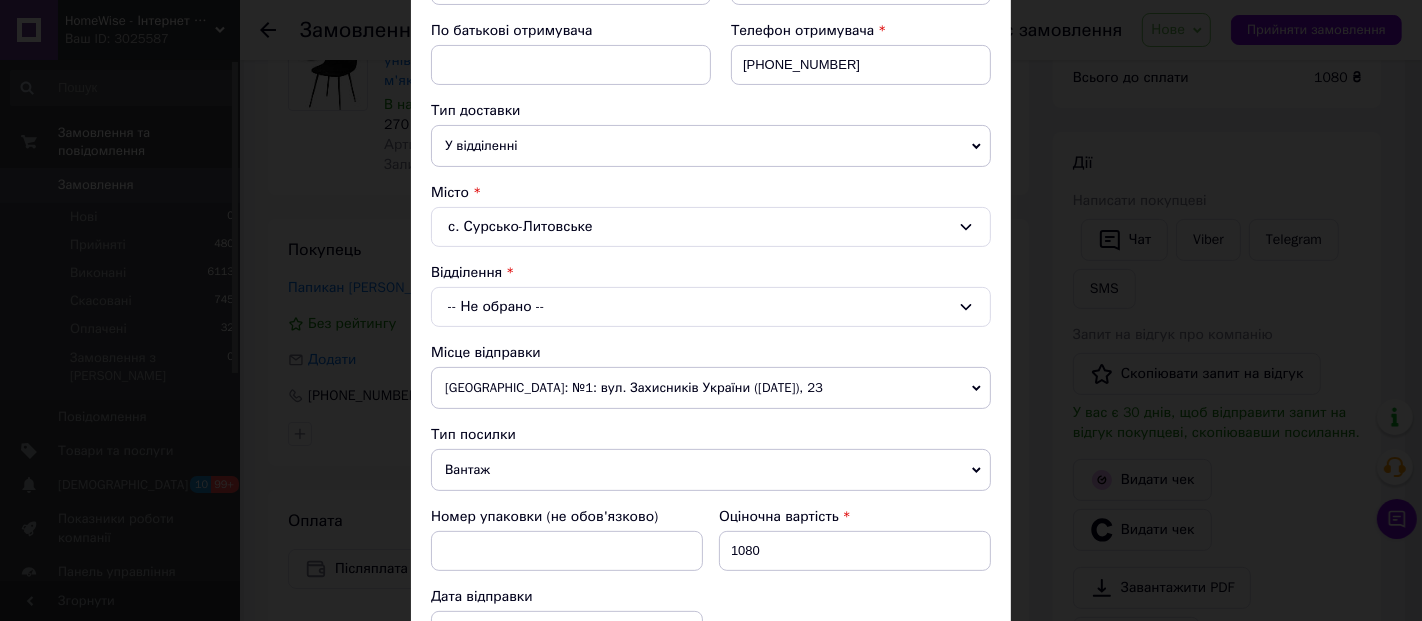 click on "-- Не обрано --" at bounding box center (711, 307) 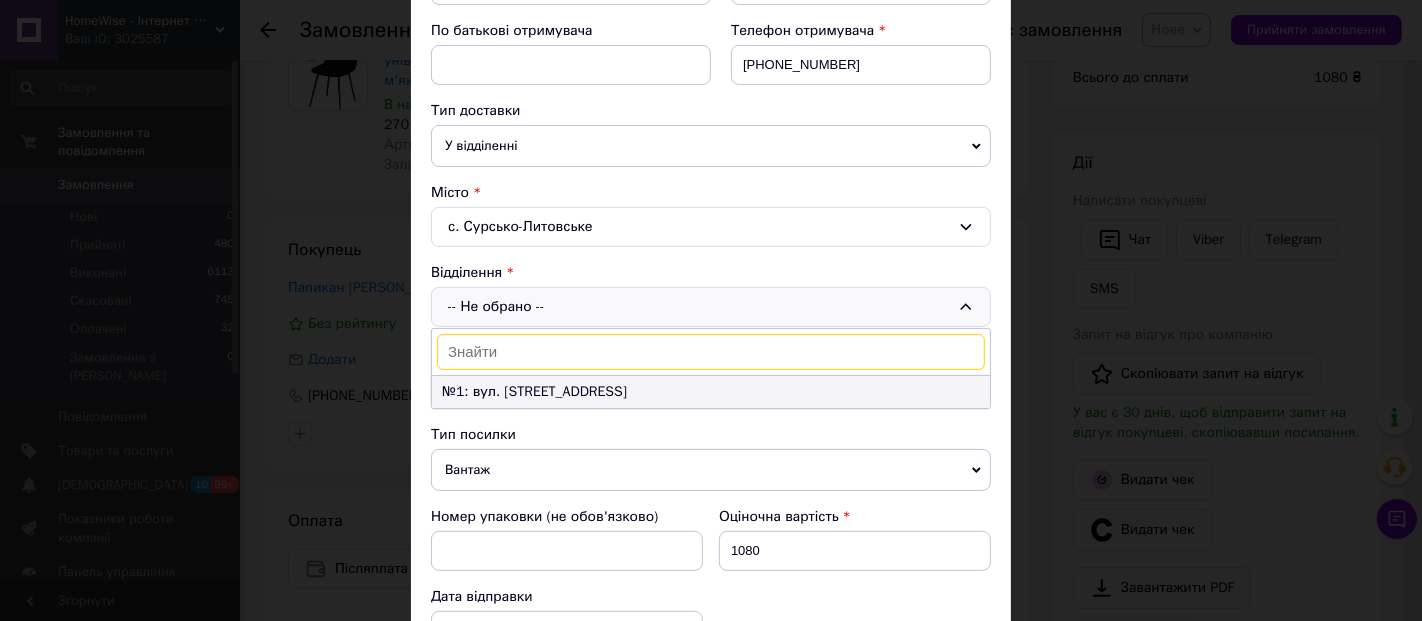 click on "№1: вул. [STREET_ADDRESS]" at bounding box center [711, 392] 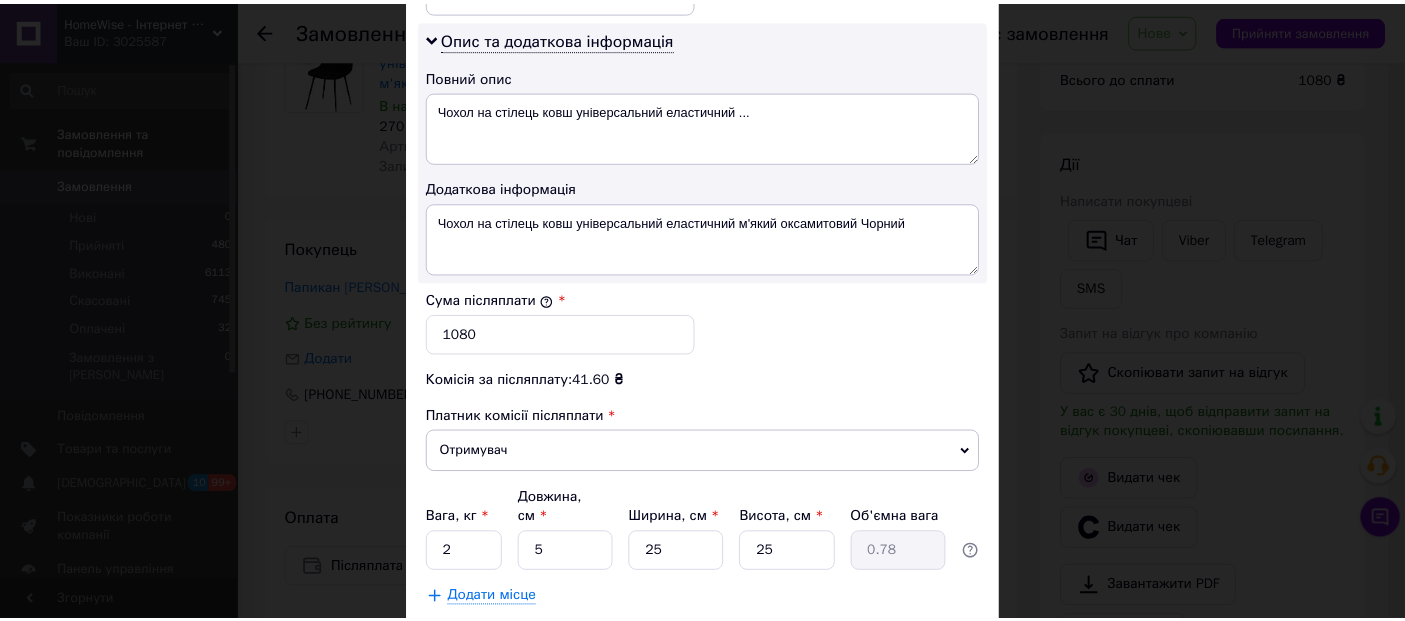 scroll, scrollTop: 1119, scrollLeft: 0, axis: vertical 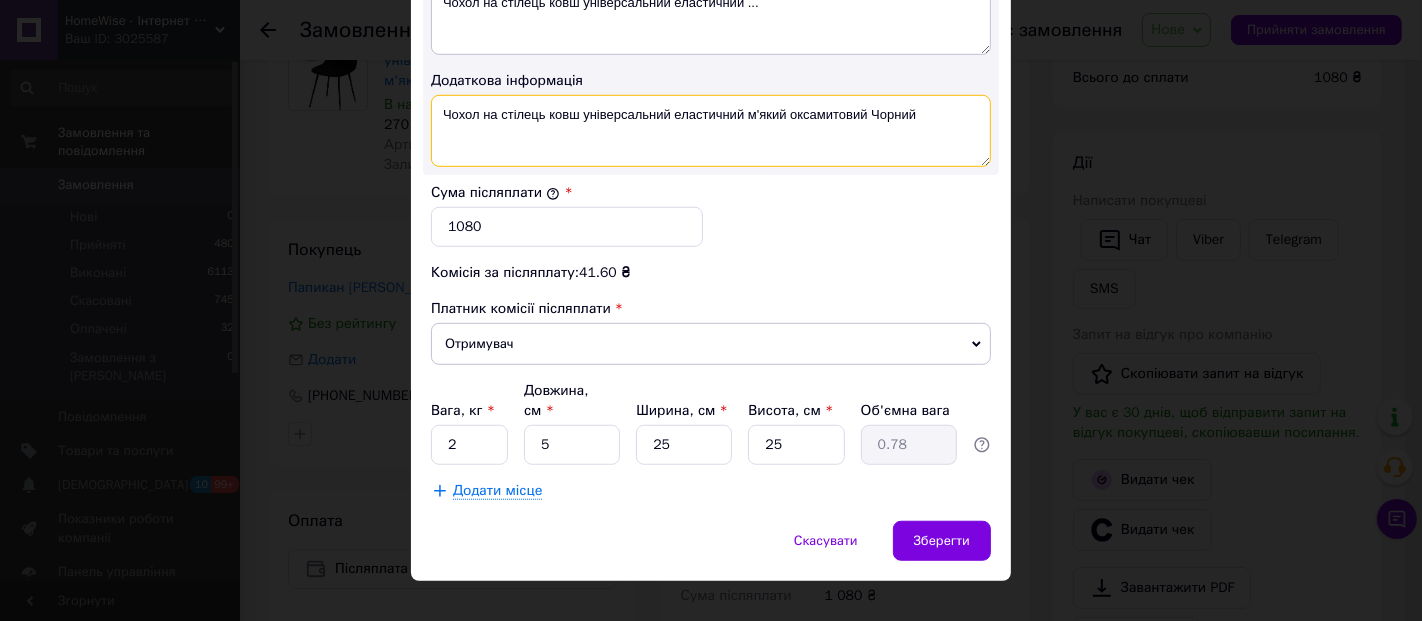 click on "Чохол на стілець ковш універсальний еластичний м'який оксамитовий Чорний" at bounding box center [711, 131] 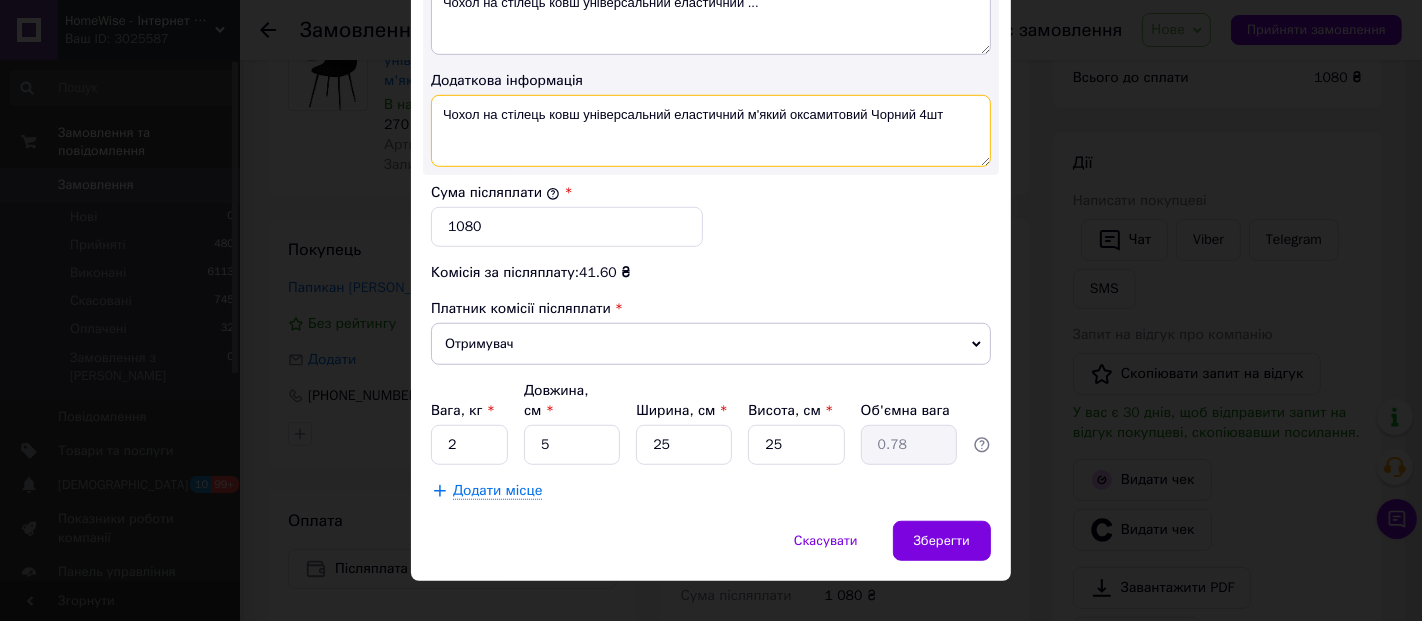 type on "Чохол на стілець ковш універсальний еластичний м'який оксамитовий Чорний 4шт" 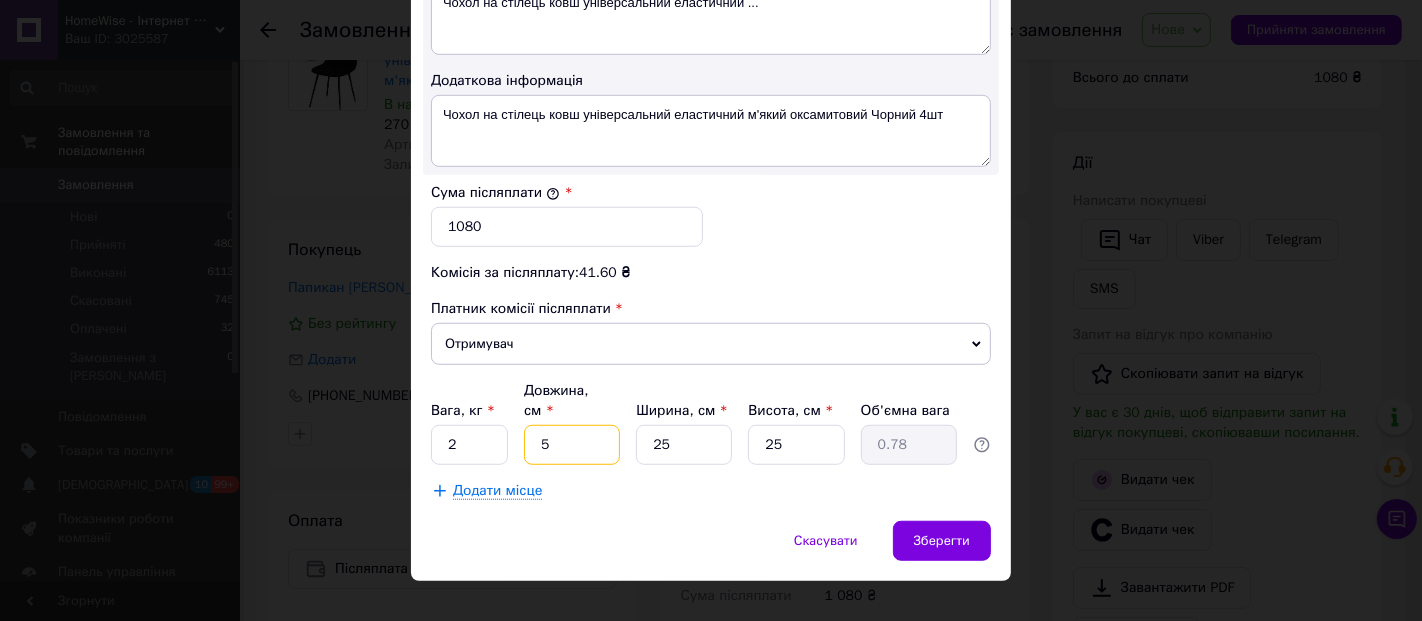 click on "5" at bounding box center (572, 445) 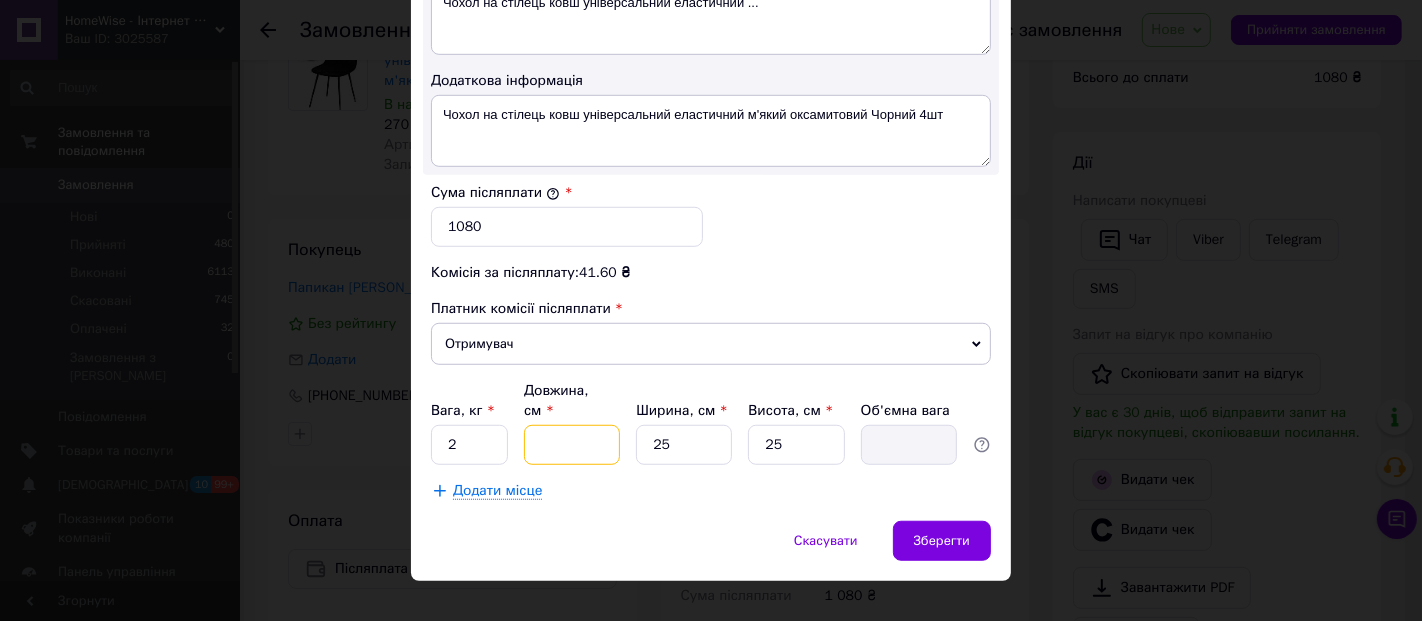 type on "4" 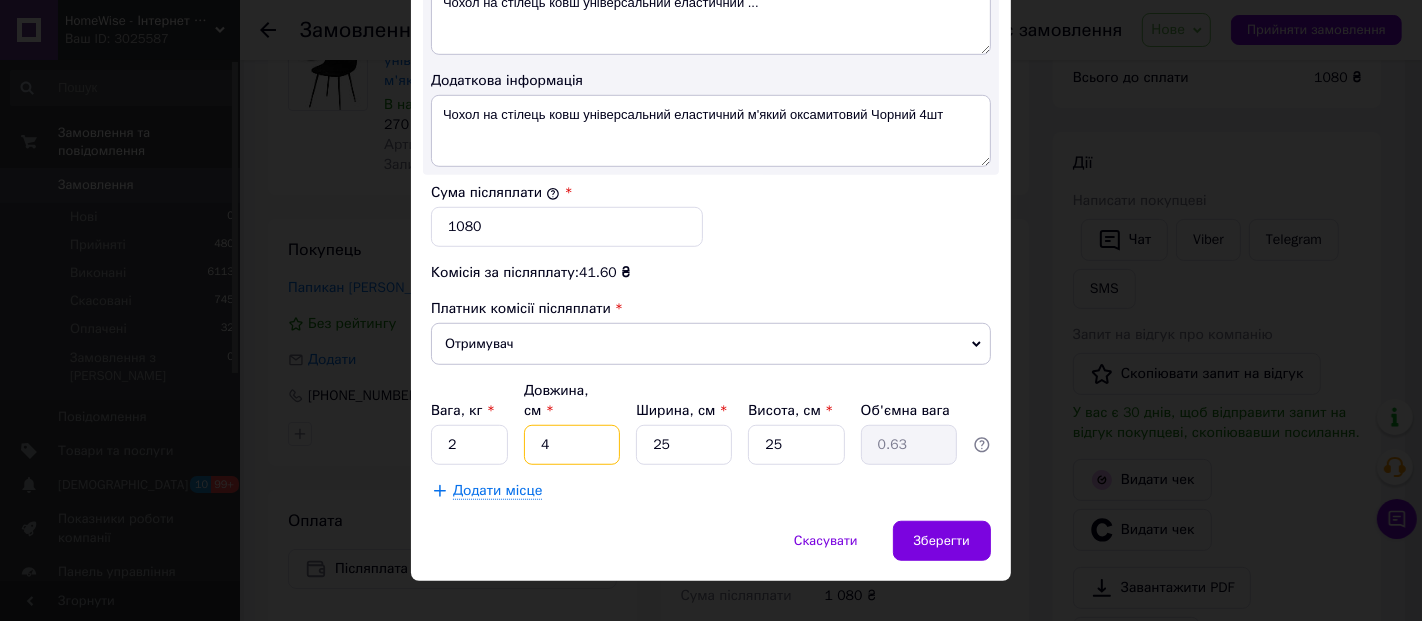 type on "40" 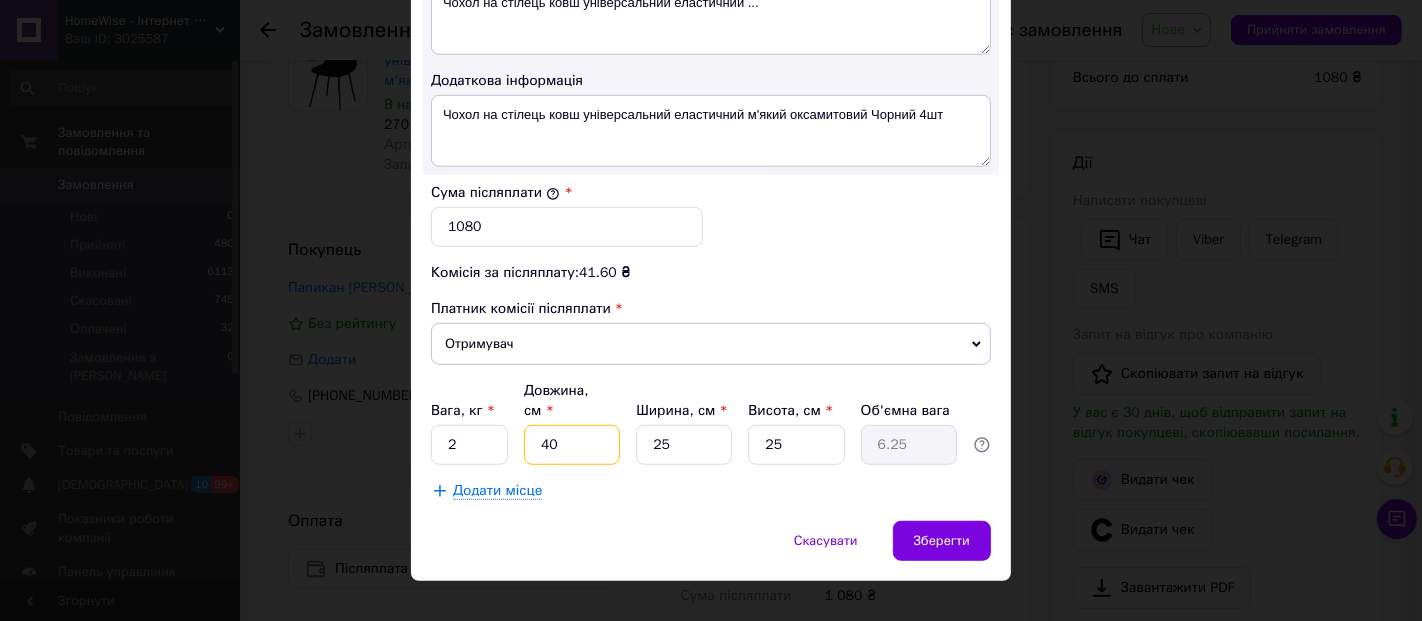 type on "40" 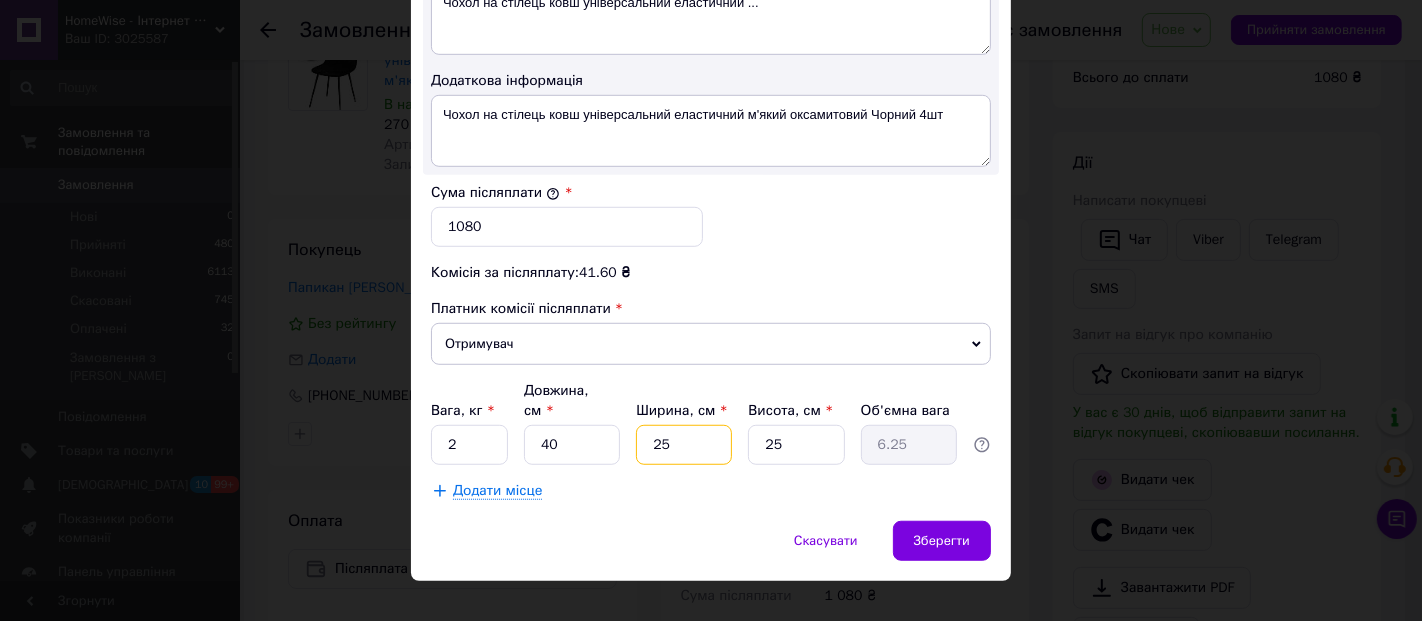 click on "25" at bounding box center (684, 445) 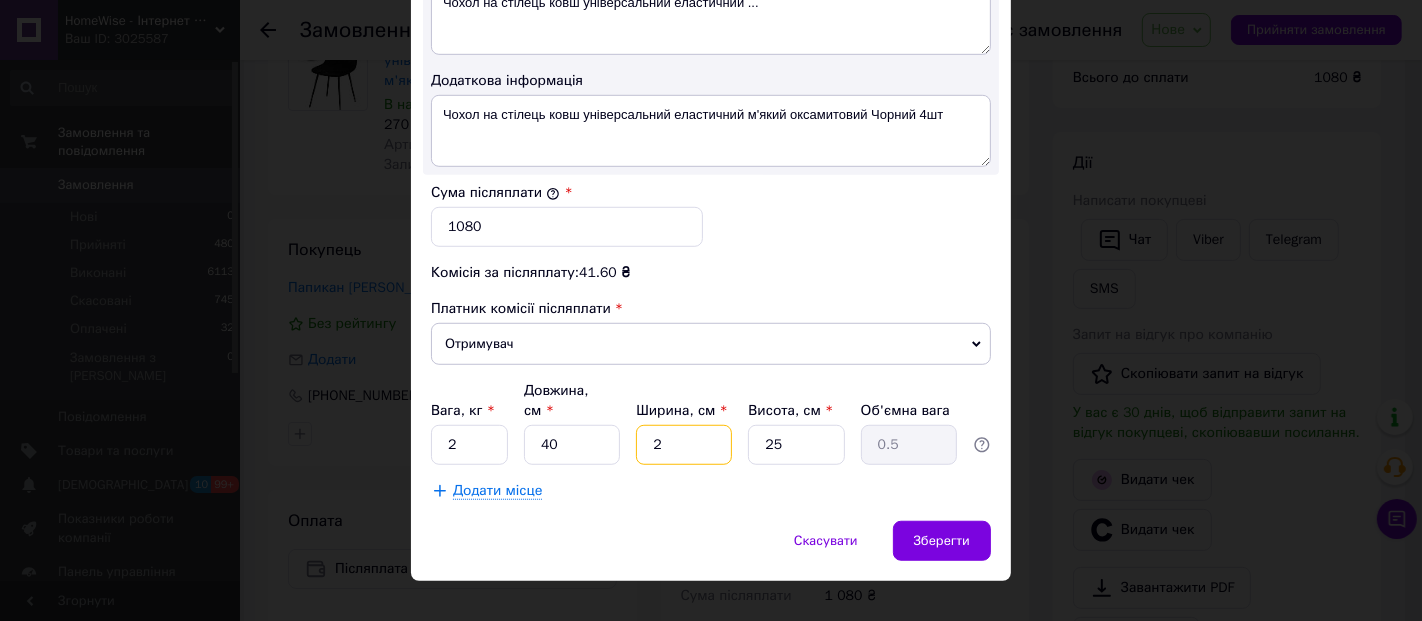 type 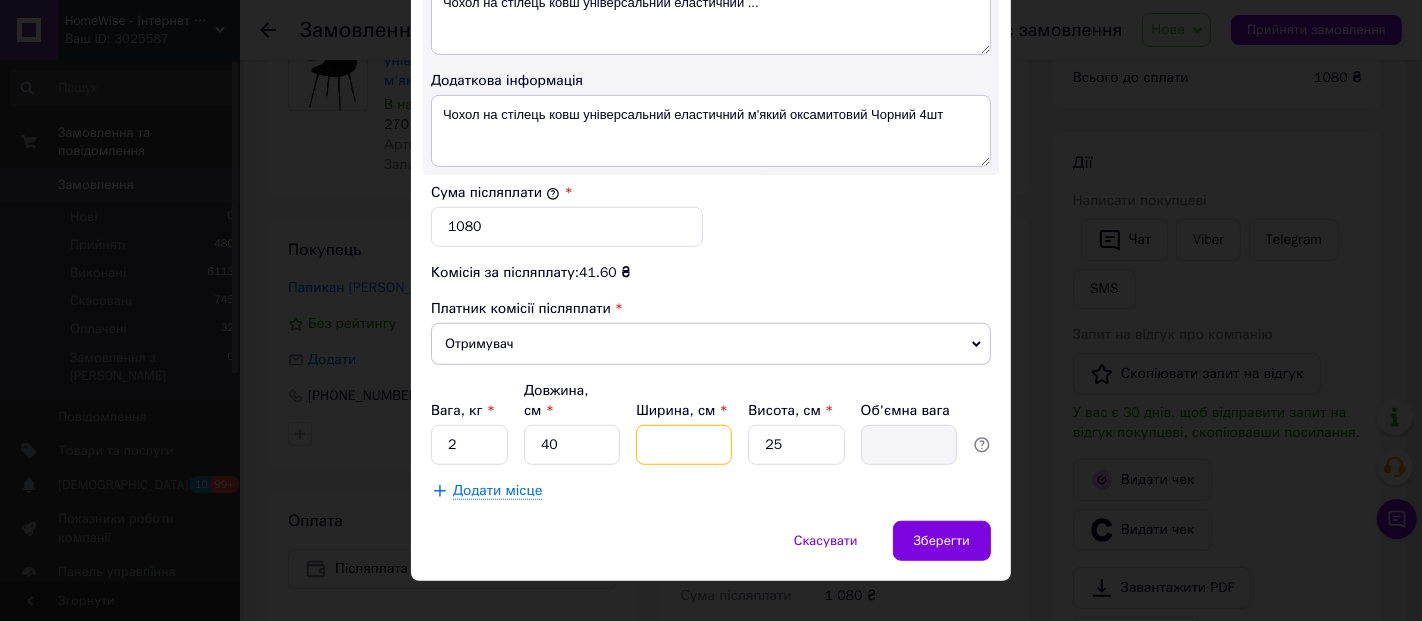 type on "4" 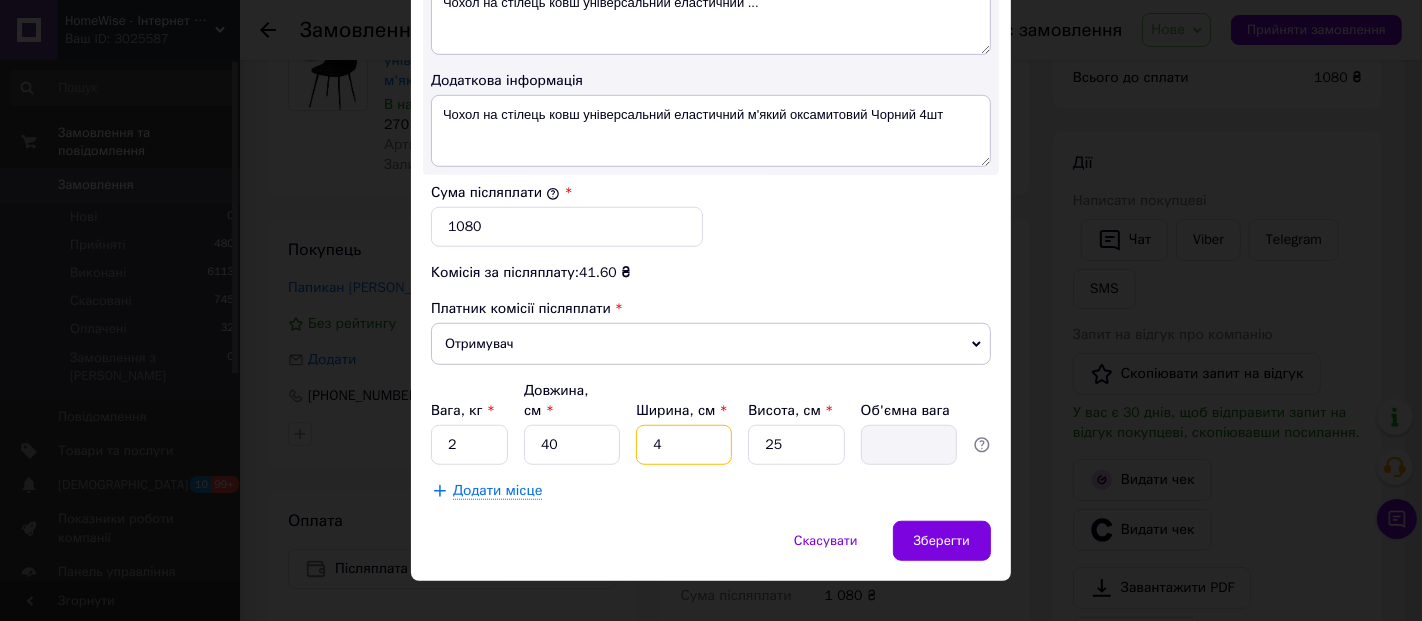 type on "1" 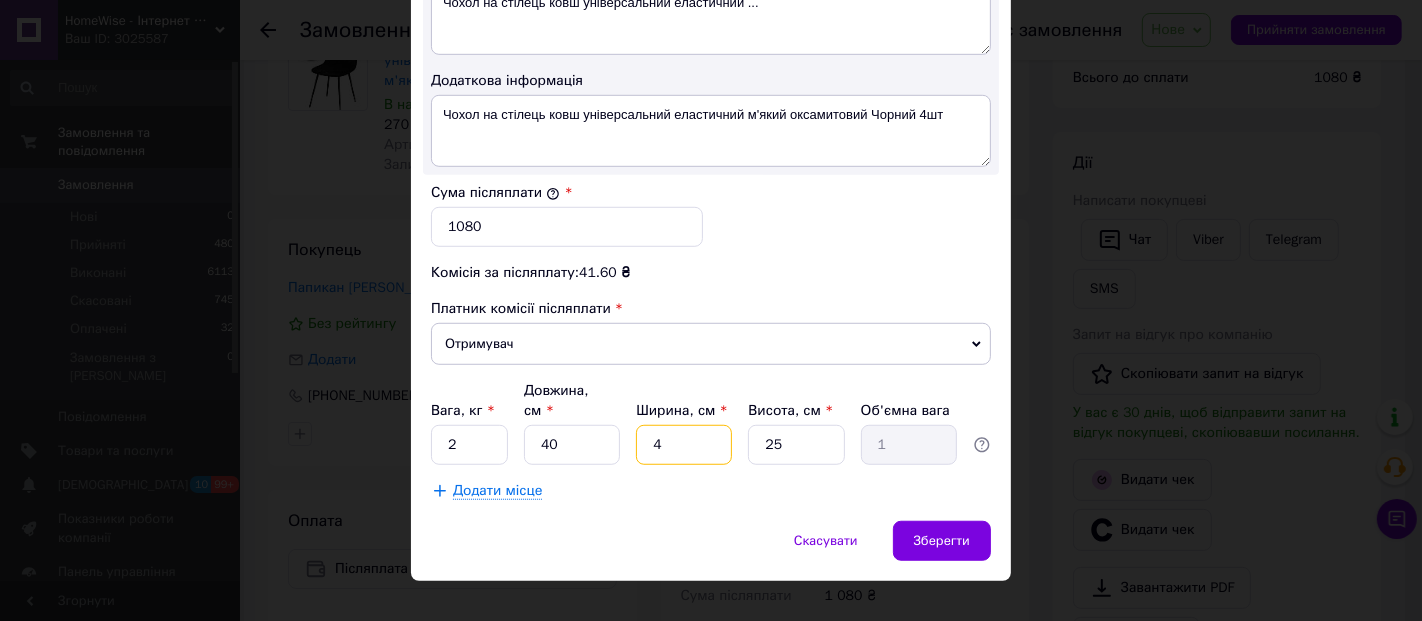 type on "40" 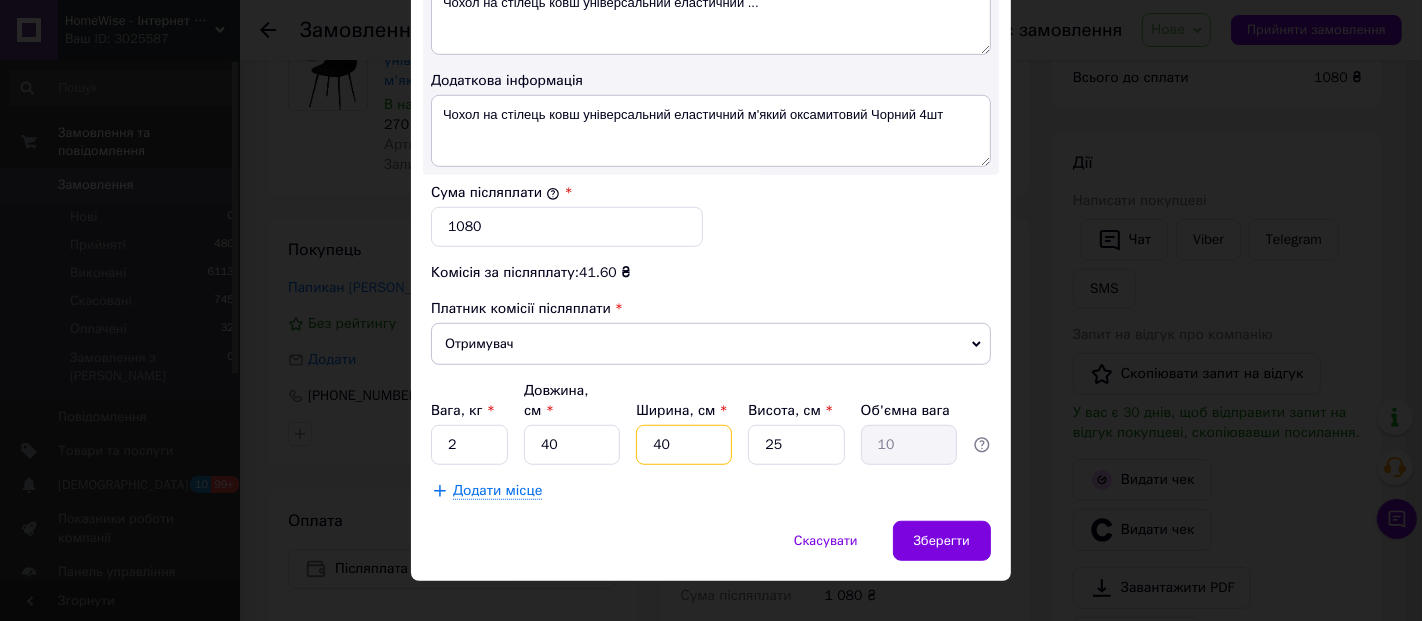 type on "40" 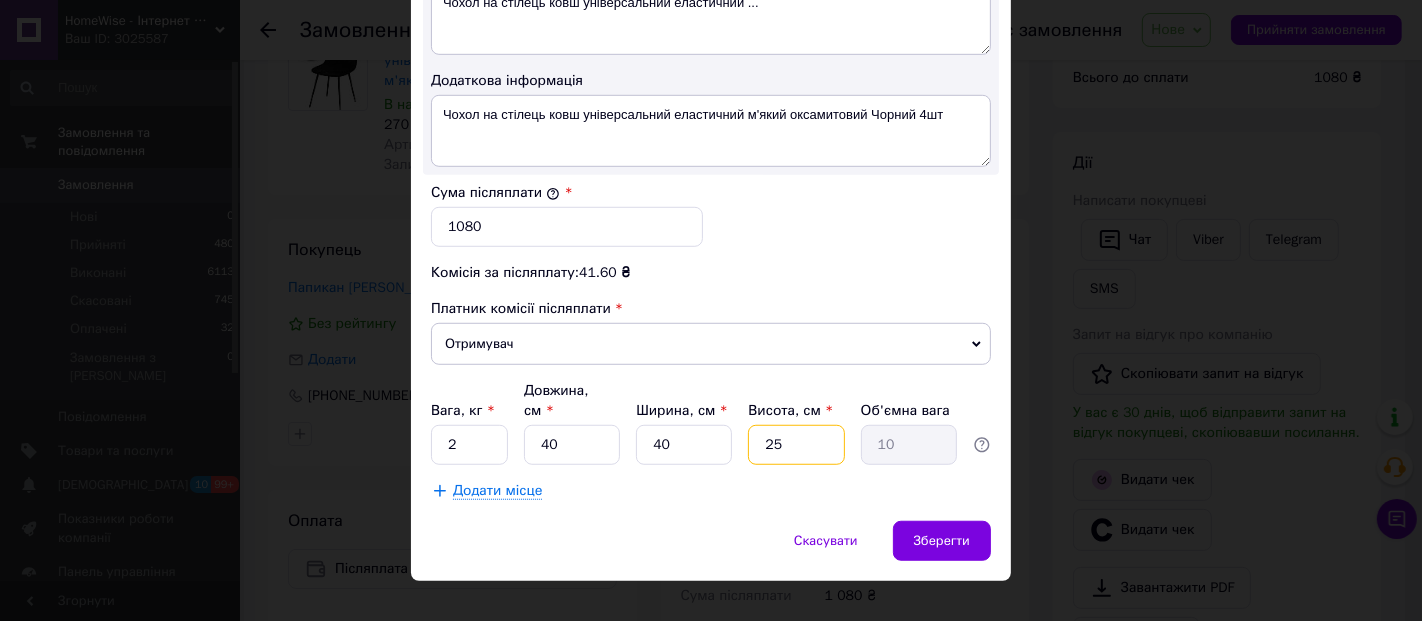 click on "25" at bounding box center [796, 445] 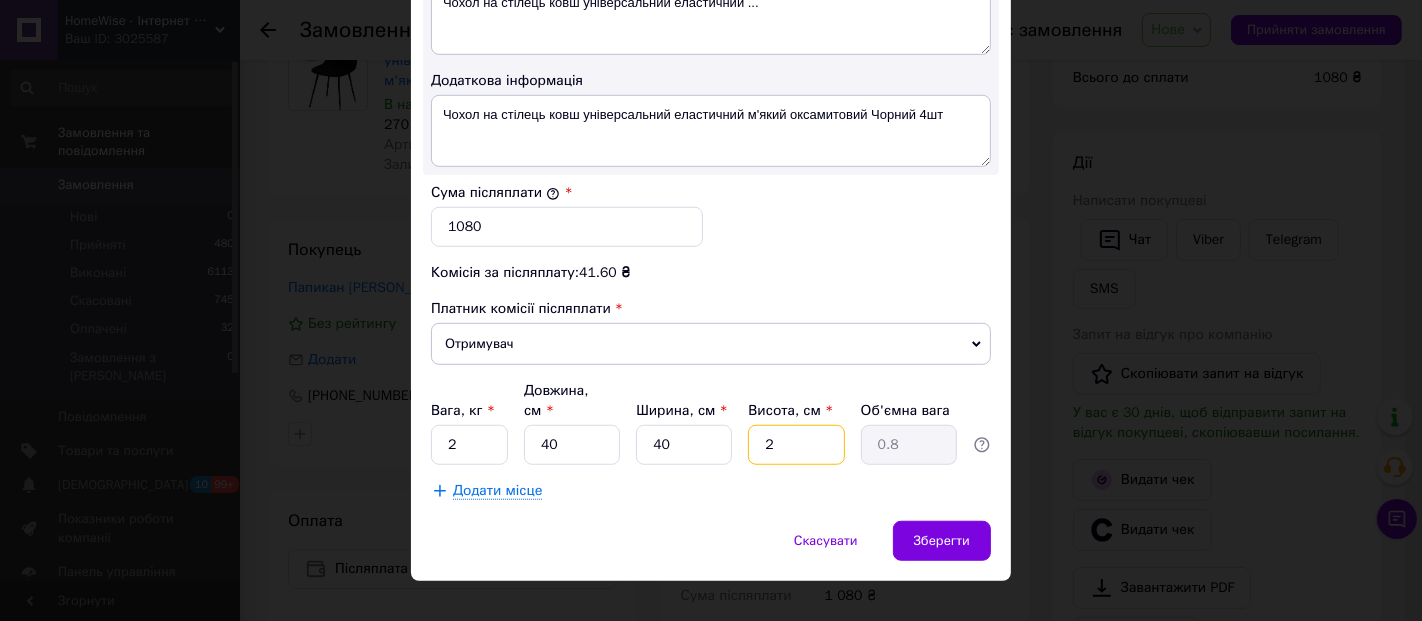 type 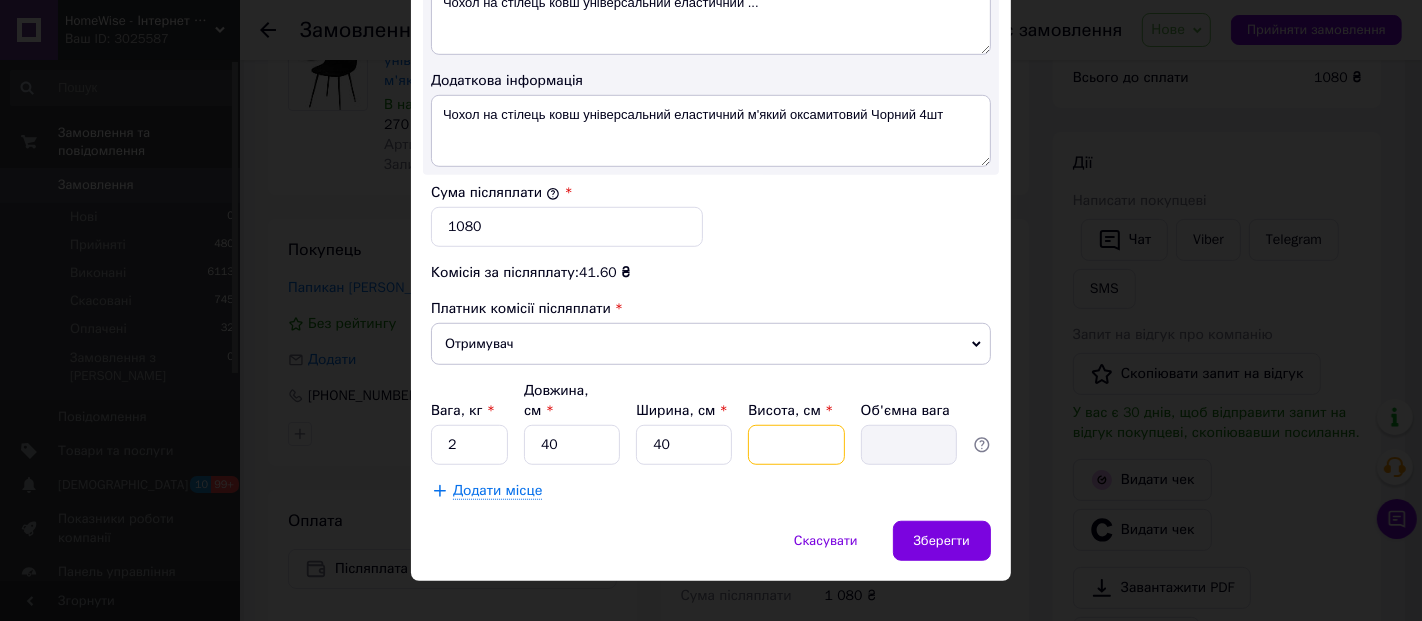 type on "5" 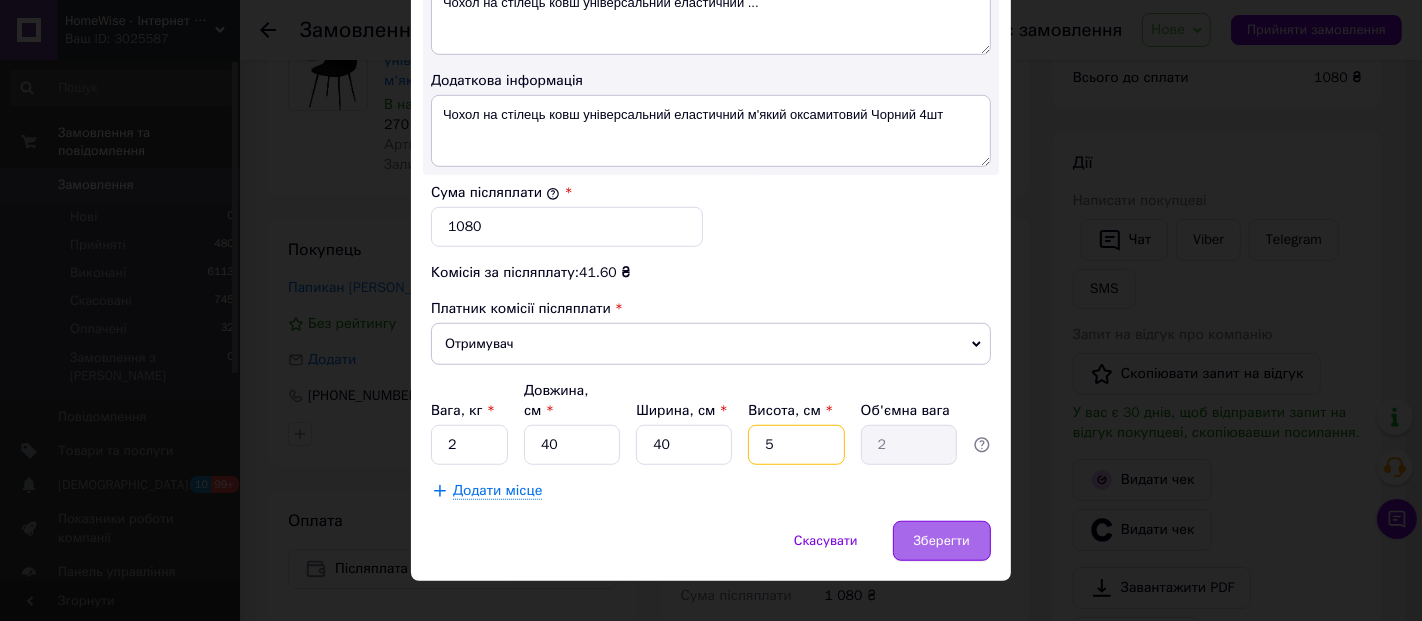 type on "5" 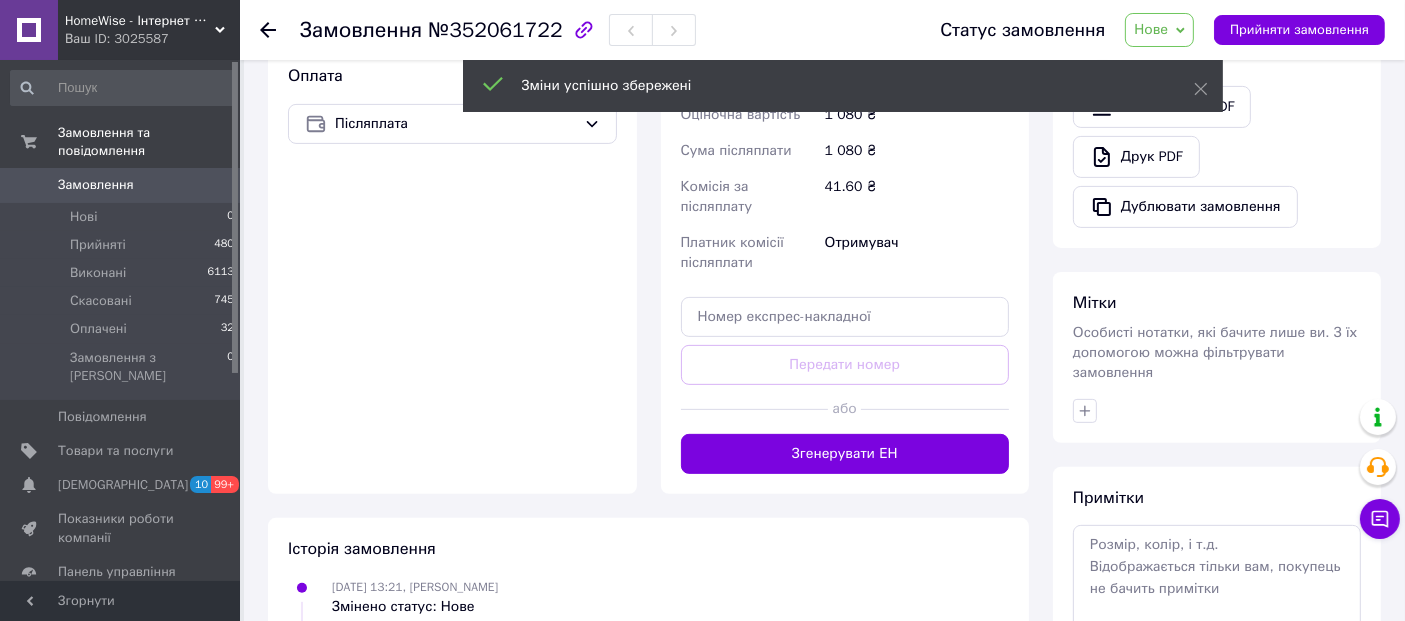 click on "Згенерувати ЕН" at bounding box center [845, 454] 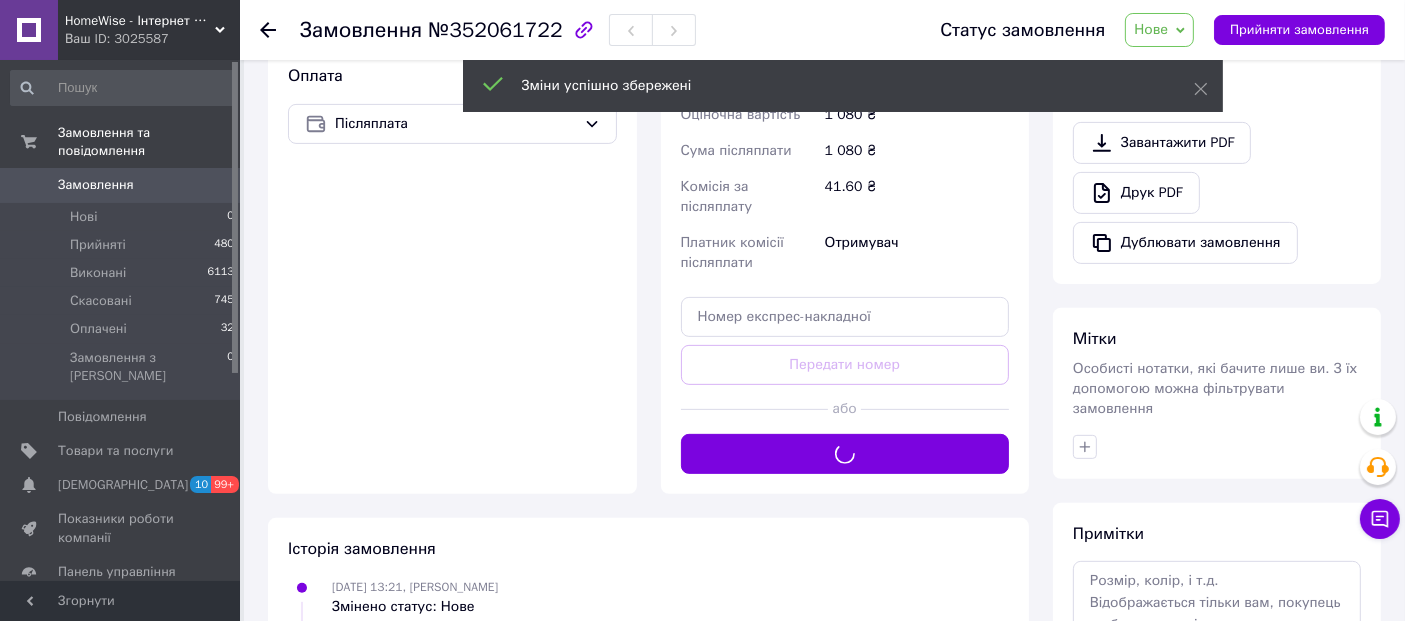 scroll, scrollTop: 311, scrollLeft: 0, axis: vertical 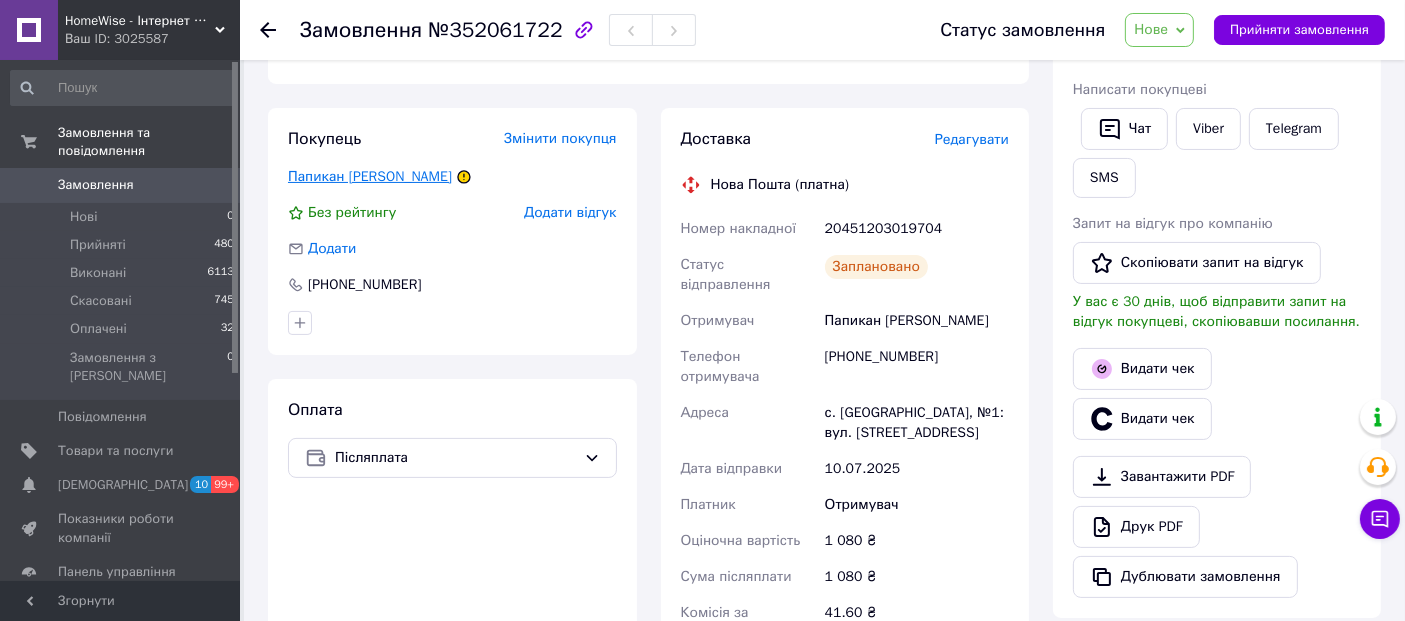click on "Папикан [PERSON_NAME]" at bounding box center [370, 176] 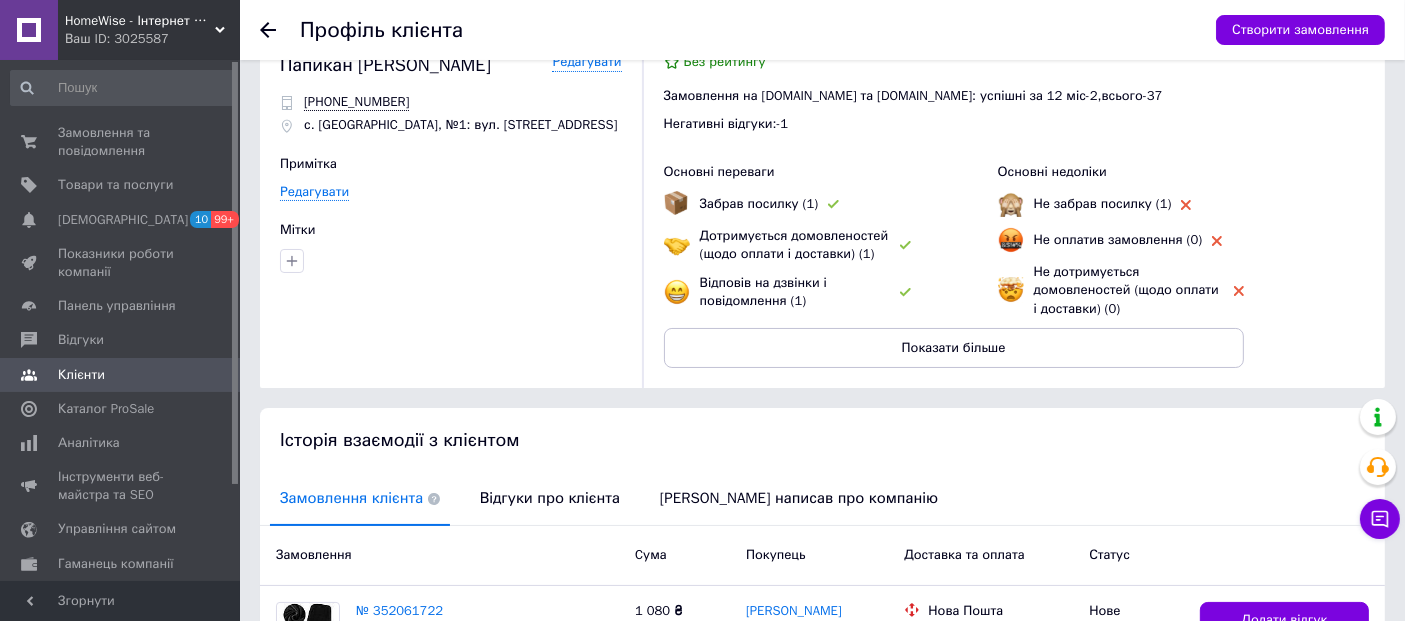 scroll, scrollTop: 111, scrollLeft: 0, axis: vertical 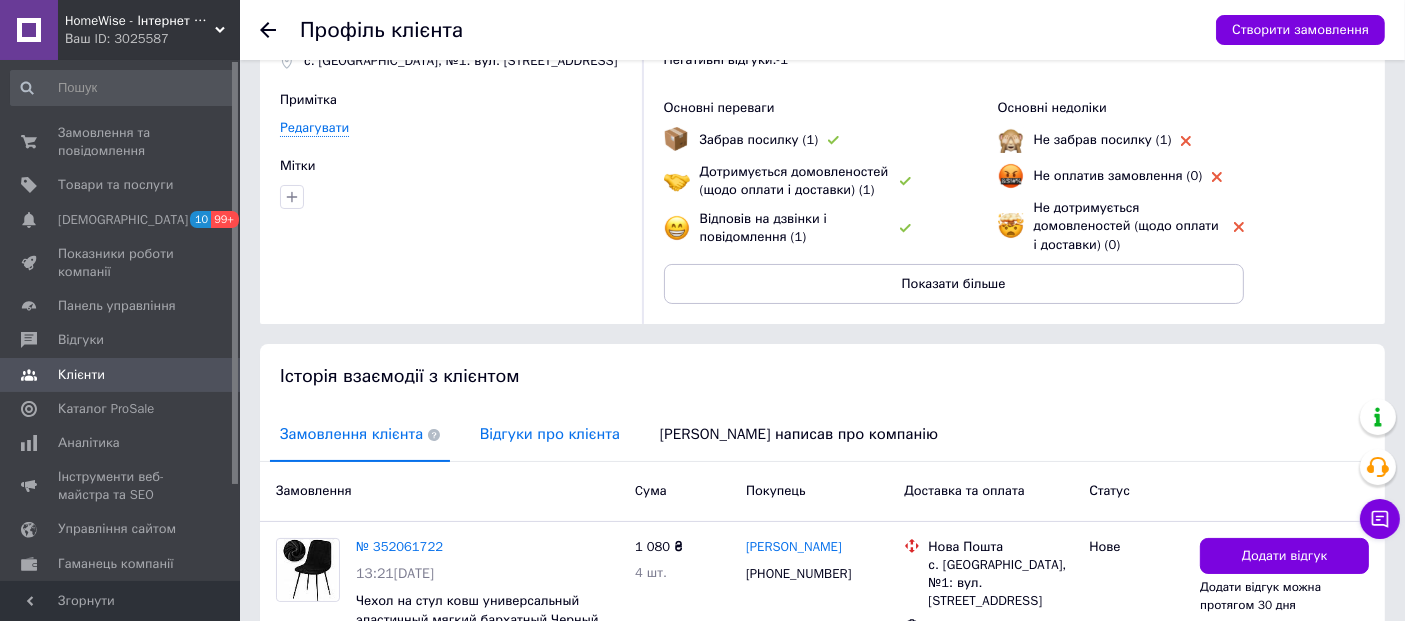 click on "Відгуки про клієнта" at bounding box center [550, 434] 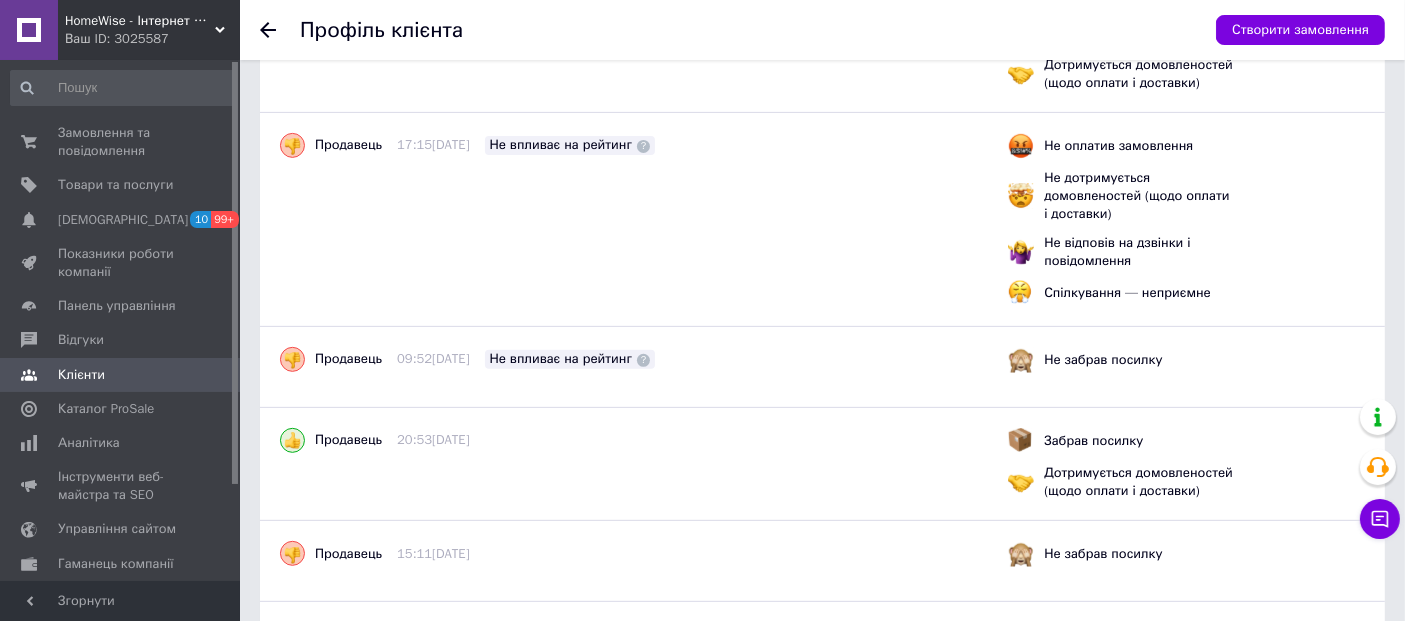 scroll, scrollTop: 897, scrollLeft: 0, axis: vertical 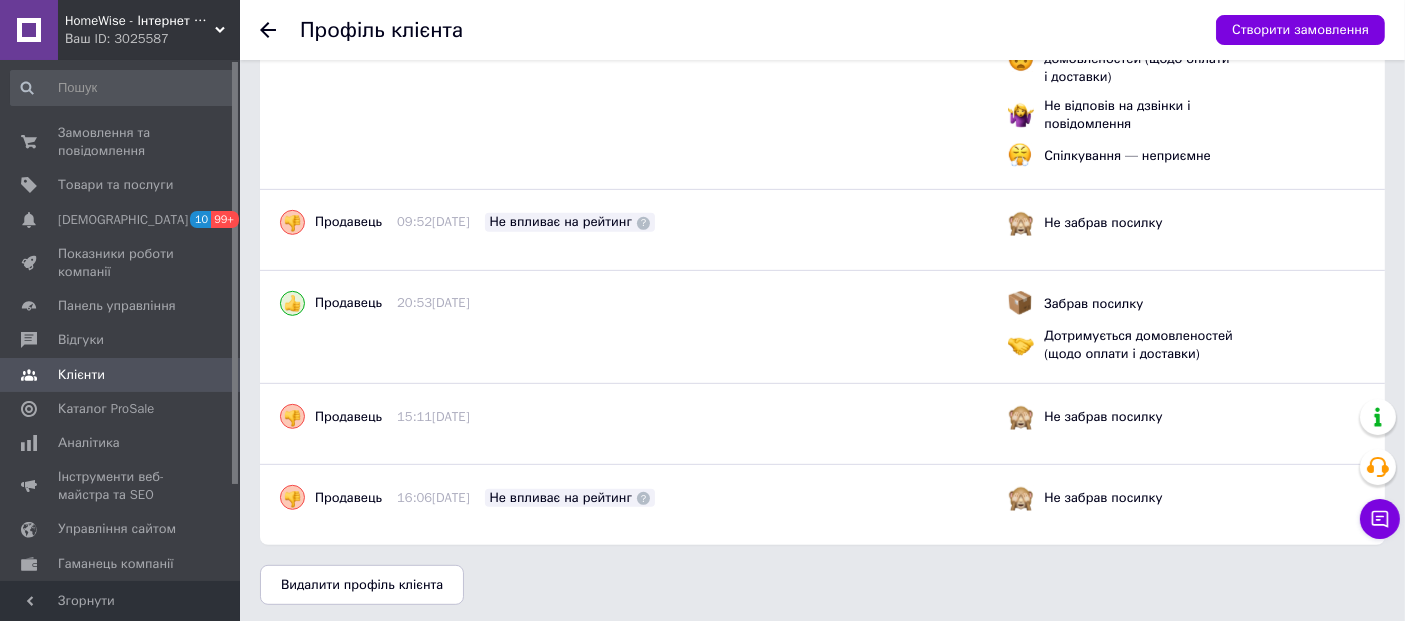 click 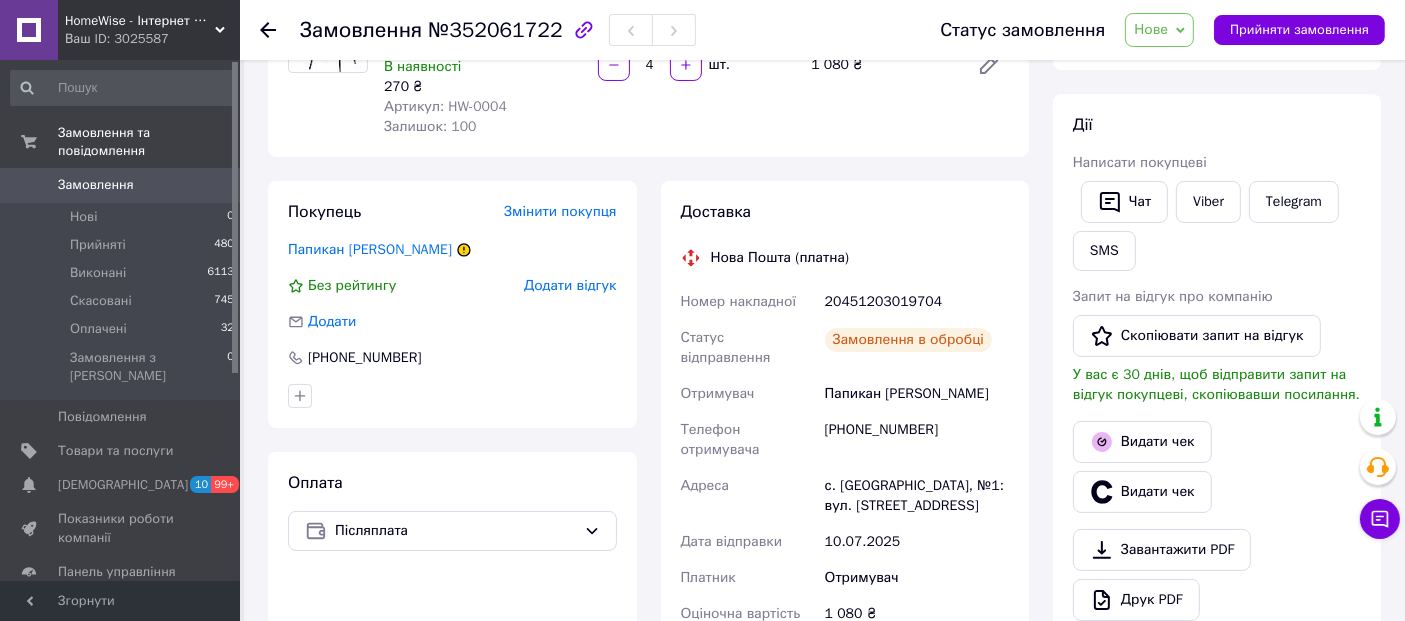 scroll, scrollTop: 291, scrollLeft: 0, axis: vertical 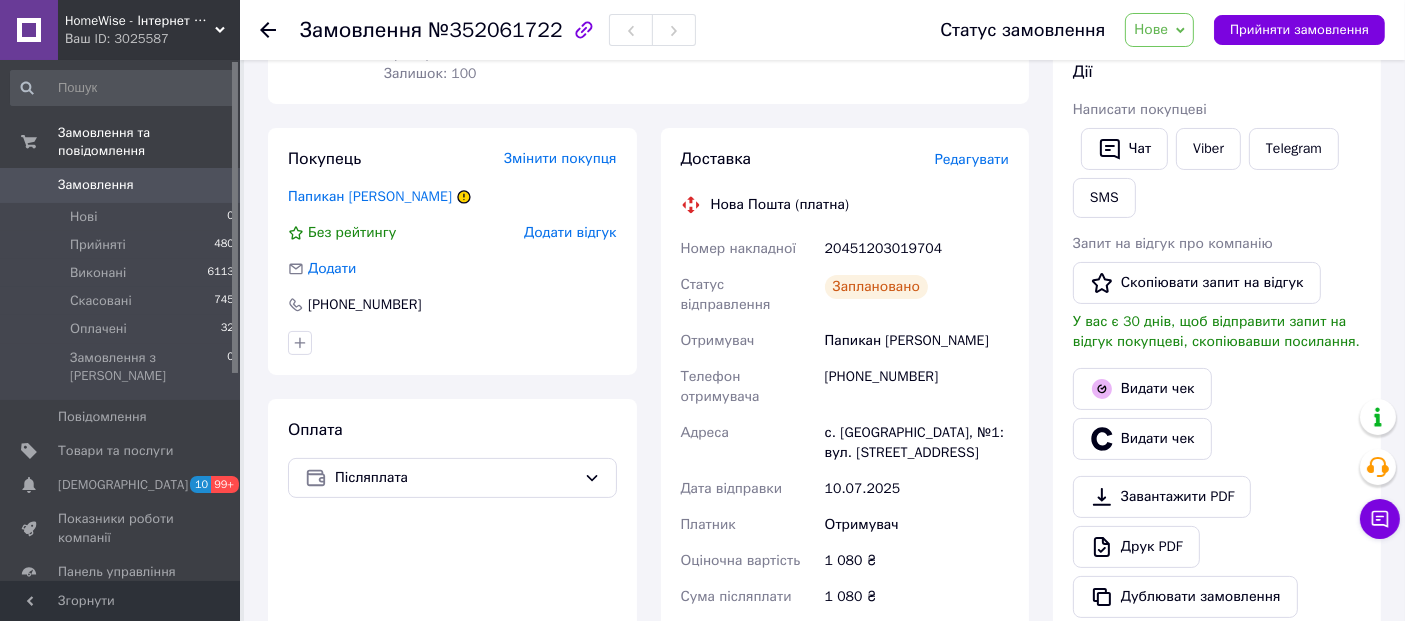 click on "Нове" at bounding box center [1151, 29] 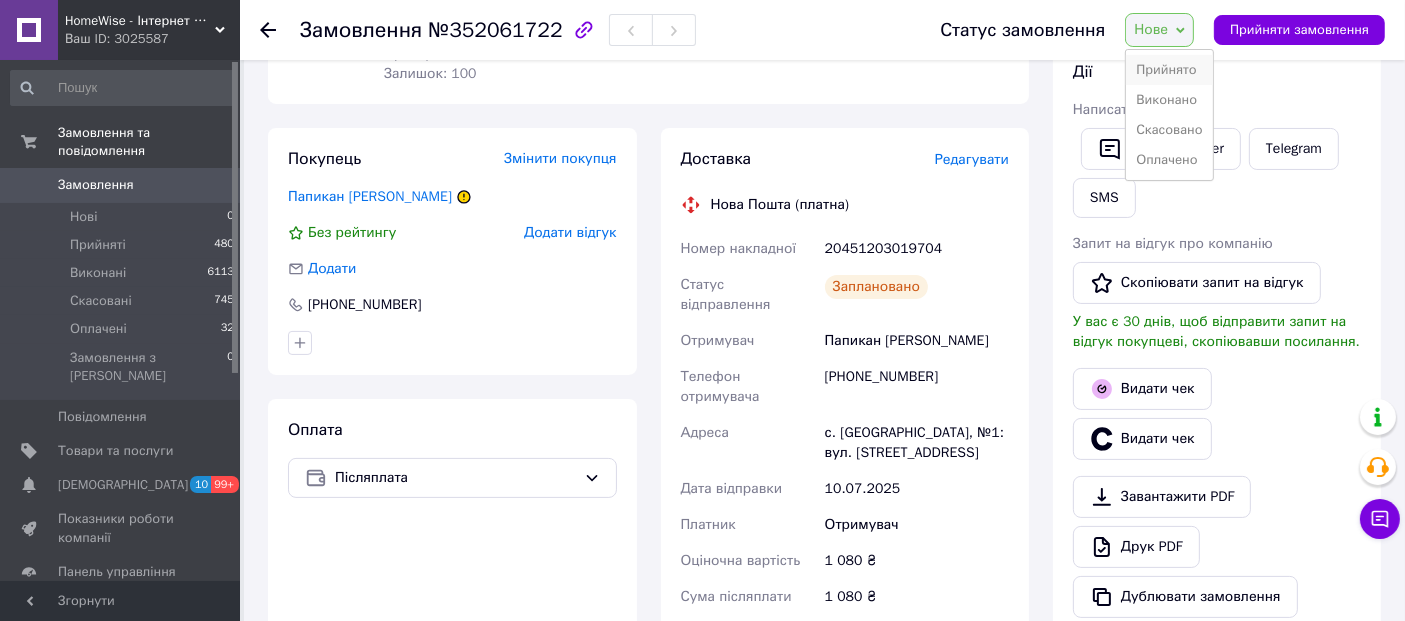 click on "Прийнято" at bounding box center [1169, 70] 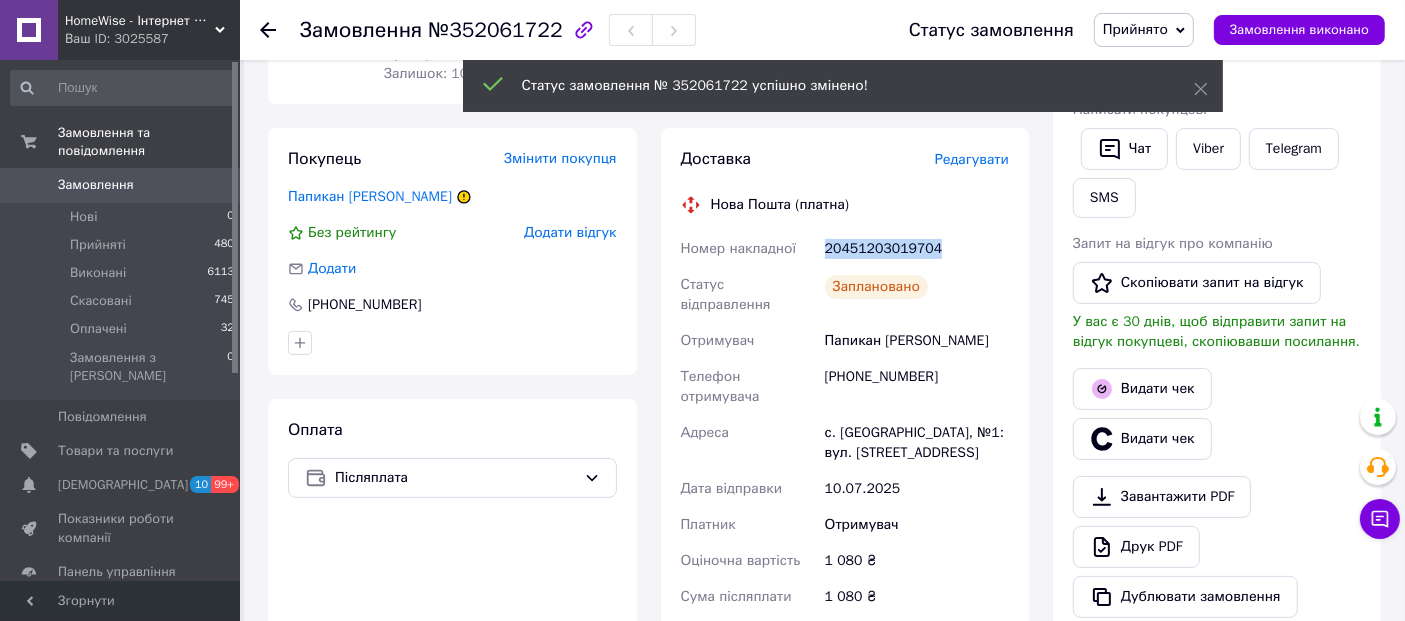 drag, startPoint x: 822, startPoint y: 247, endPoint x: 928, endPoint y: 247, distance: 106 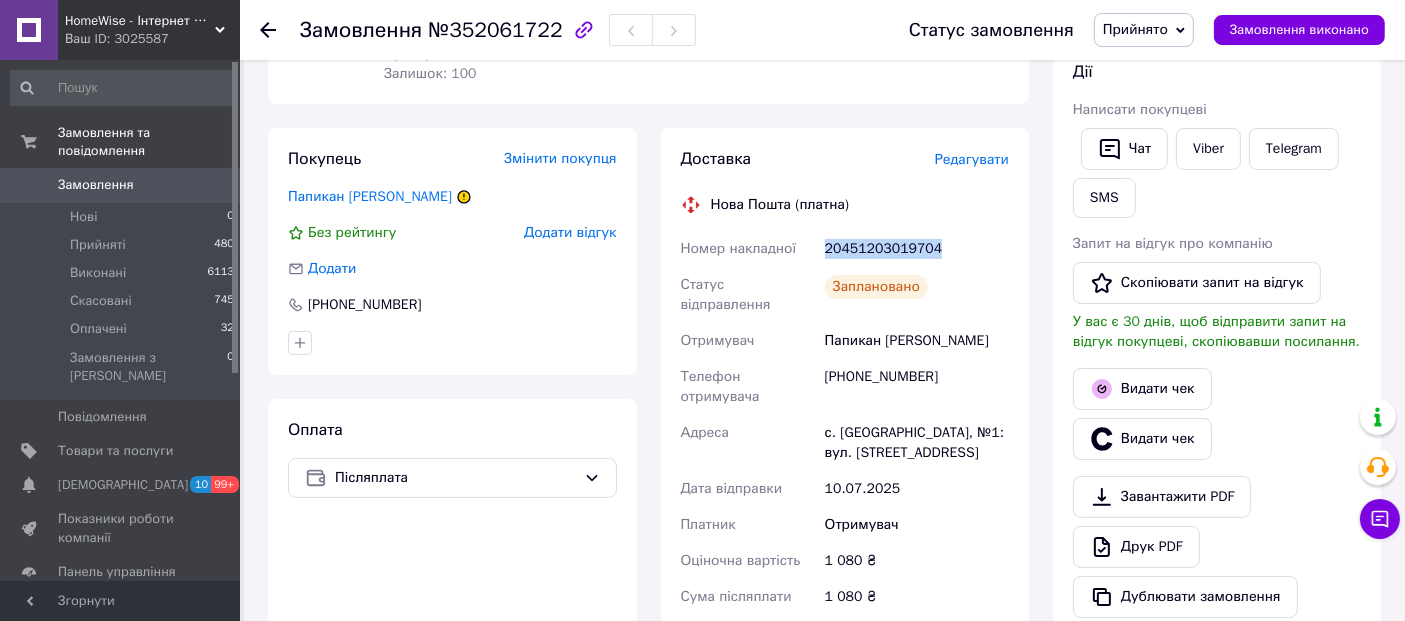 copy on "20451203019704" 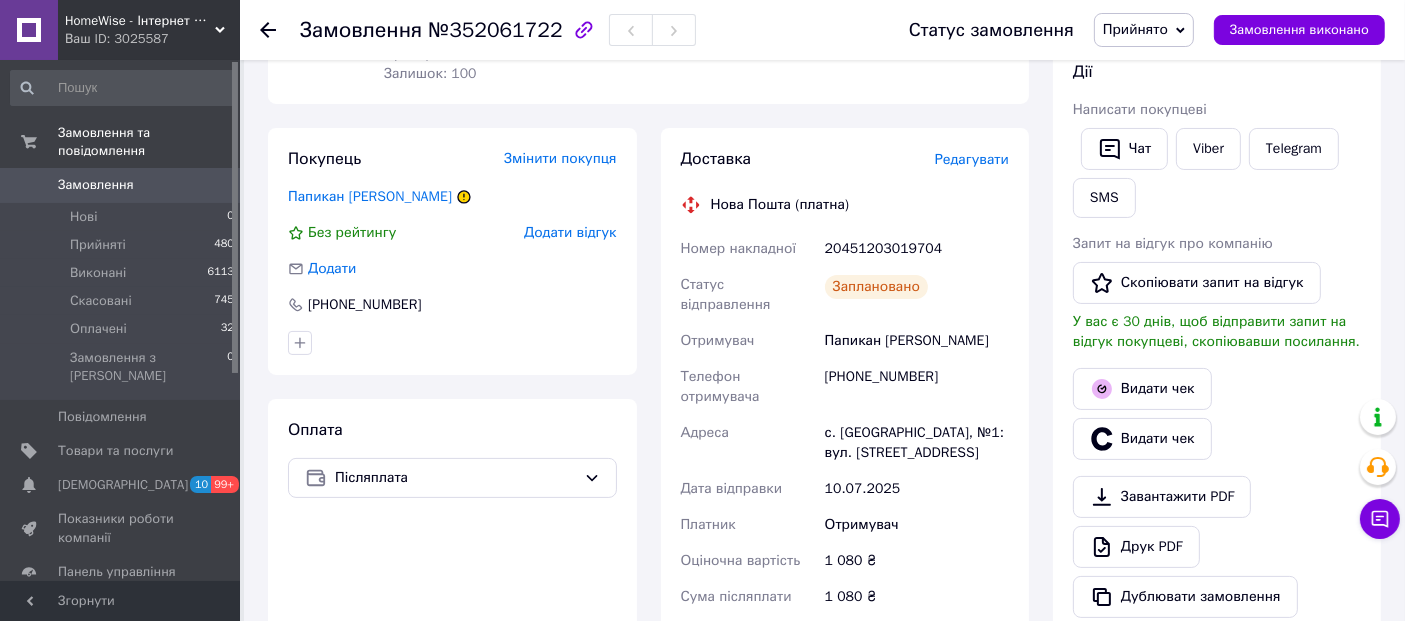 click at bounding box center (280, 30) 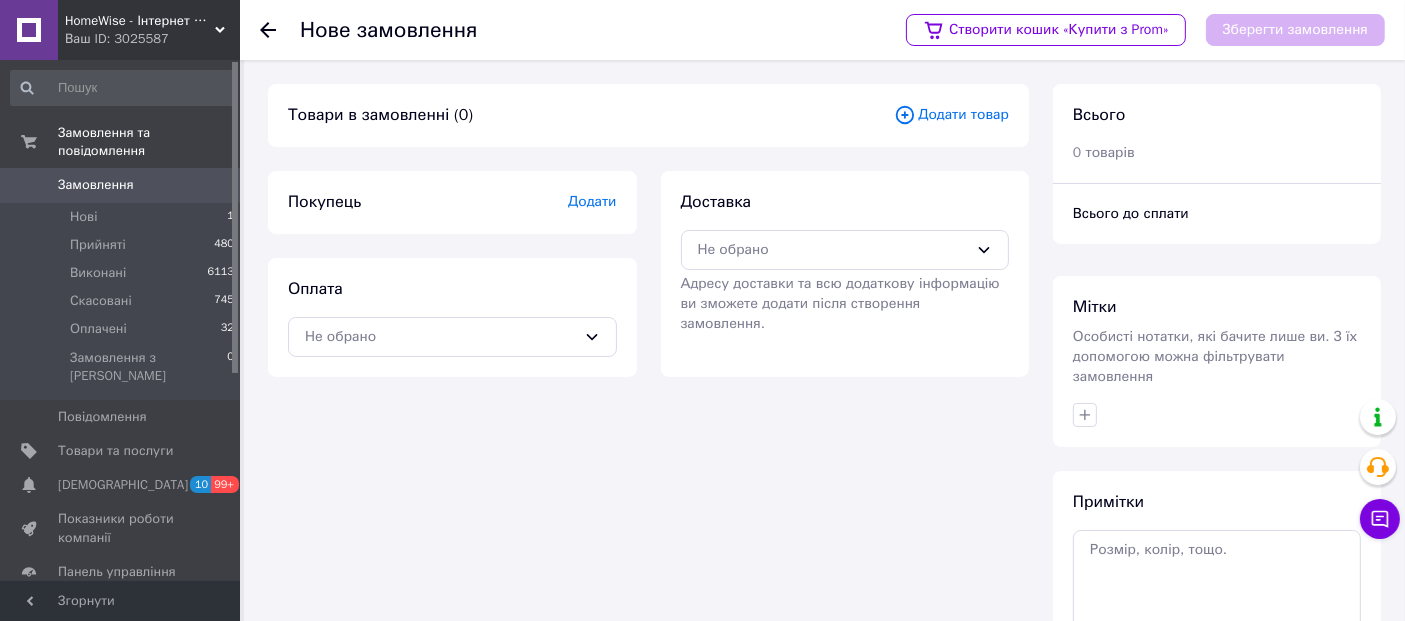 click 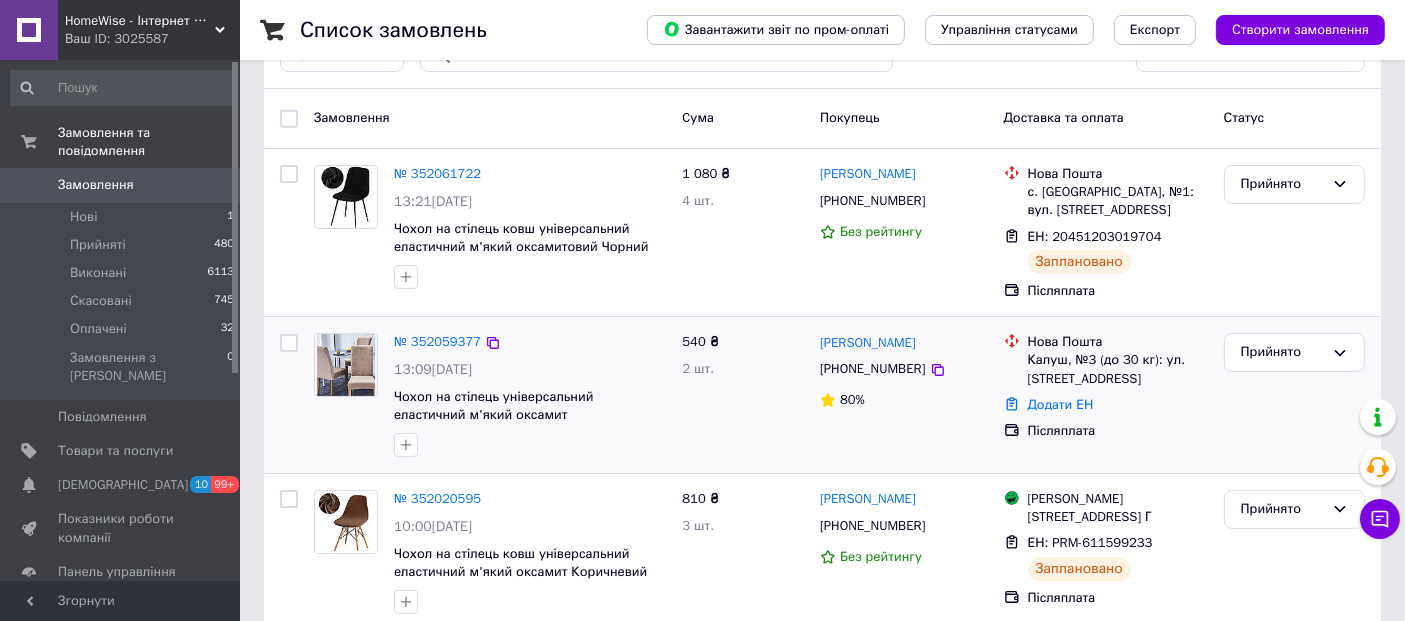 scroll, scrollTop: 222, scrollLeft: 0, axis: vertical 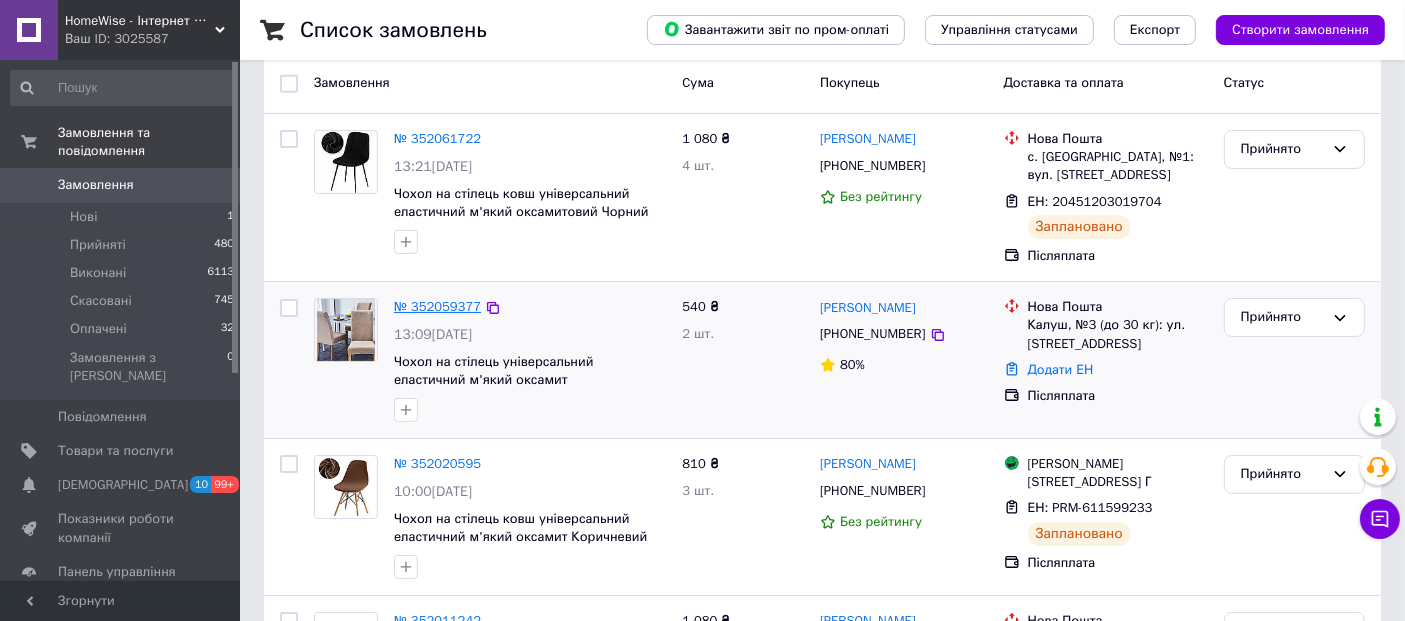 click on "№ 352059377" at bounding box center [437, 306] 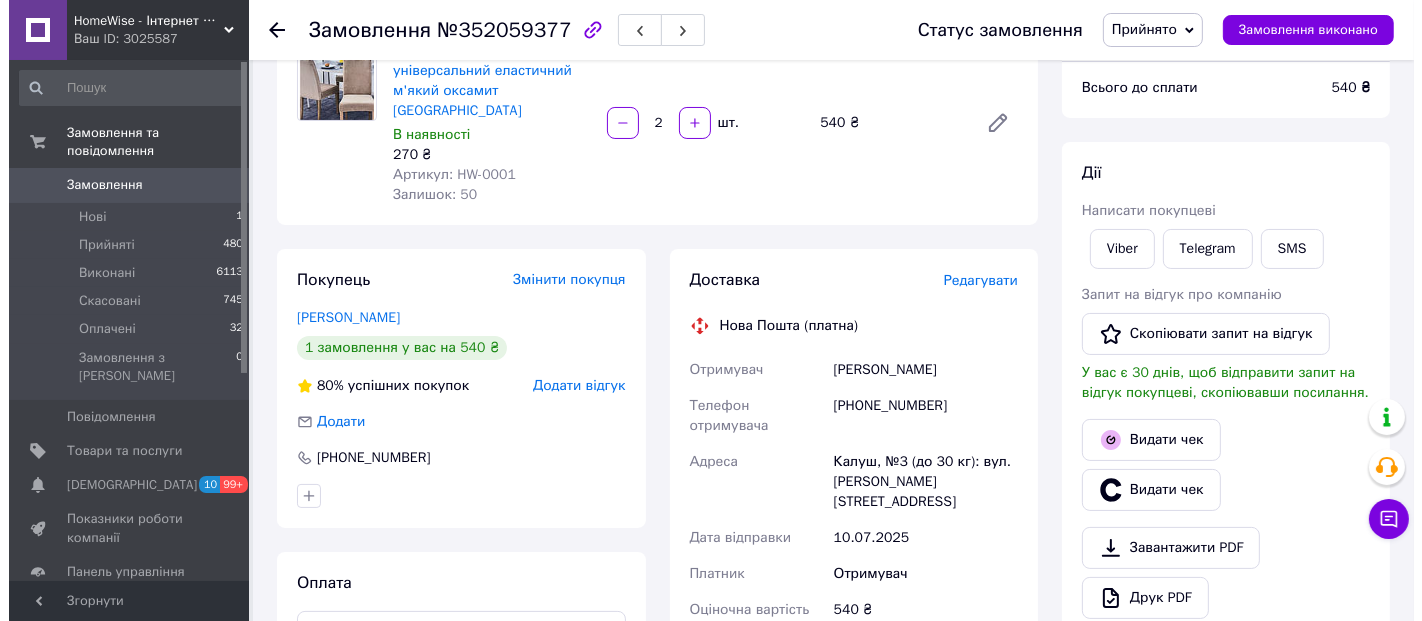 scroll, scrollTop: 222, scrollLeft: 0, axis: vertical 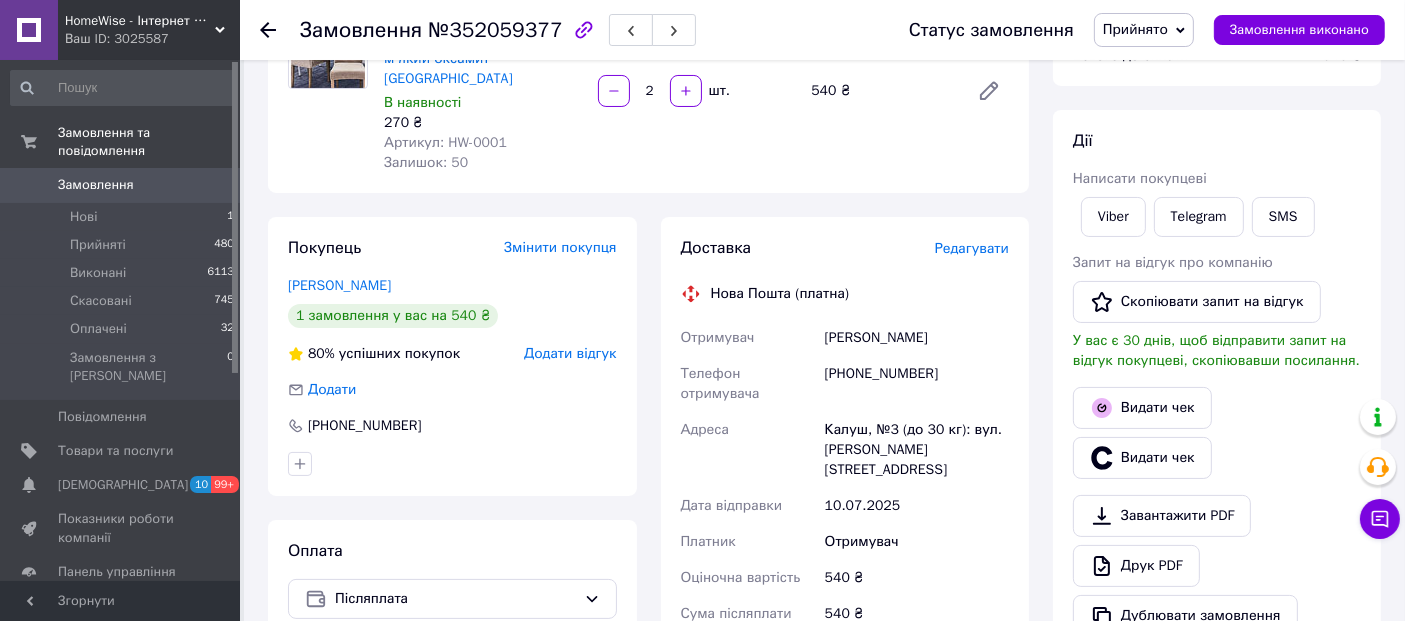 click on "Редагувати" at bounding box center [972, 248] 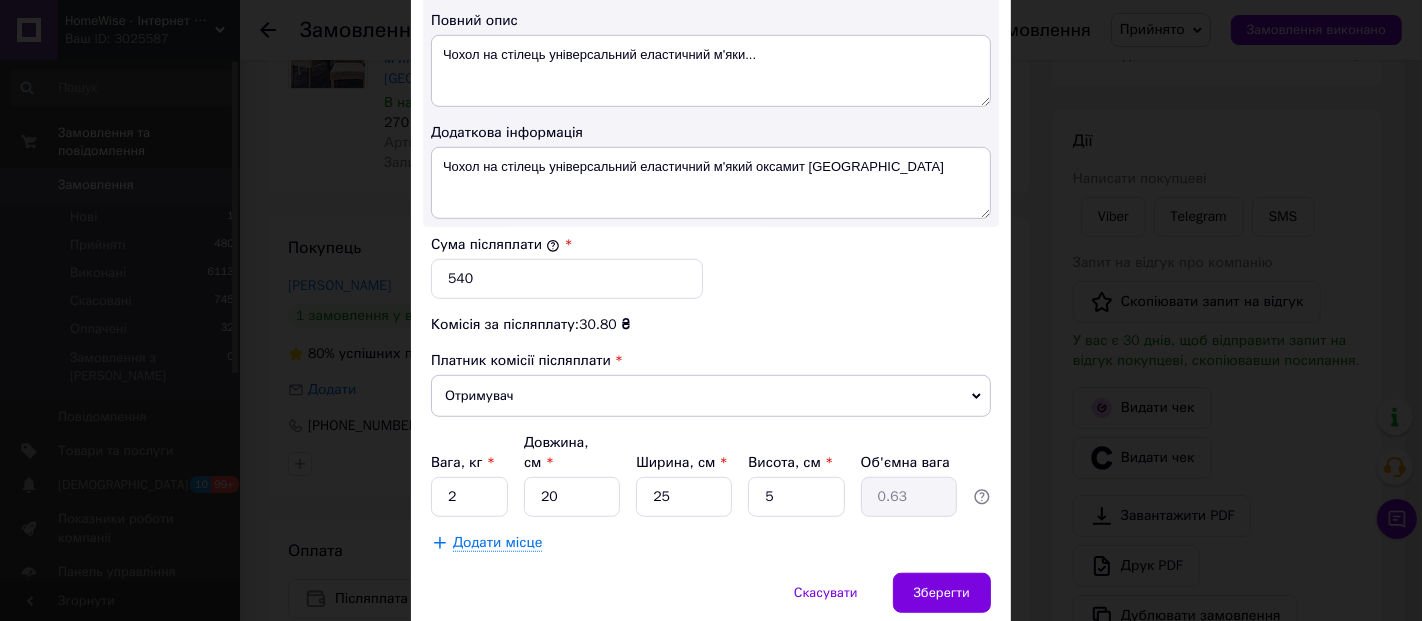 scroll, scrollTop: 1119, scrollLeft: 0, axis: vertical 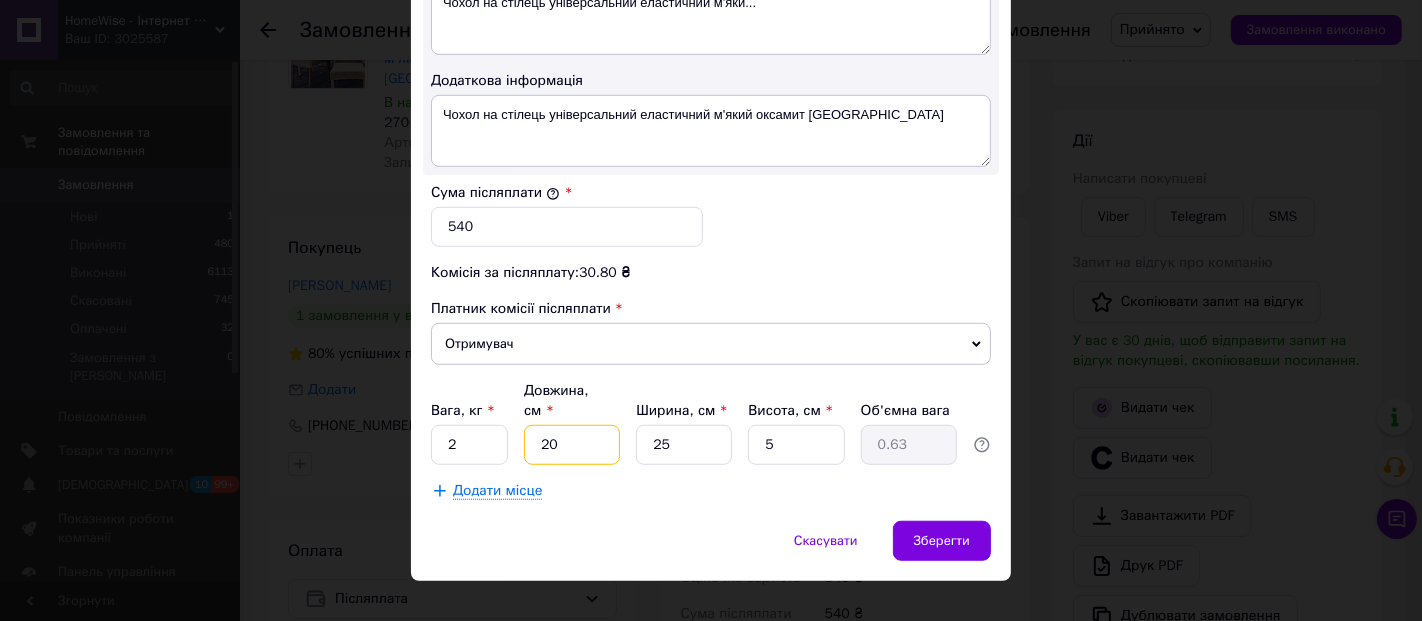 click on "20" at bounding box center [572, 445] 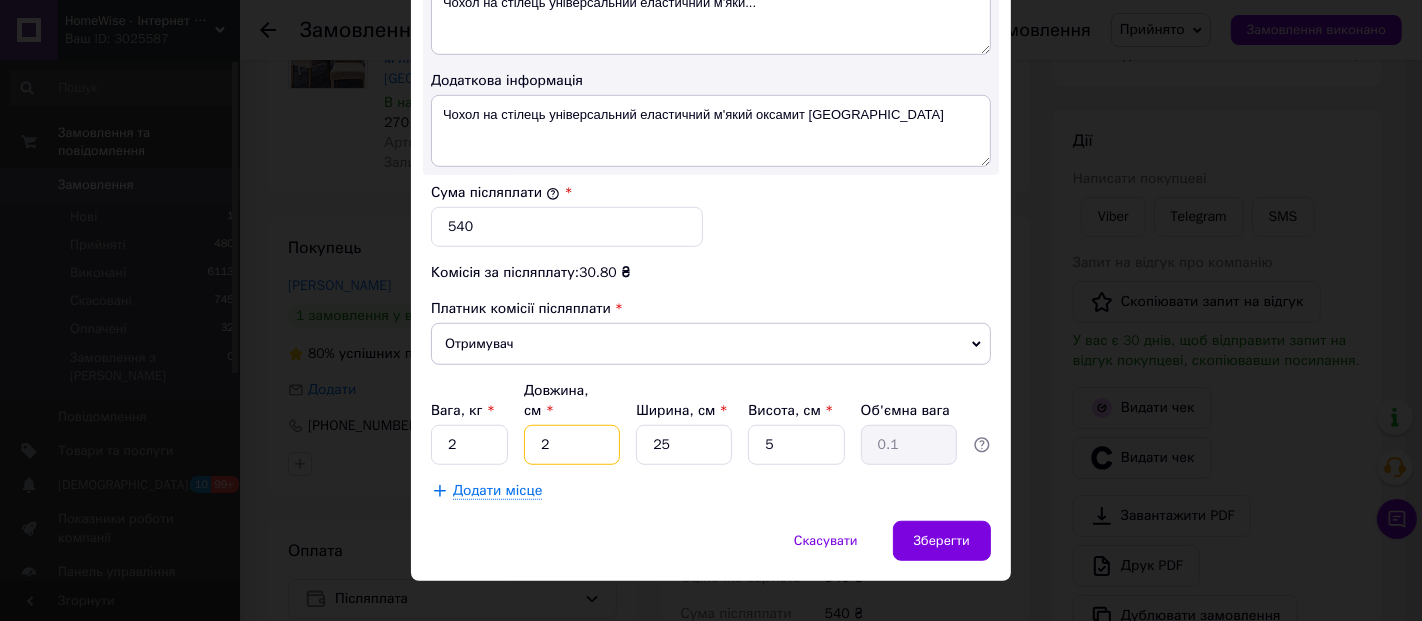 type 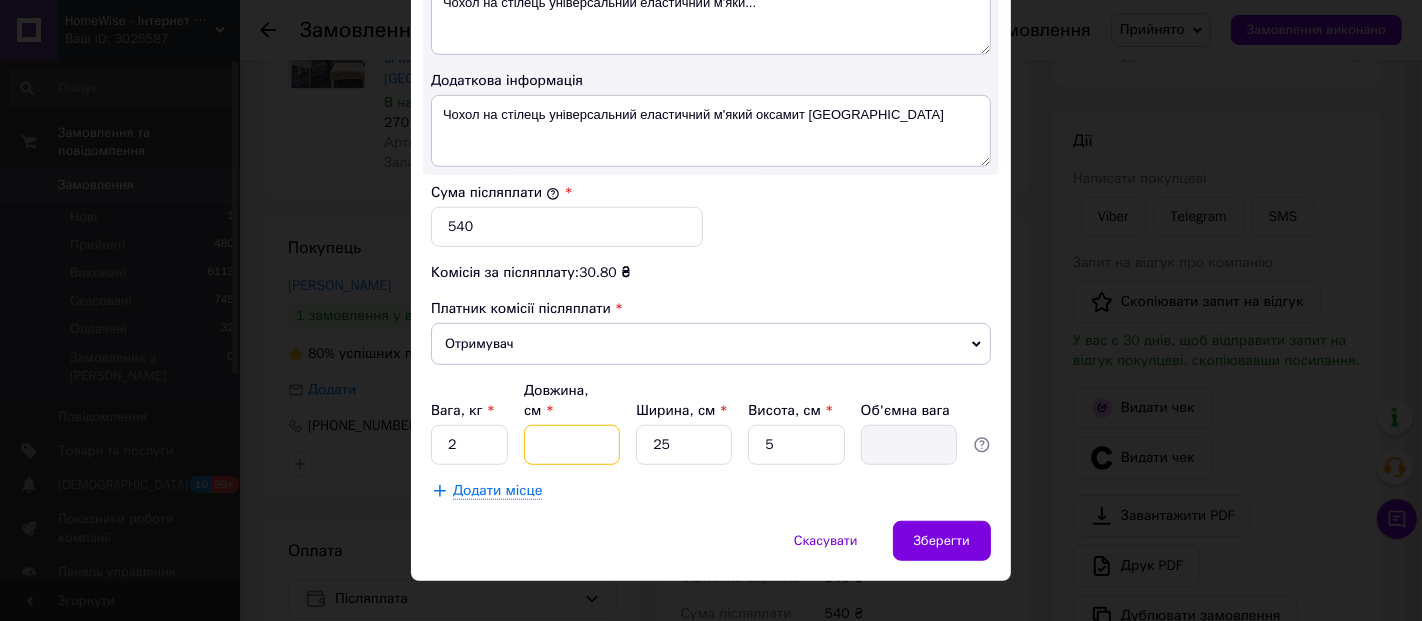 type on "4" 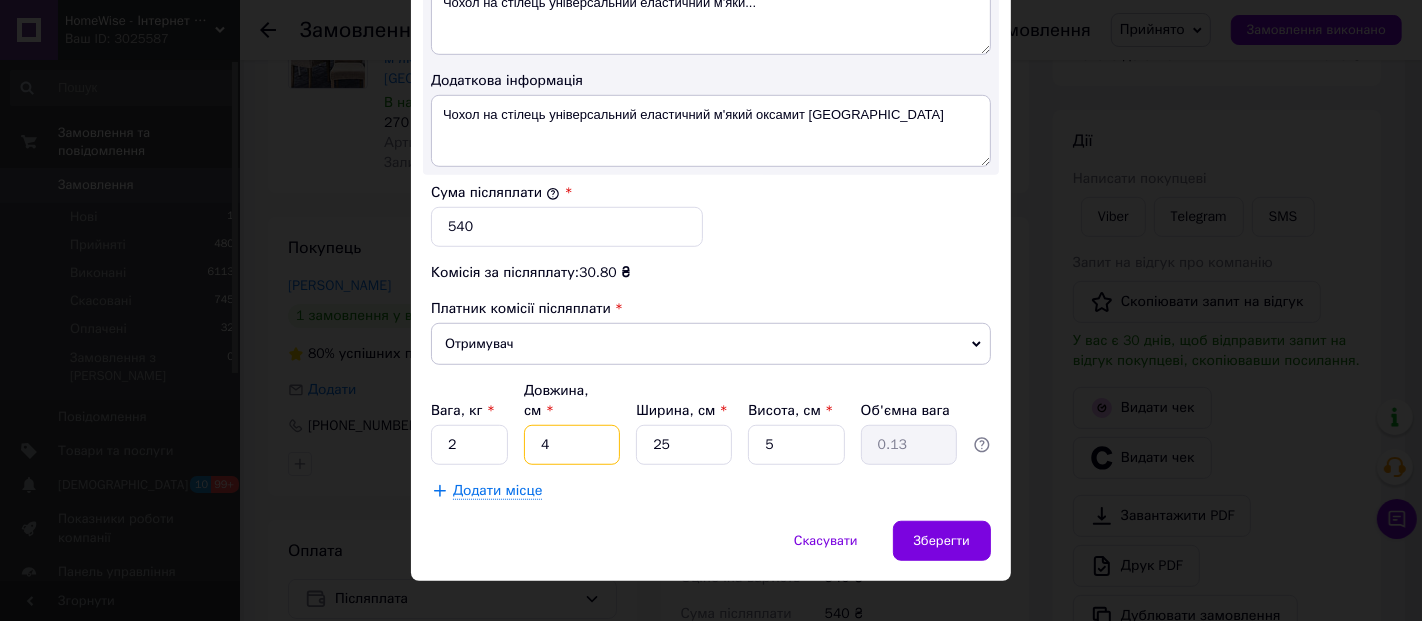 type on "40" 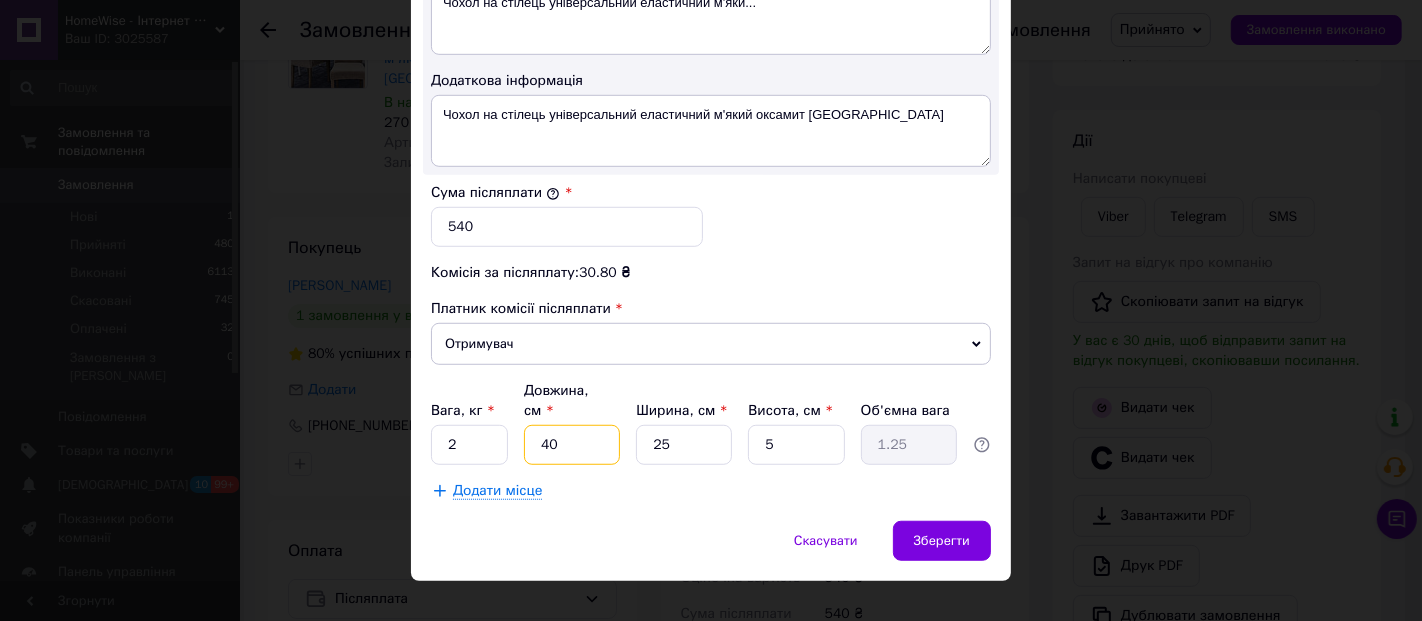type on "40" 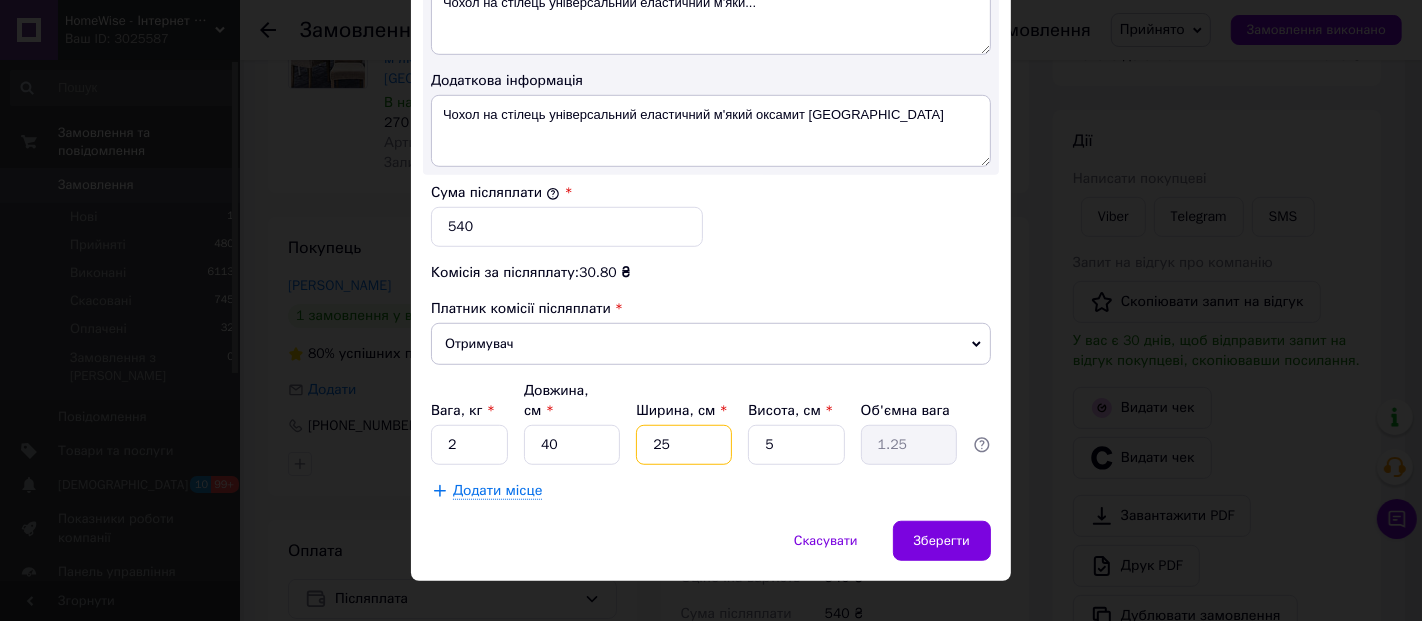 click on "25" at bounding box center (684, 445) 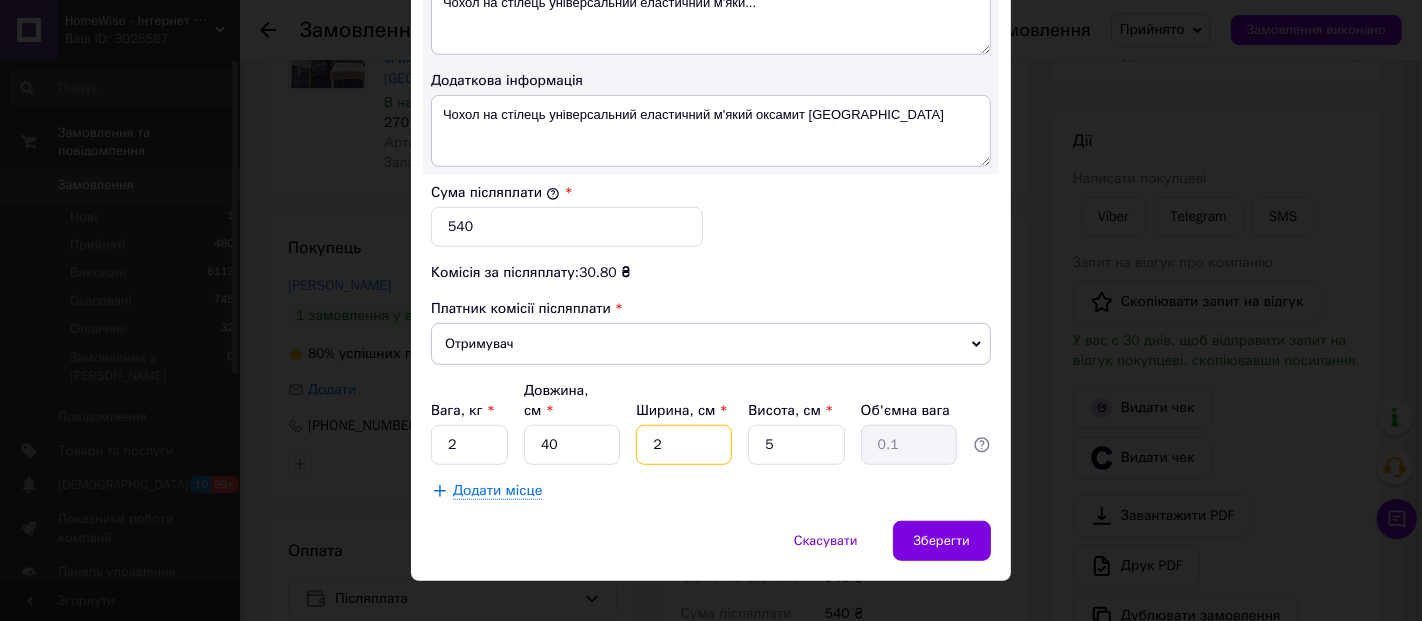type 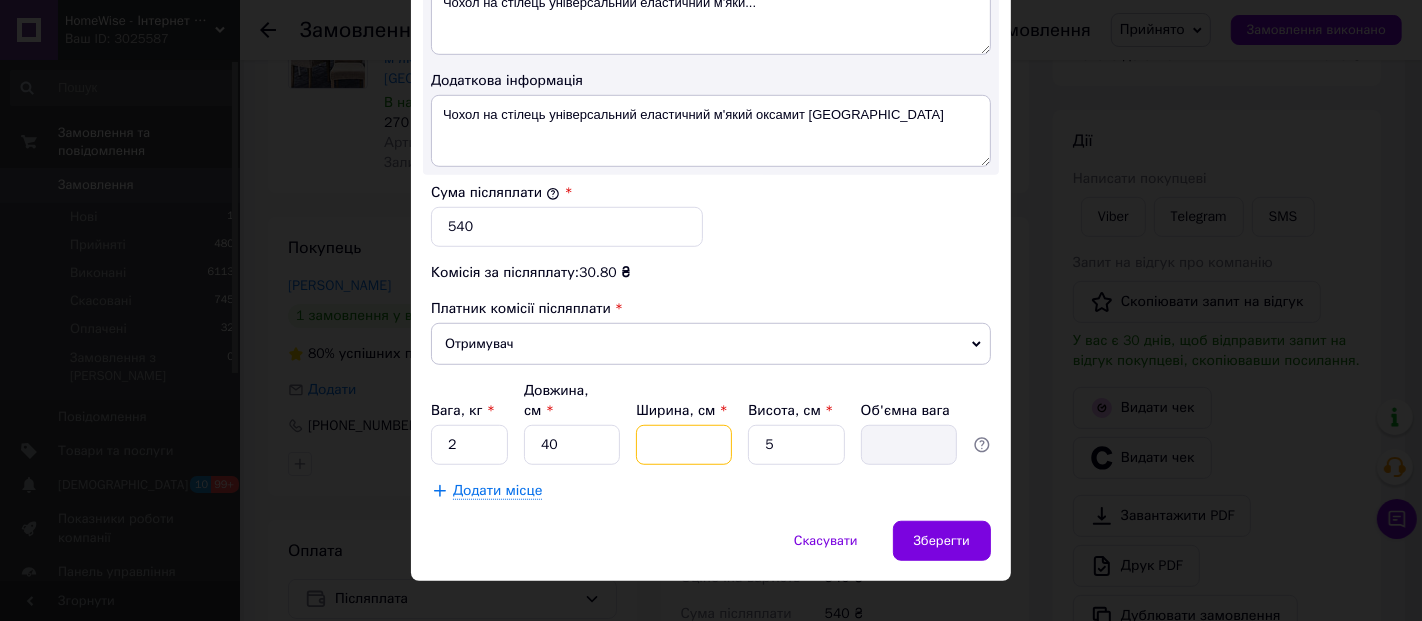 type on "4" 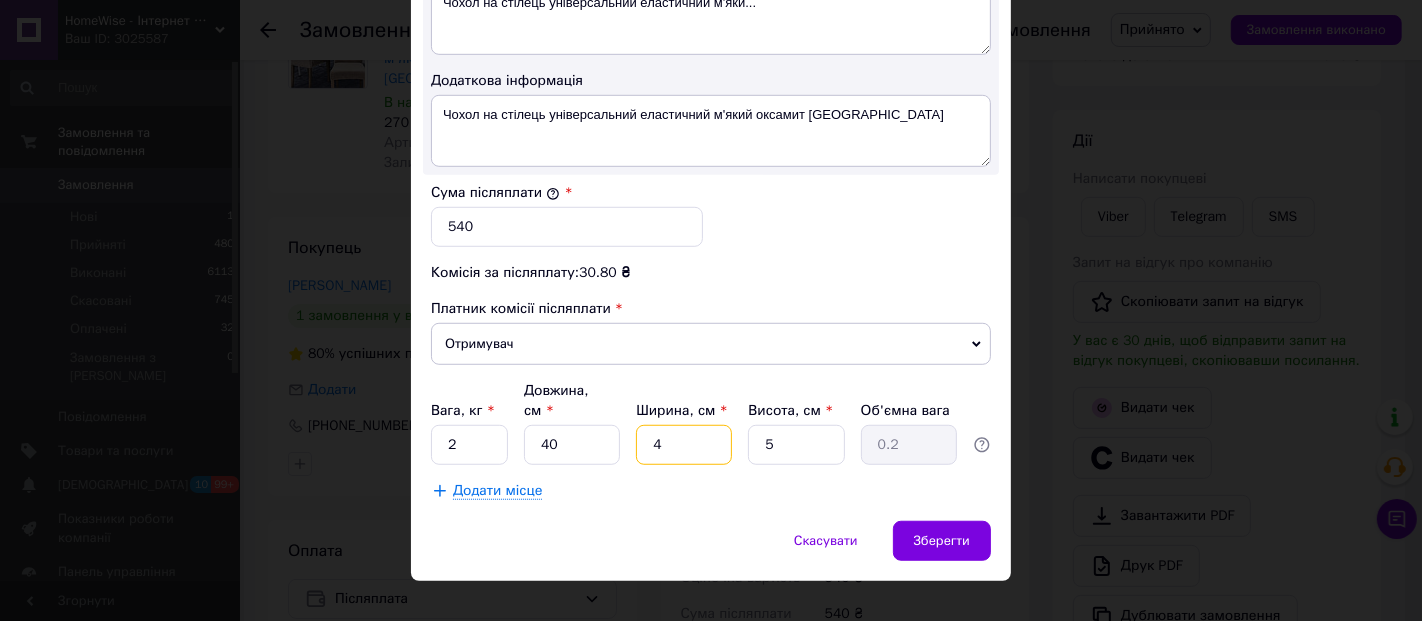type on "40" 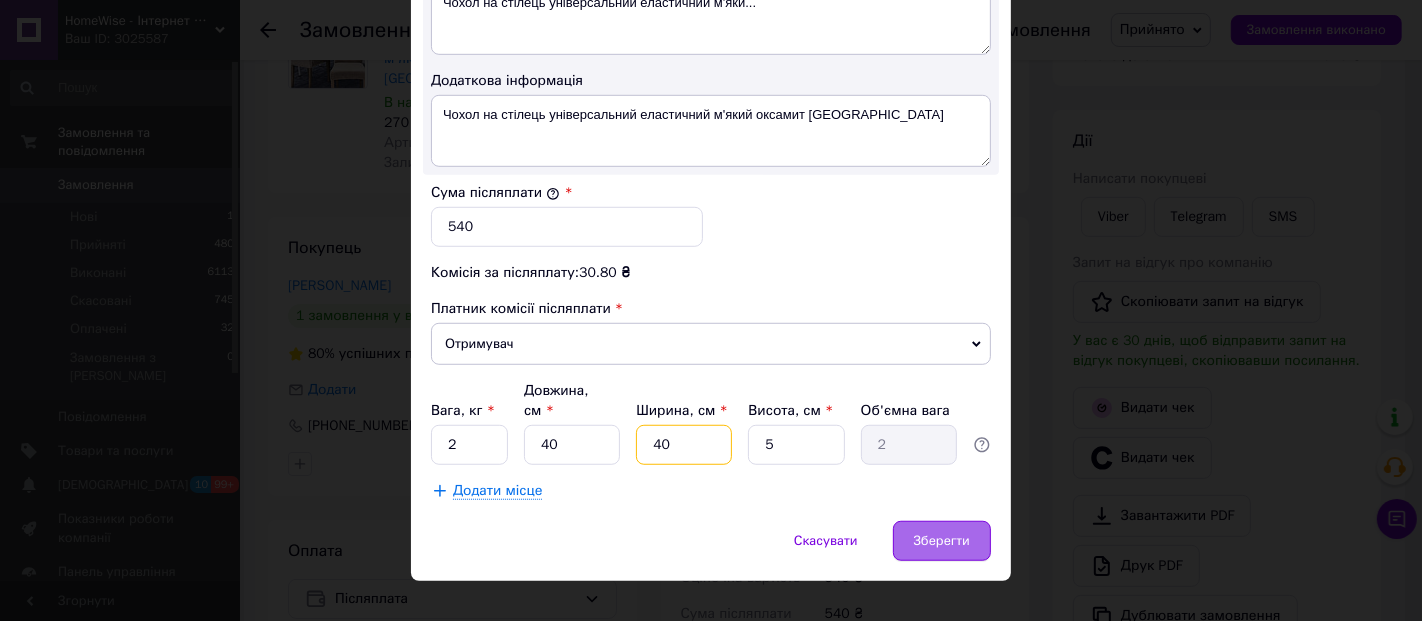 type on "40" 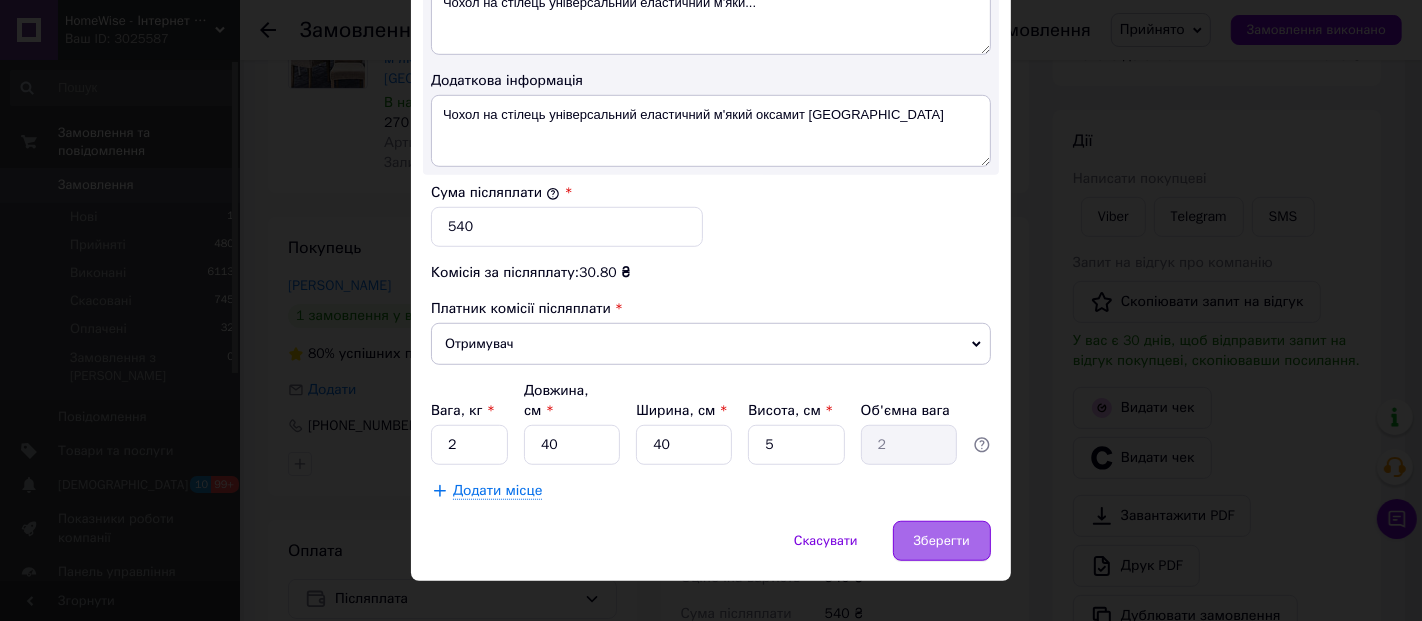 click on "Зберегти" at bounding box center (942, 541) 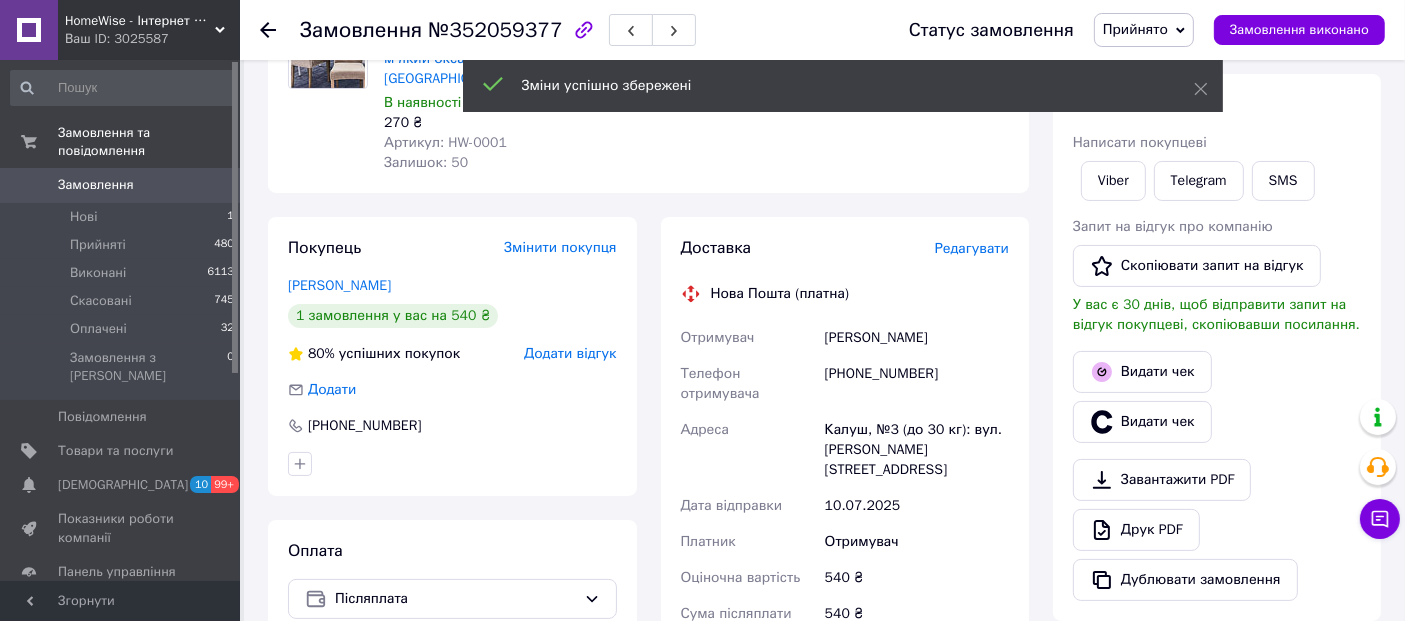 click on "Редагувати" at bounding box center [972, 248] 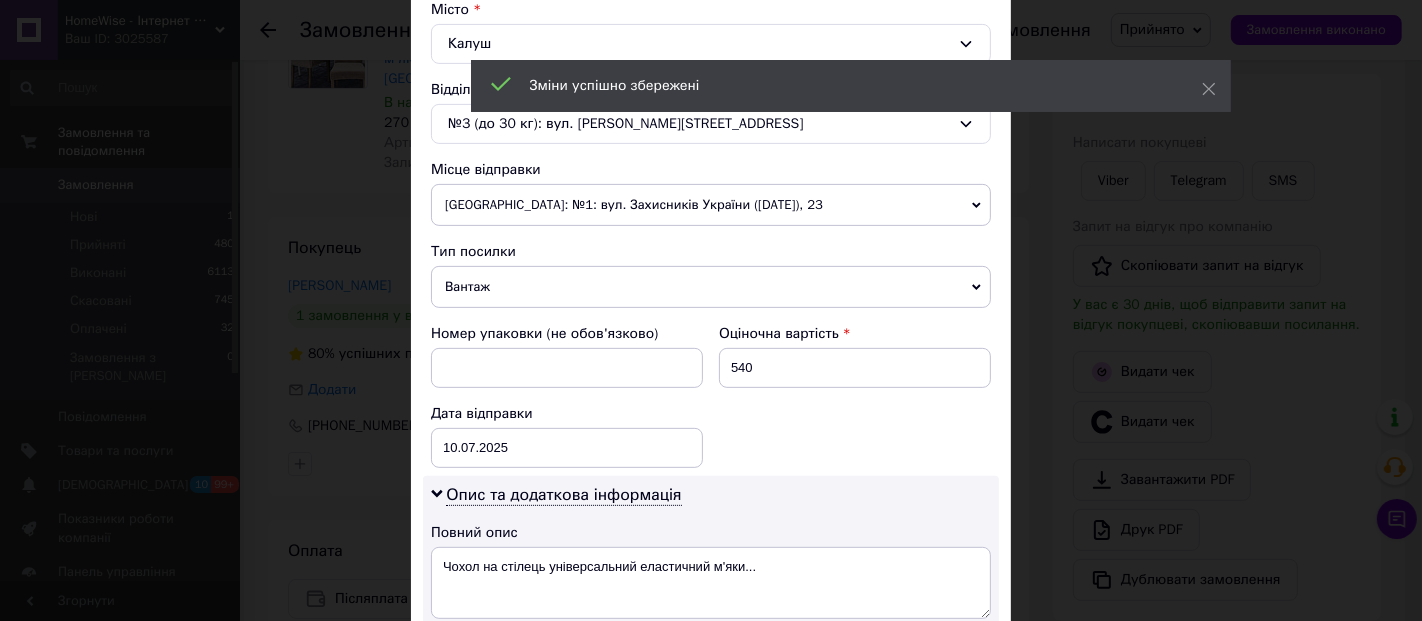 scroll, scrollTop: 1000, scrollLeft: 0, axis: vertical 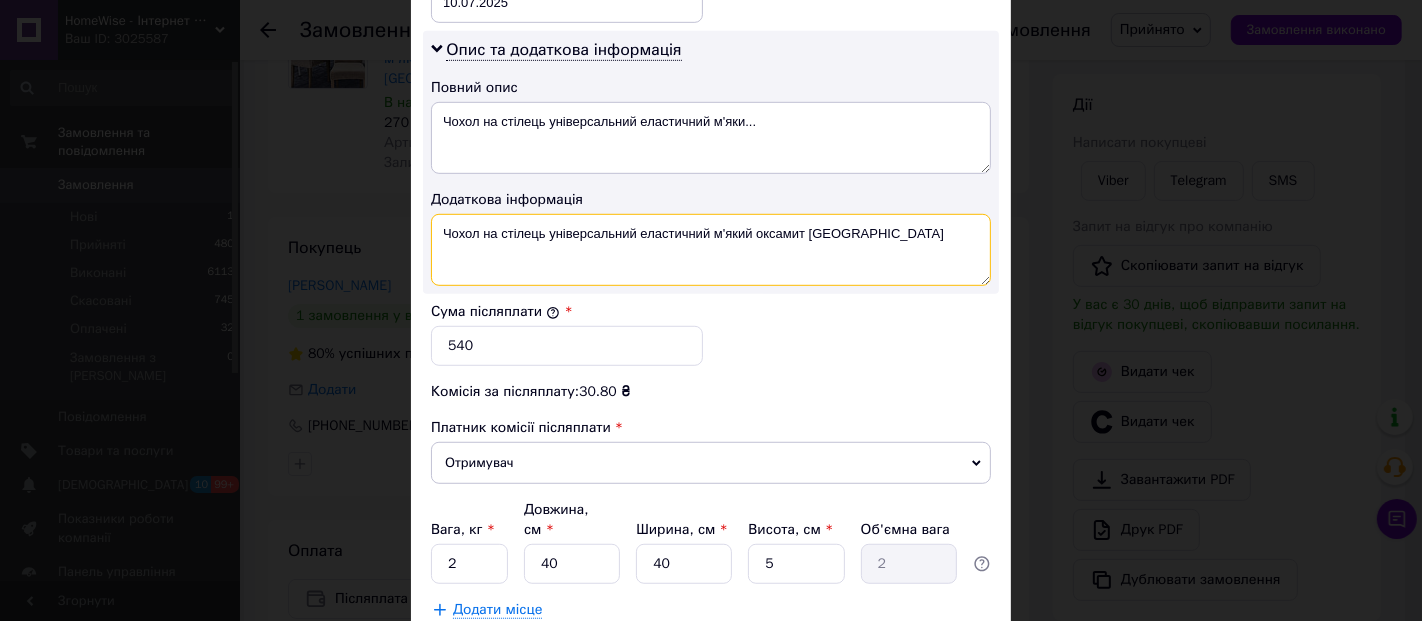 click on "Чохол на стілець універсальний еластичний м'який оксамит [GEOGRAPHIC_DATA]" at bounding box center (711, 250) 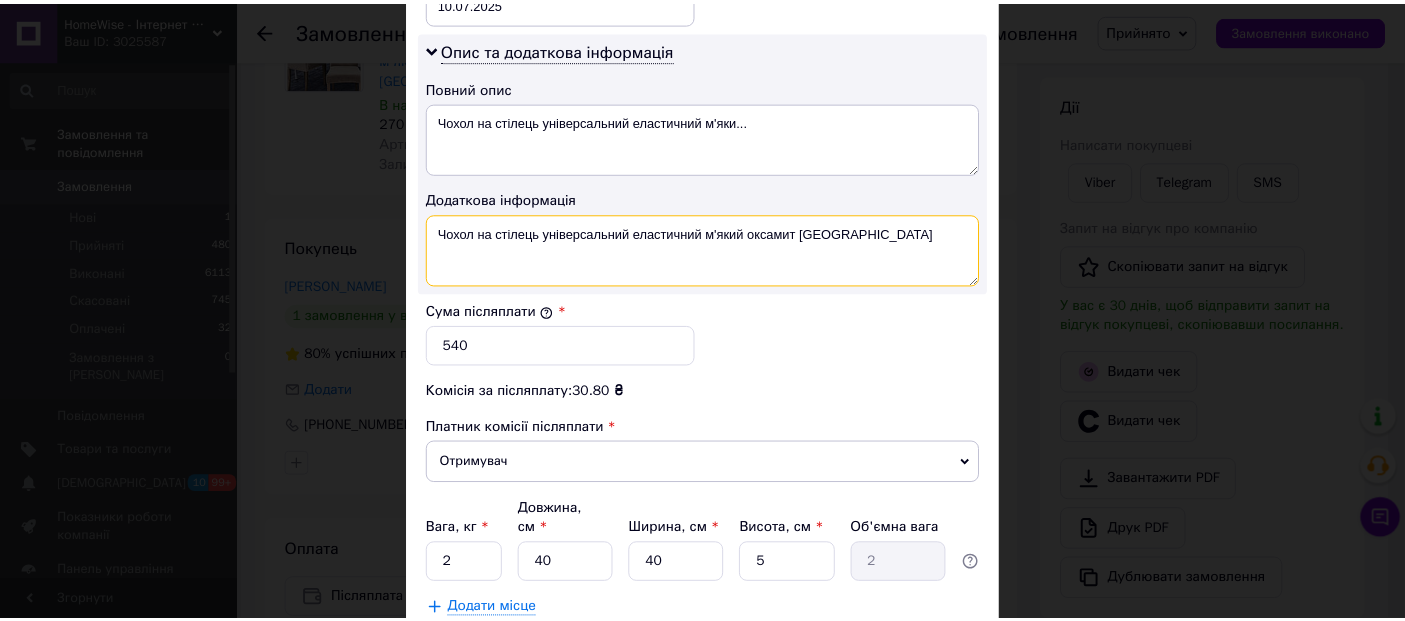 scroll, scrollTop: 1119, scrollLeft: 0, axis: vertical 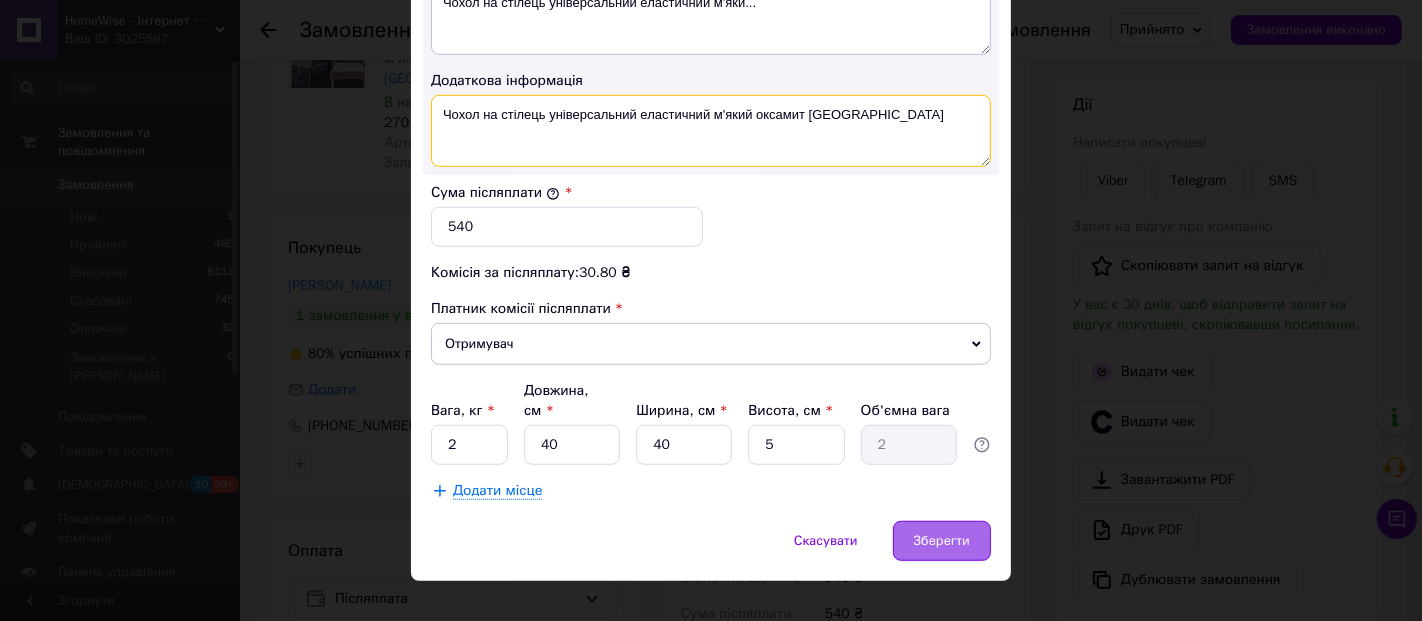 type on "Чохол на стілець універсальний еластичний м'який оксамит [GEOGRAPHIC_DATA]" 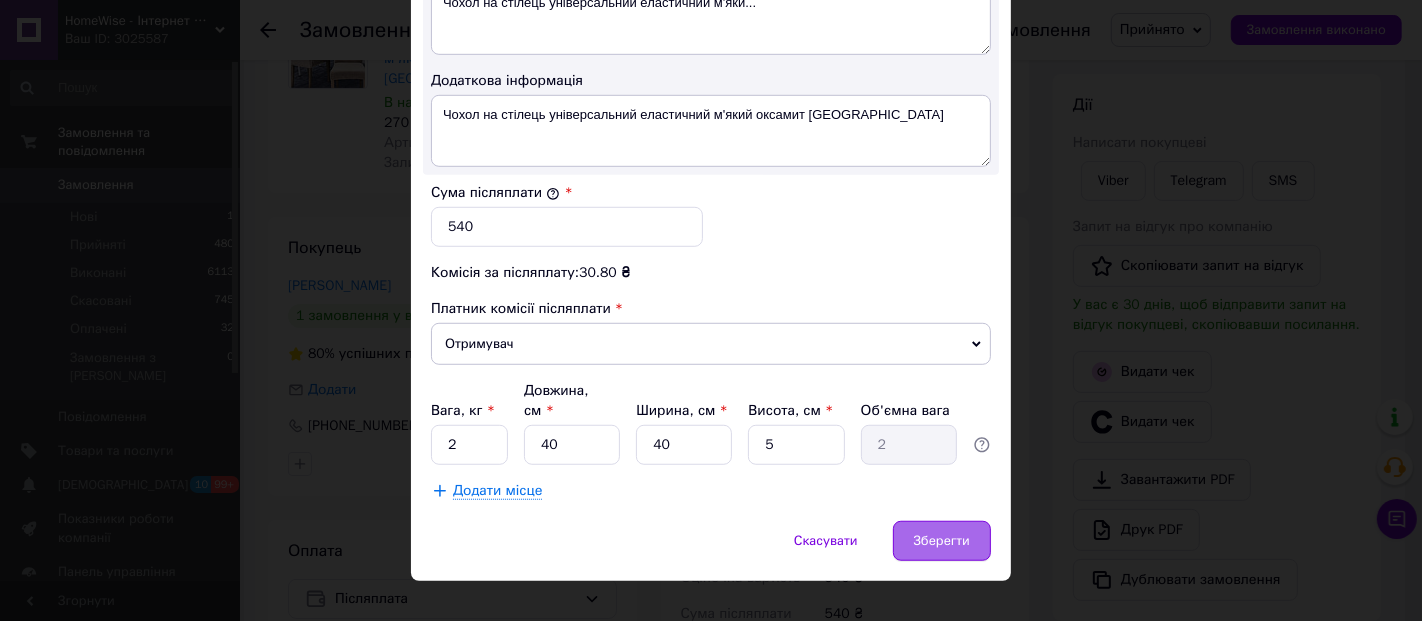 click on "Зберегти" at bounding box center [942, 541] 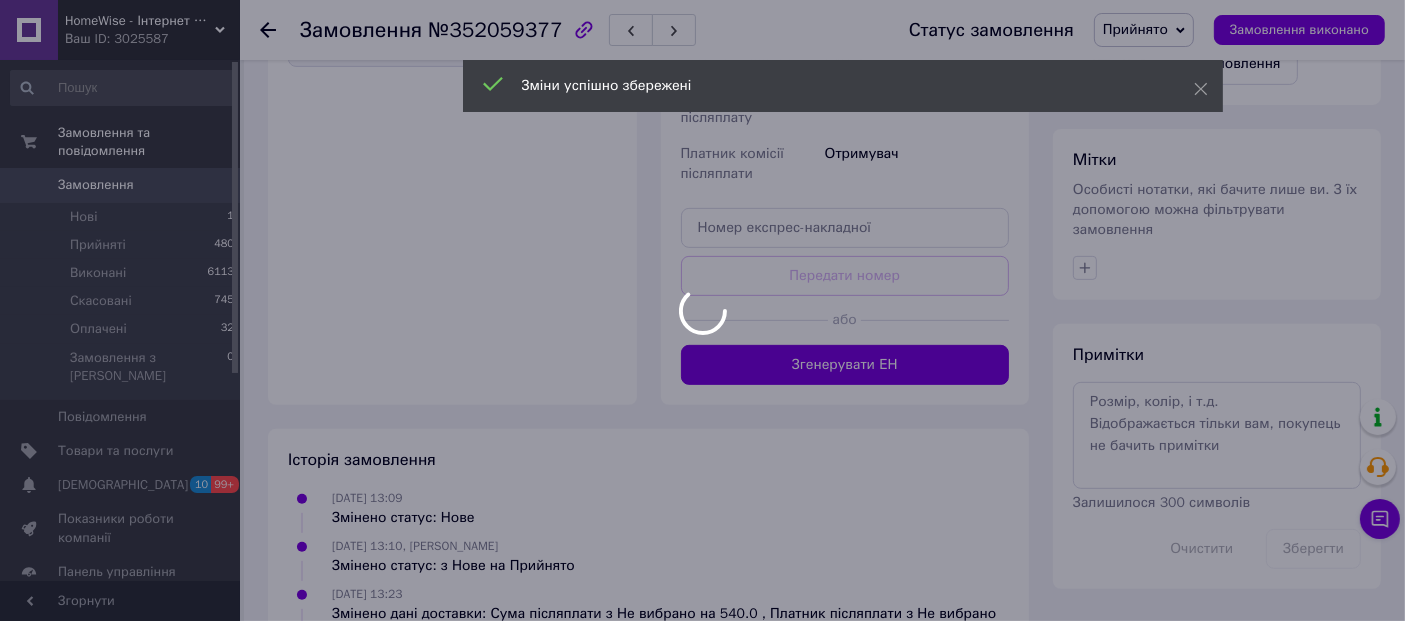 scroll, scrollTop: 777, scrollLeft: 0, axis: vertical 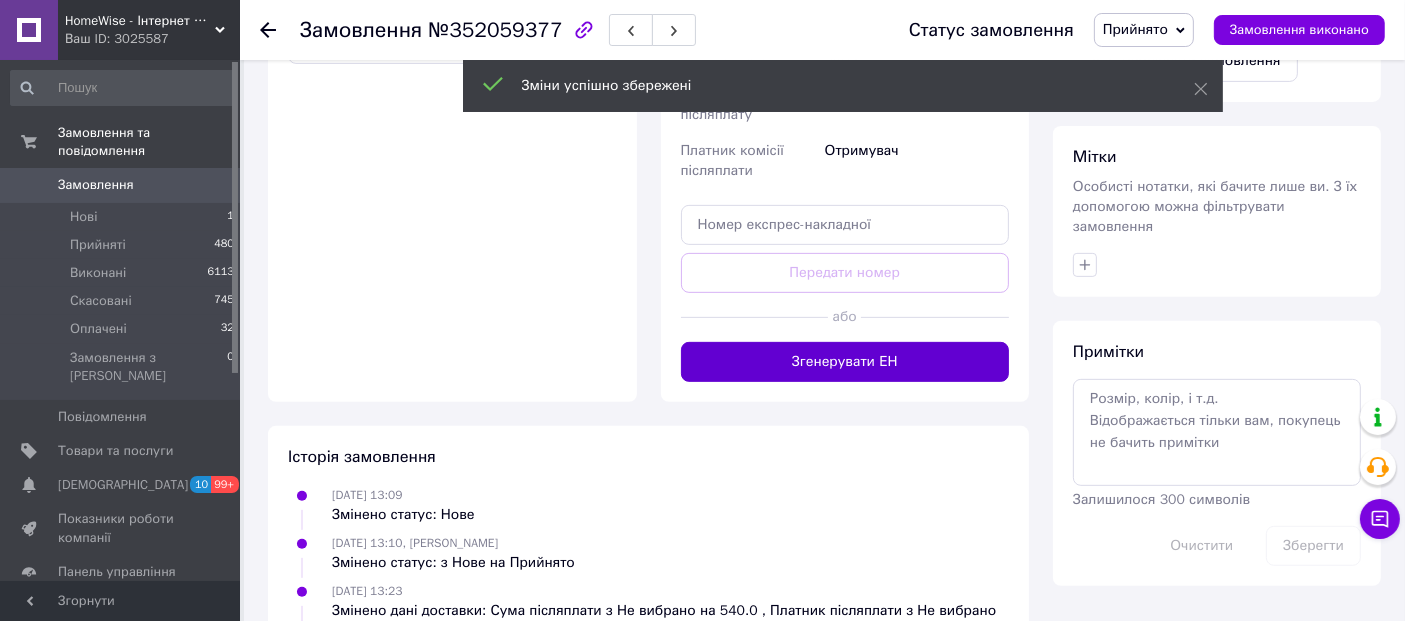click on "Згенерувати ЕН" at bounding box center (845, 362) 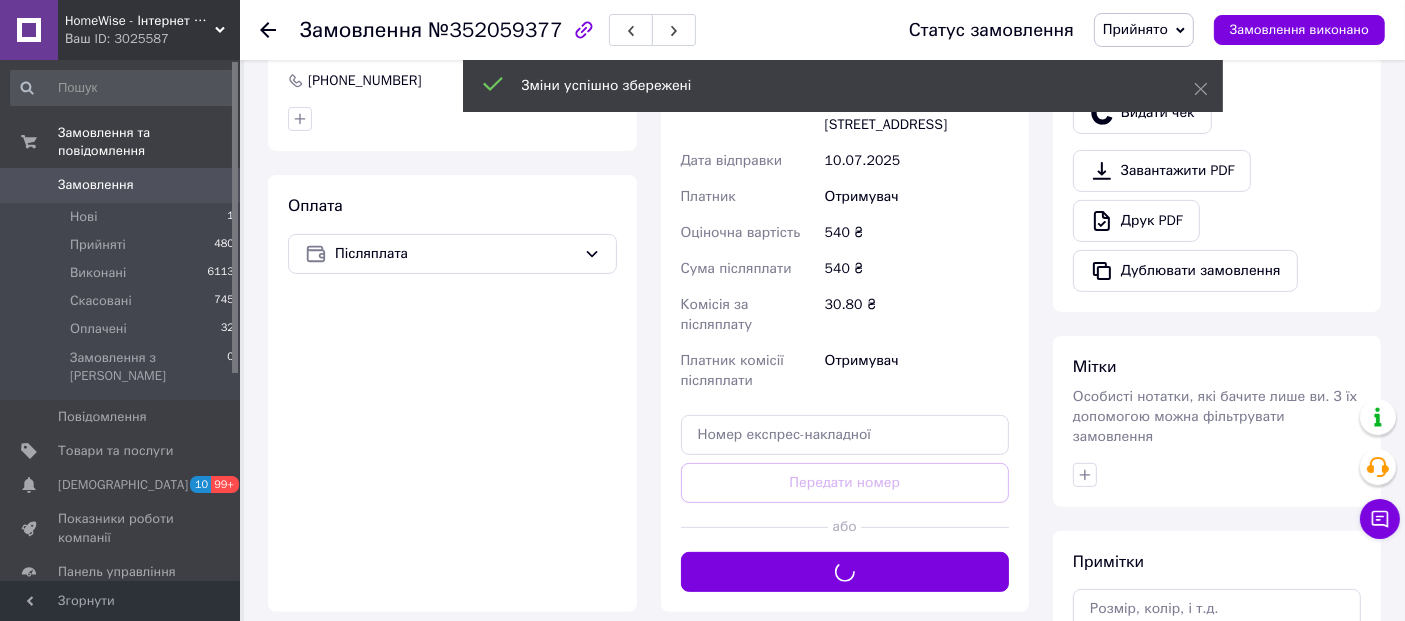 scroll, scrollTop: 222, scrollLeft: 0, axis: vertical 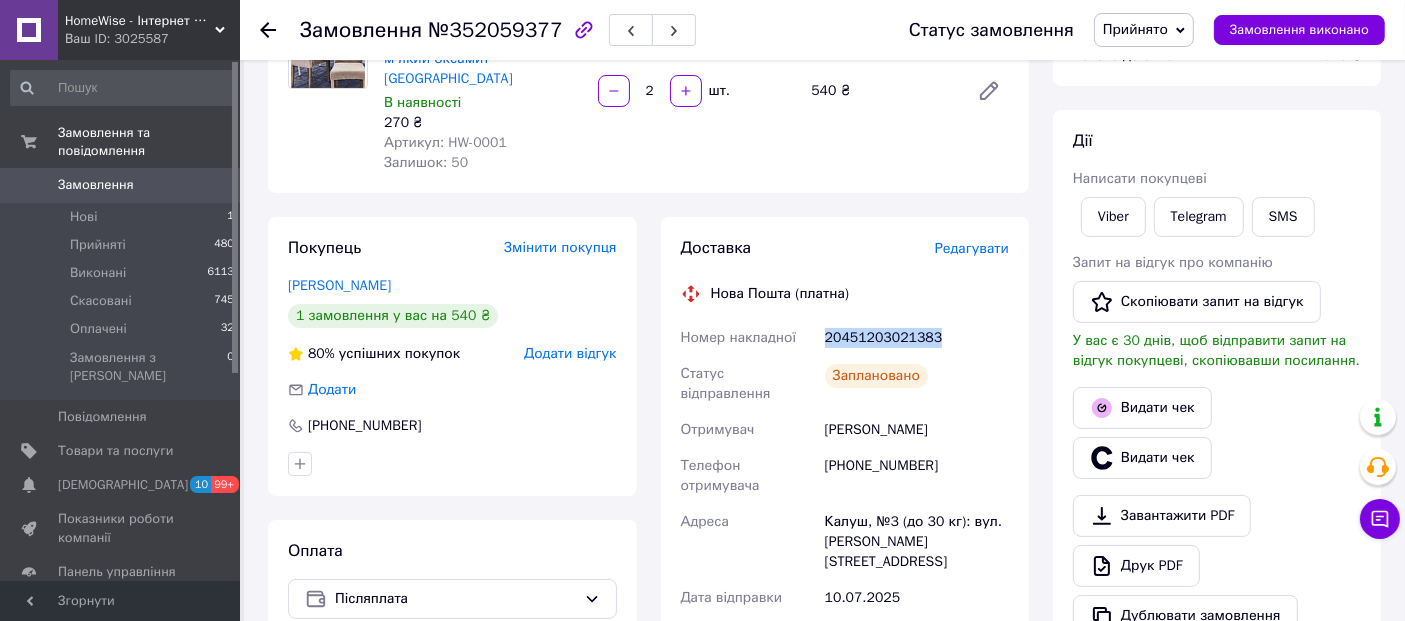 drag, startPoint x: 824, startPoint y: 316, endPoint x: 940, endPoint y: 318, distance: 116.01724 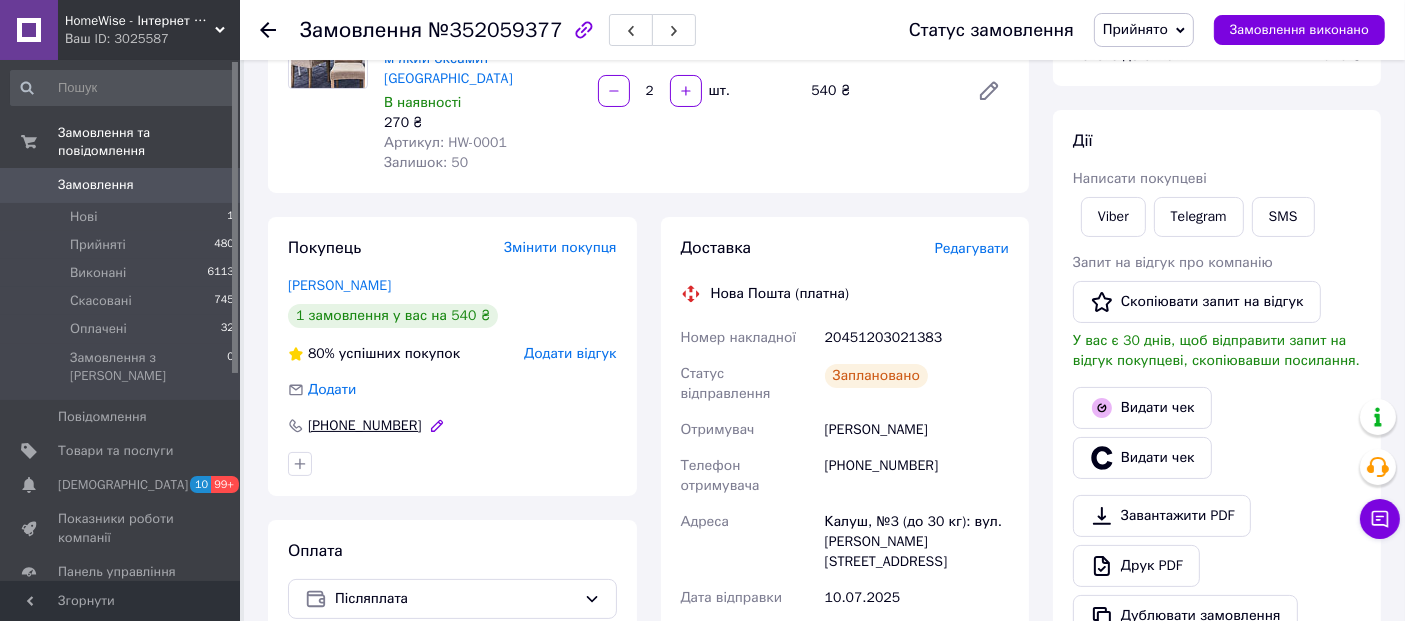click on "[PHONE_NUMBER]" at bounding box center [365, 426] 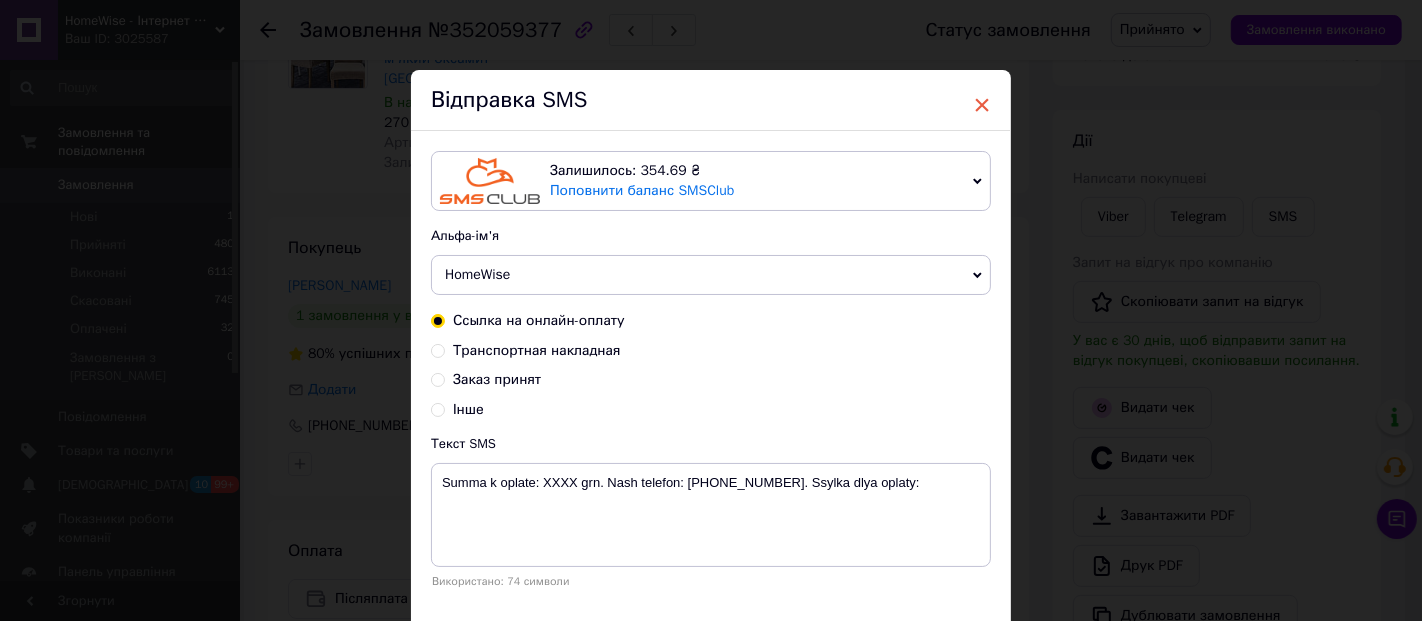 click on "×" at bounding box center (982, 105) 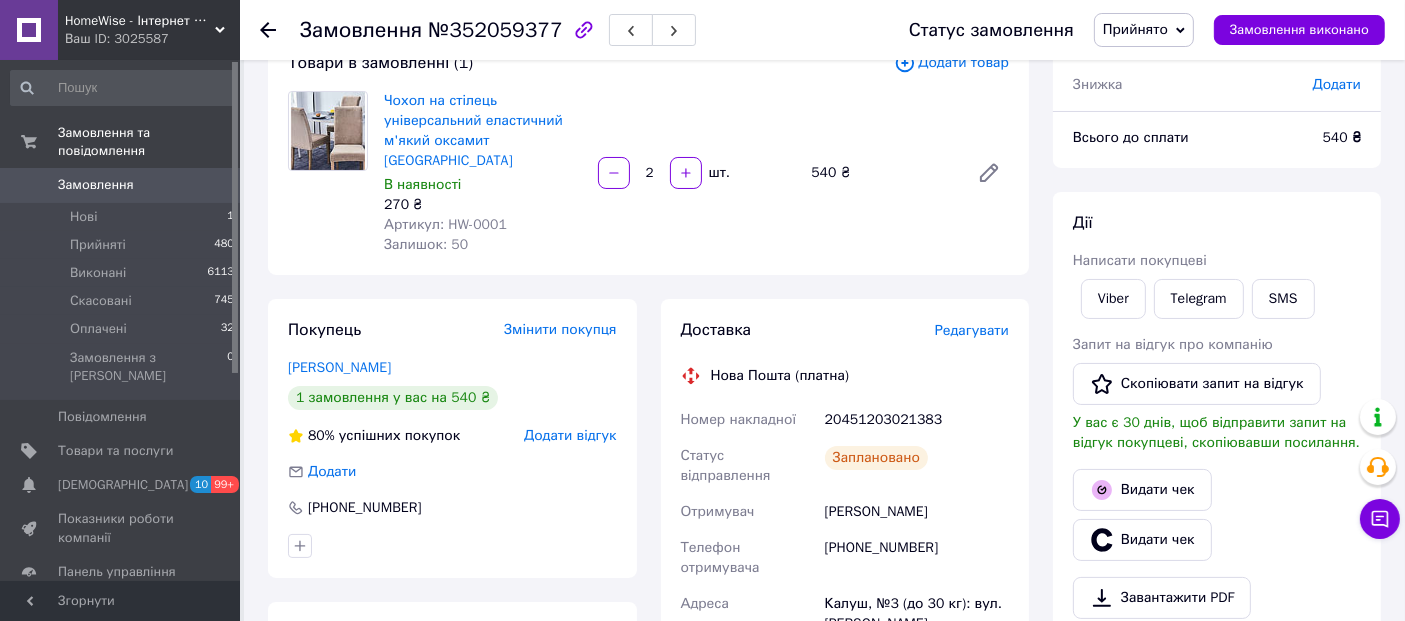 scroll, scrollTop: 0, scrollLeft: 0, axis: both 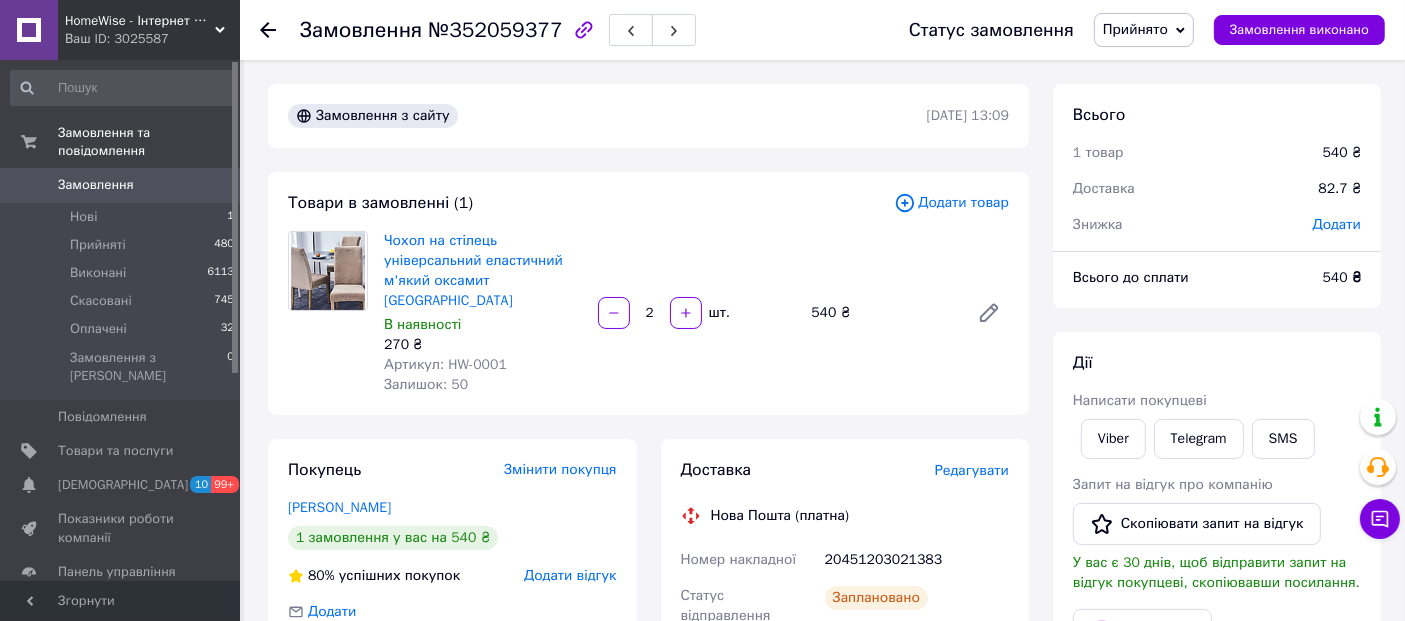 click 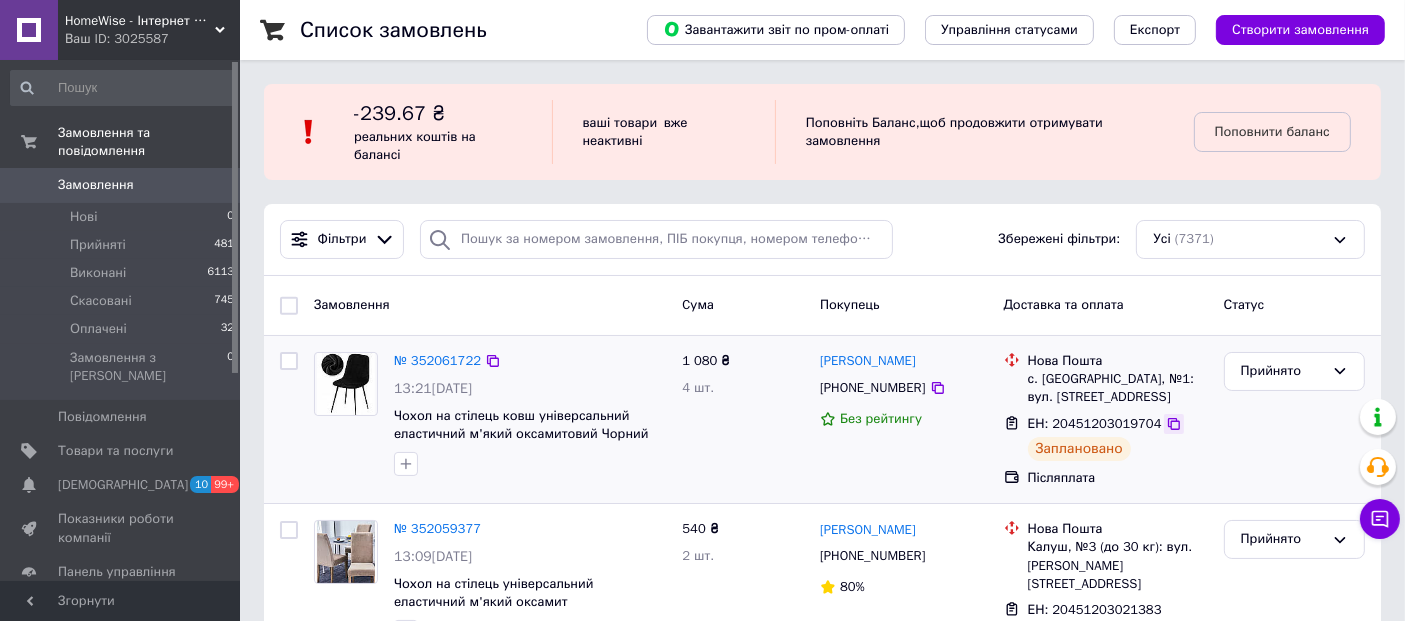 click 